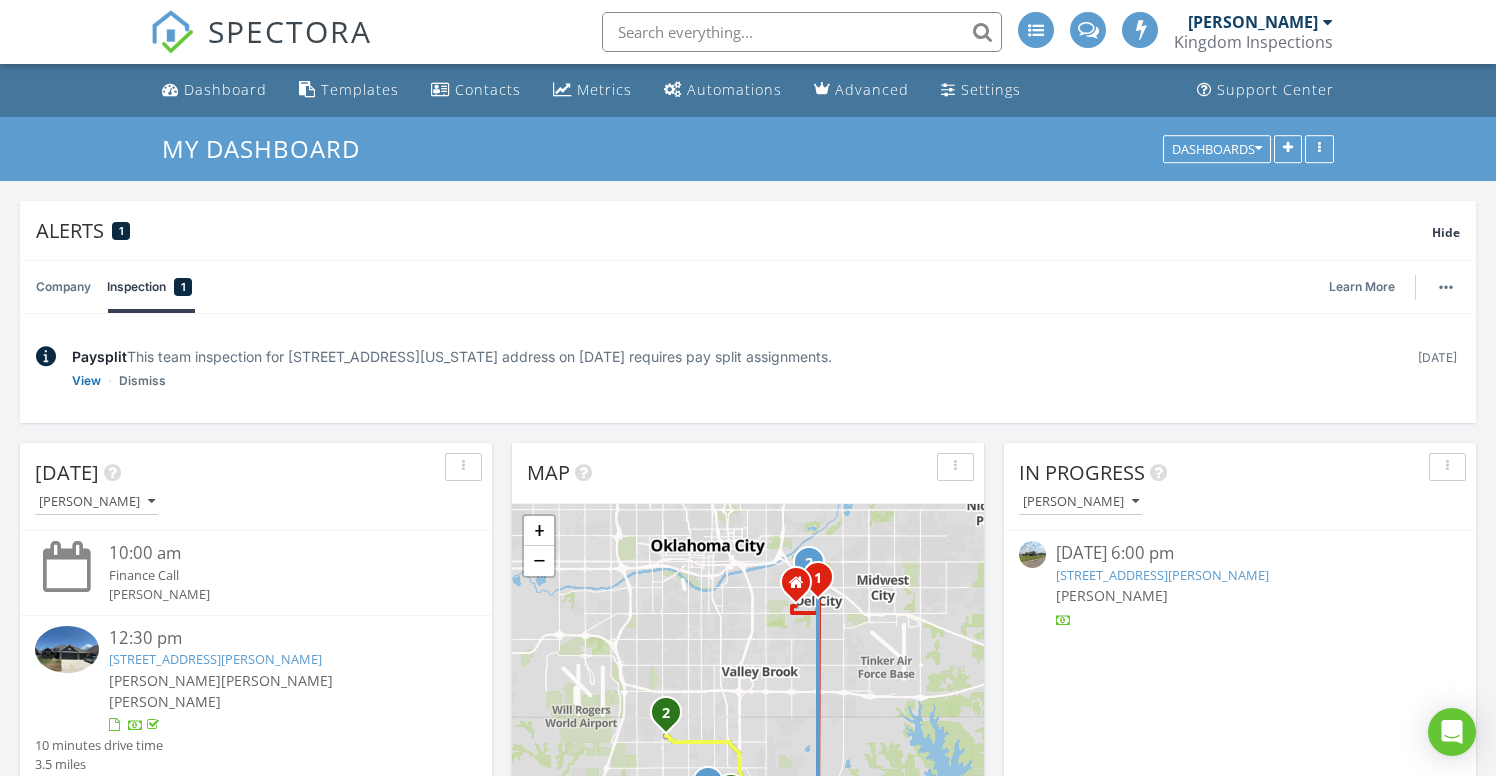 scroll, scrollTop: 1230, scrollLeft: 0, axis: vertical 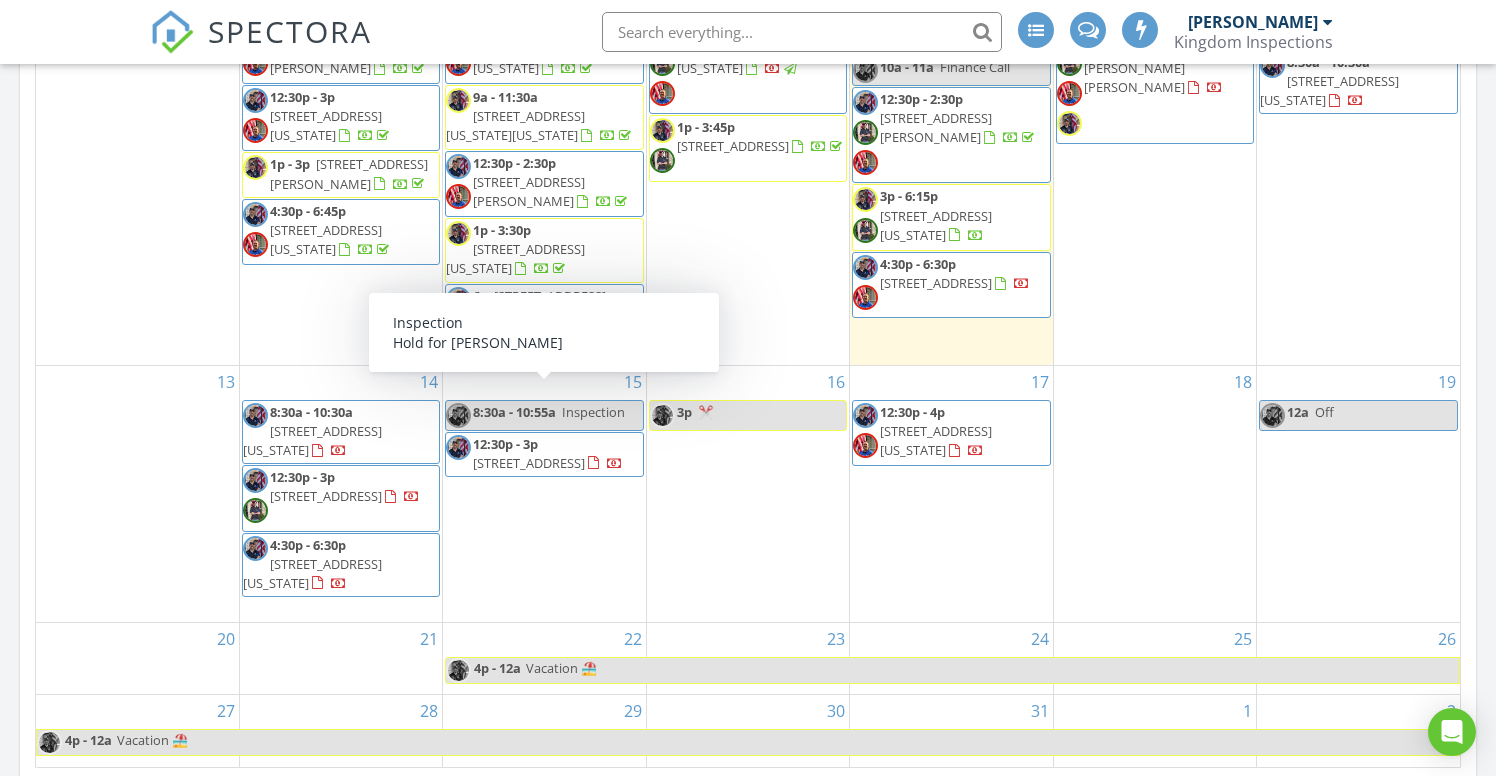 click on "Inspection" at bounding box center (593, 412) 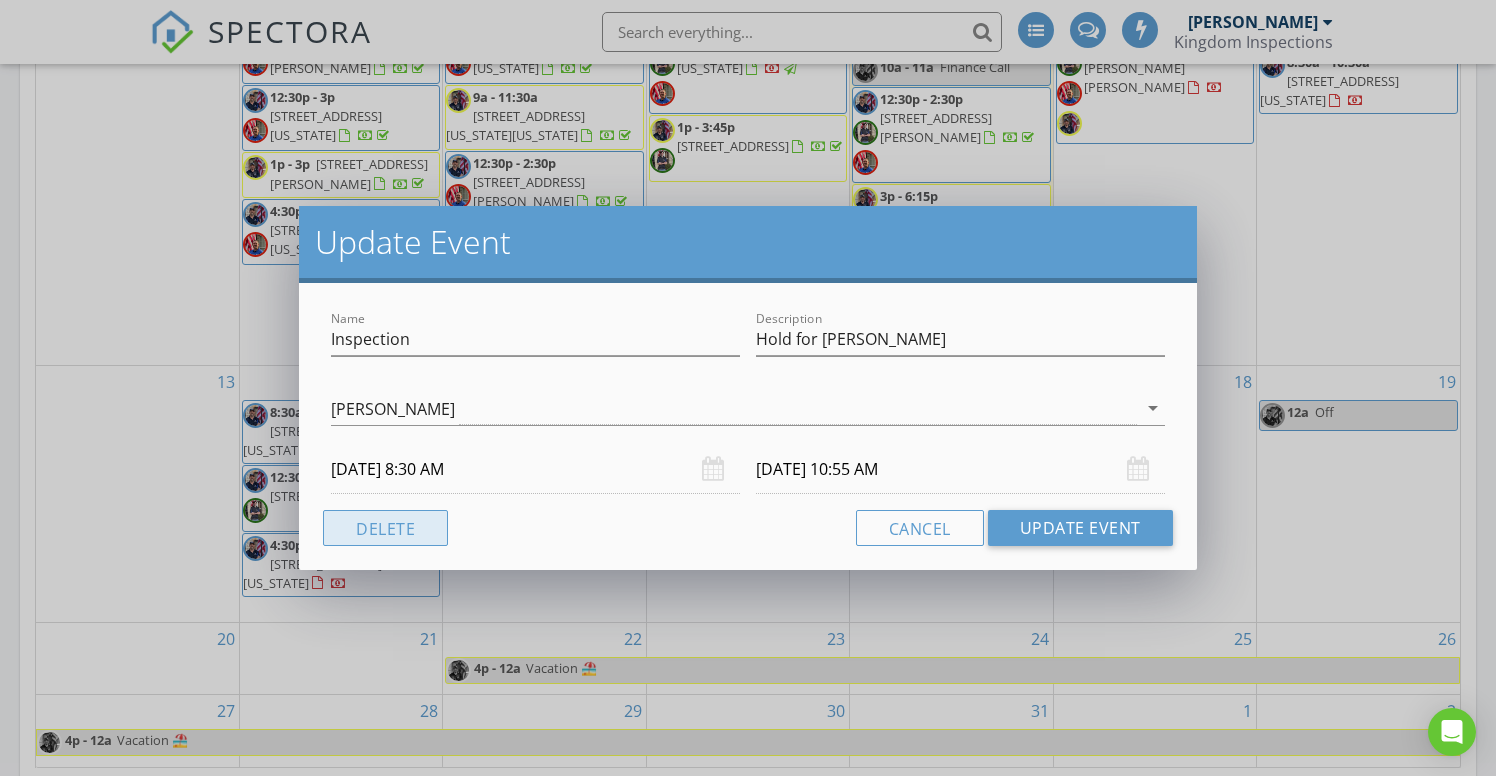 click on "Delete" at bounding box center [385, 528] 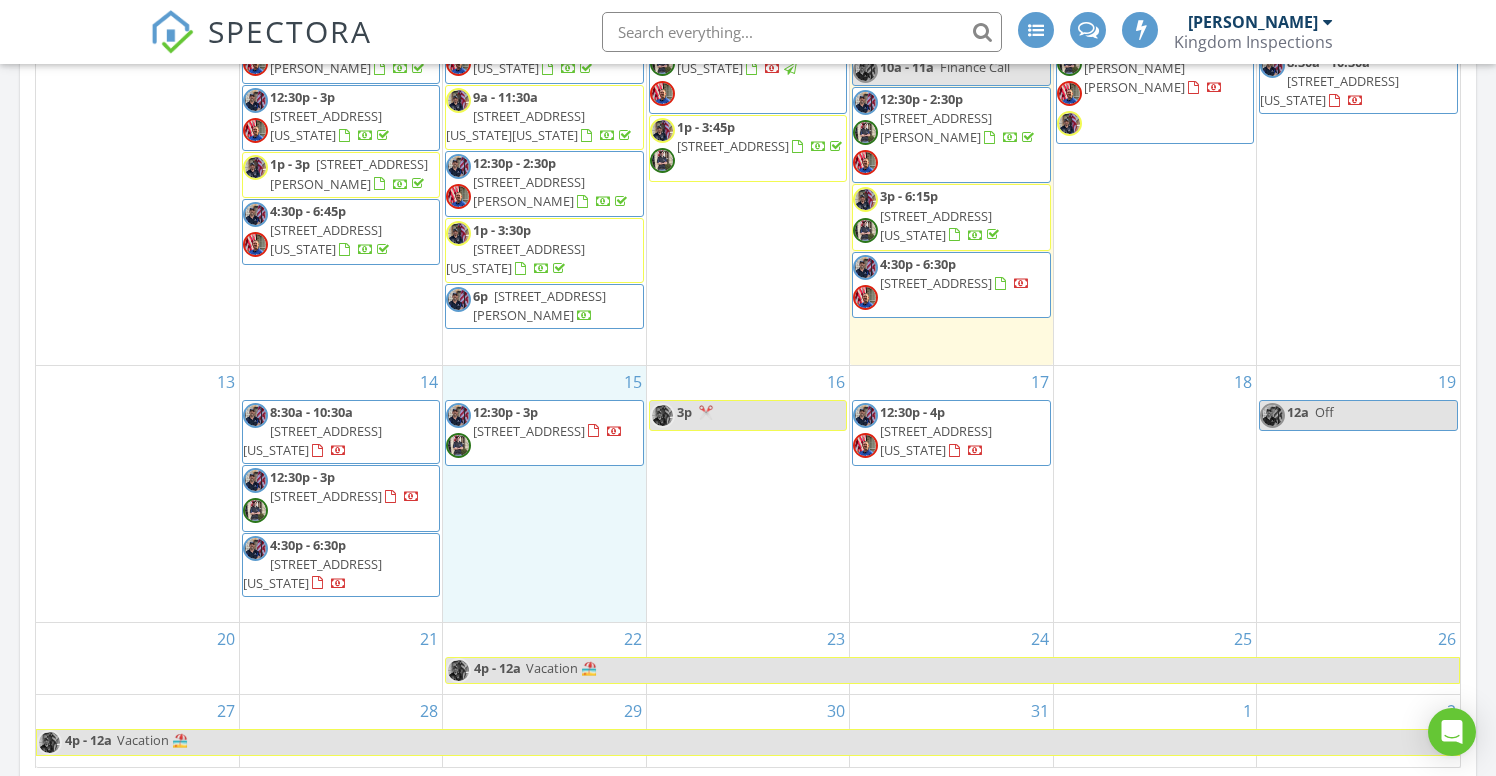 click on "15
12:30p - 3p
512 SE 3rd Pl, Newcastle 73065" at bounding box center (544, 494) 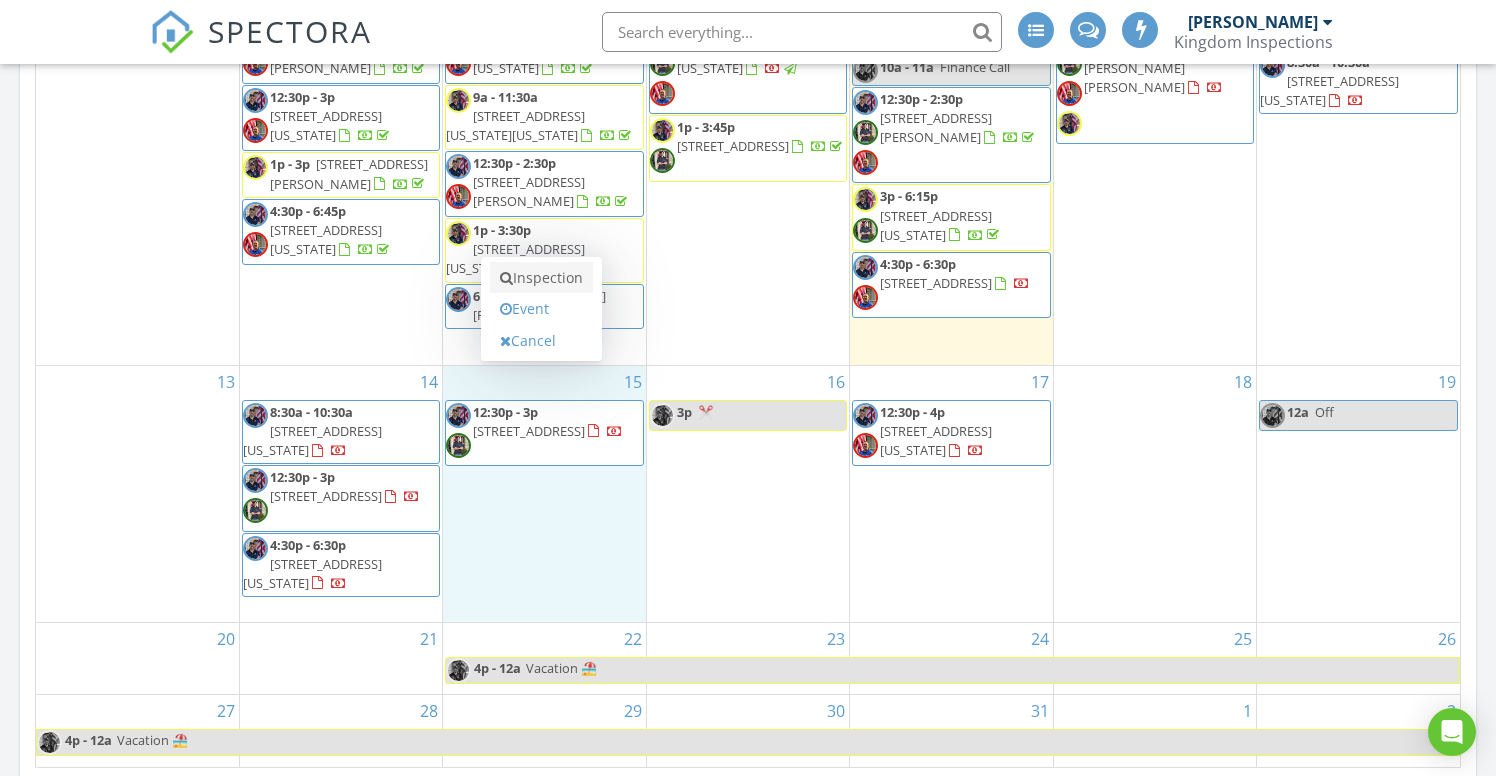 click on "Inspection" at bounding box center (541, 278) 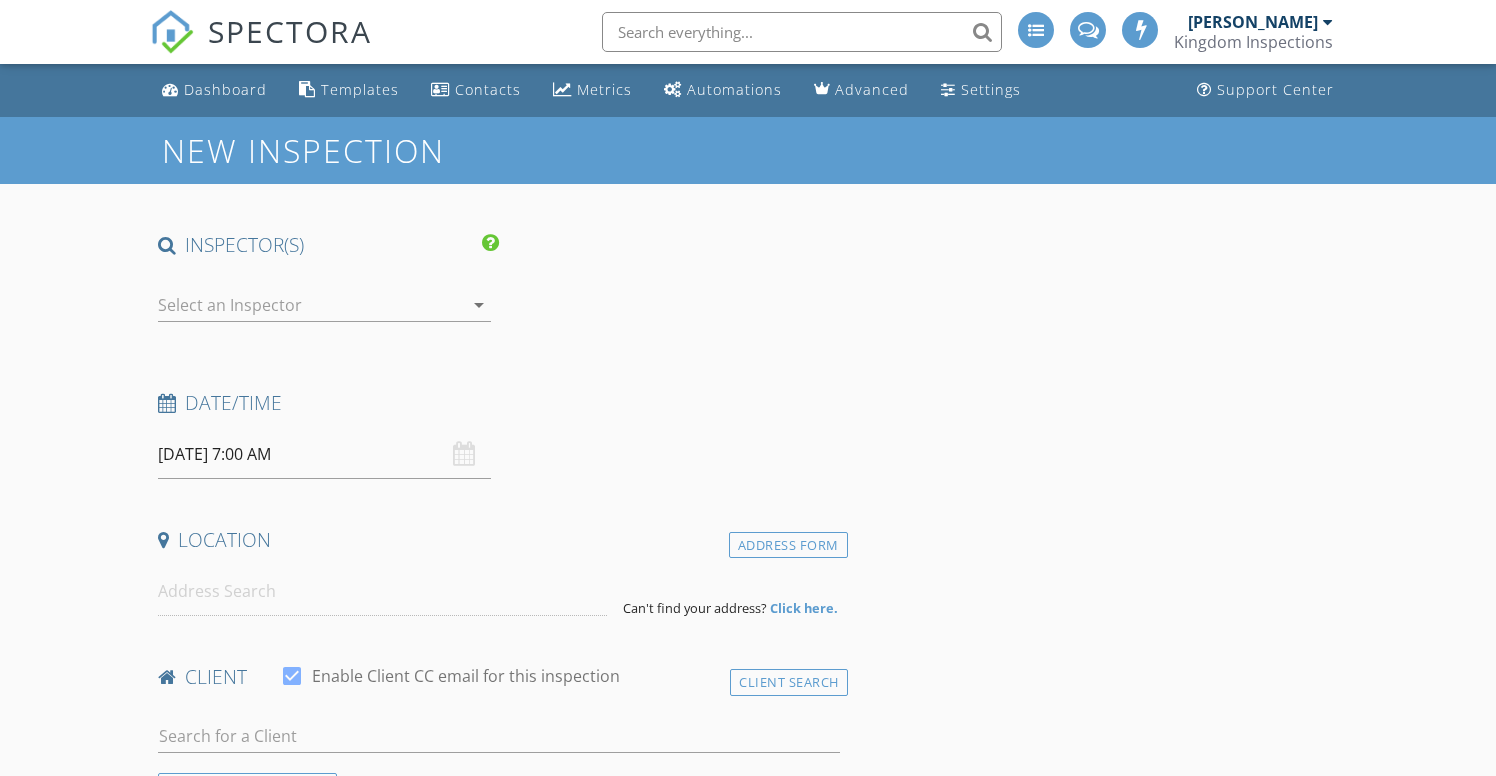 scroll, scrollTop: 0, scrollLeft: 0, axis: both 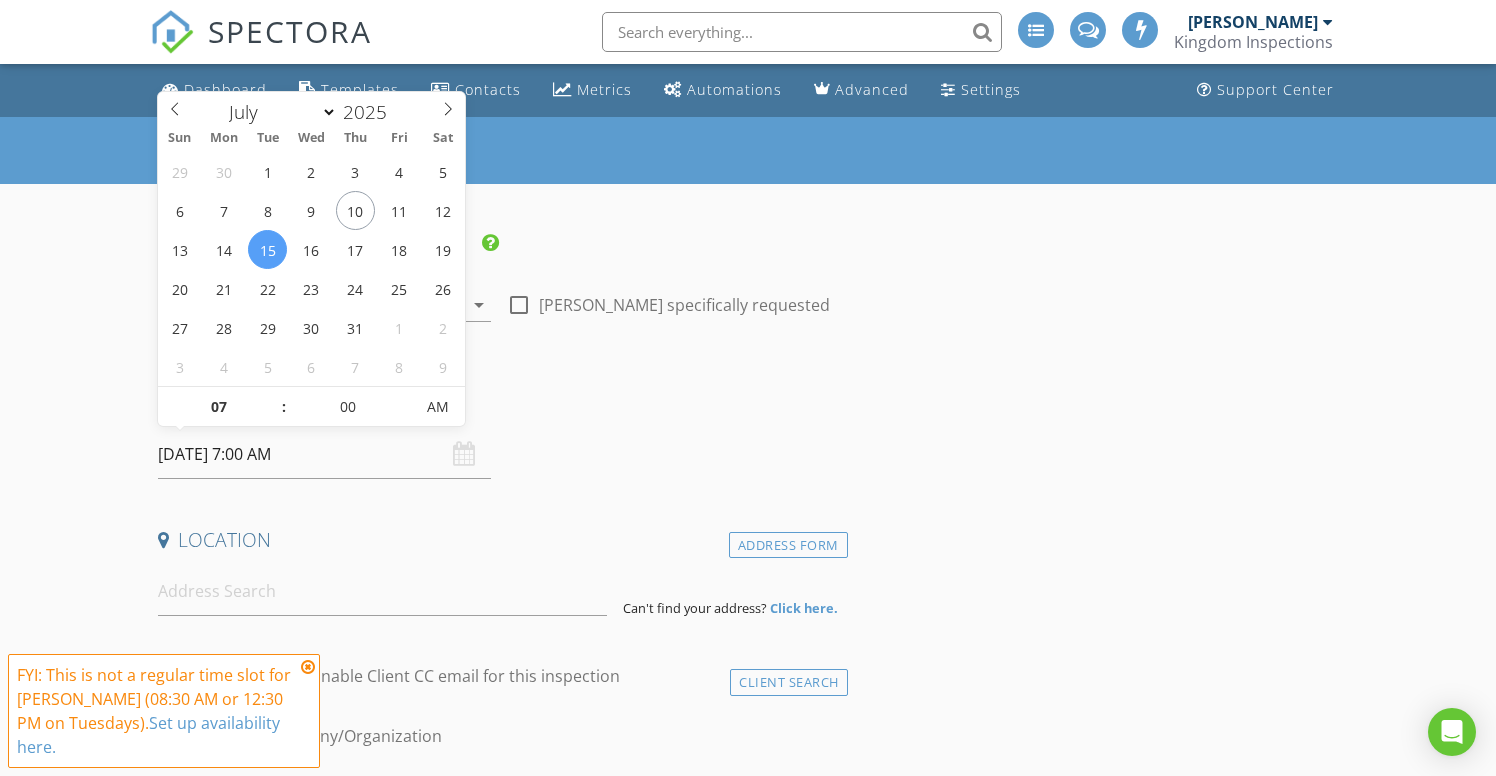 click on "07/15/2025 7:00 AM" at bounding box center [324, 454] 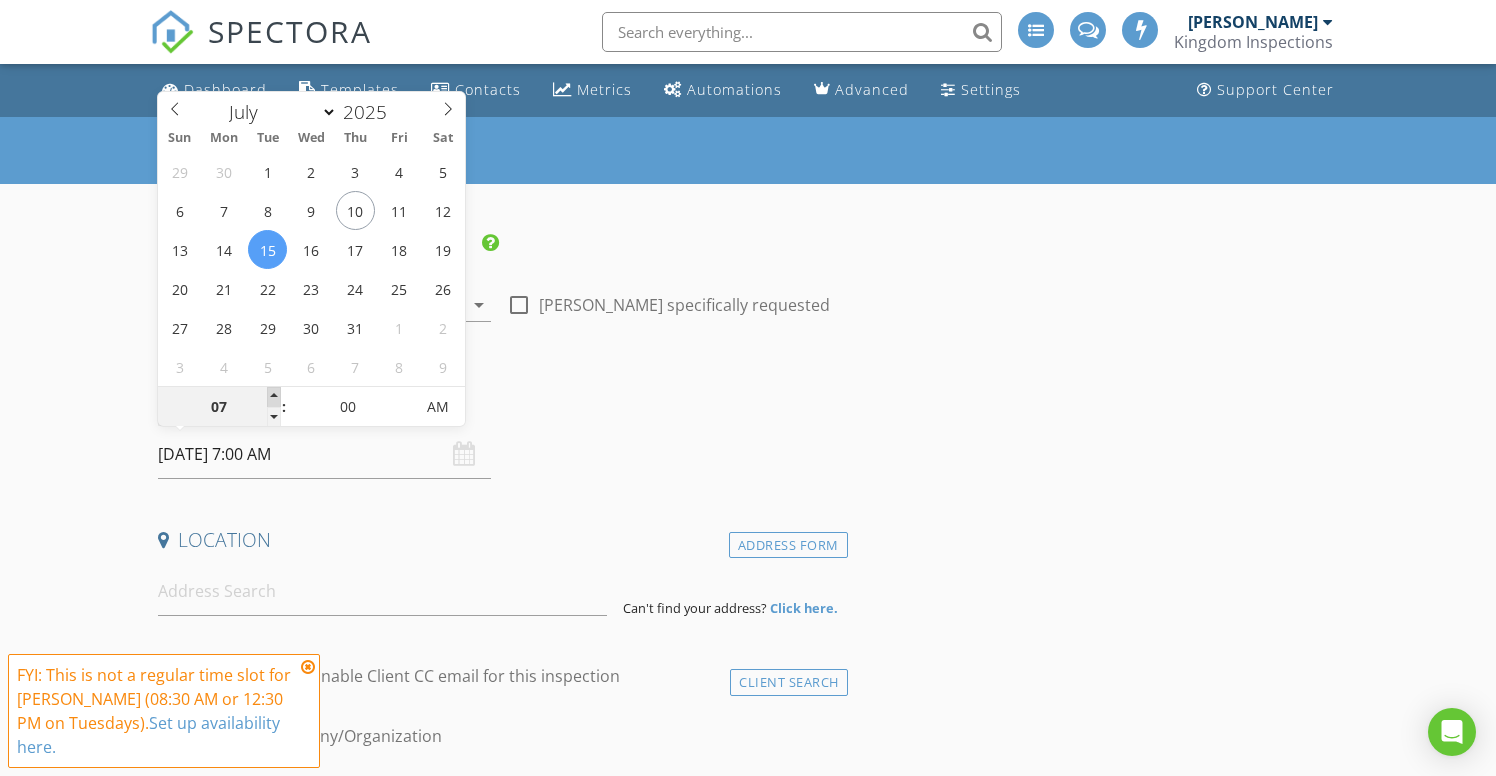 type on "08" 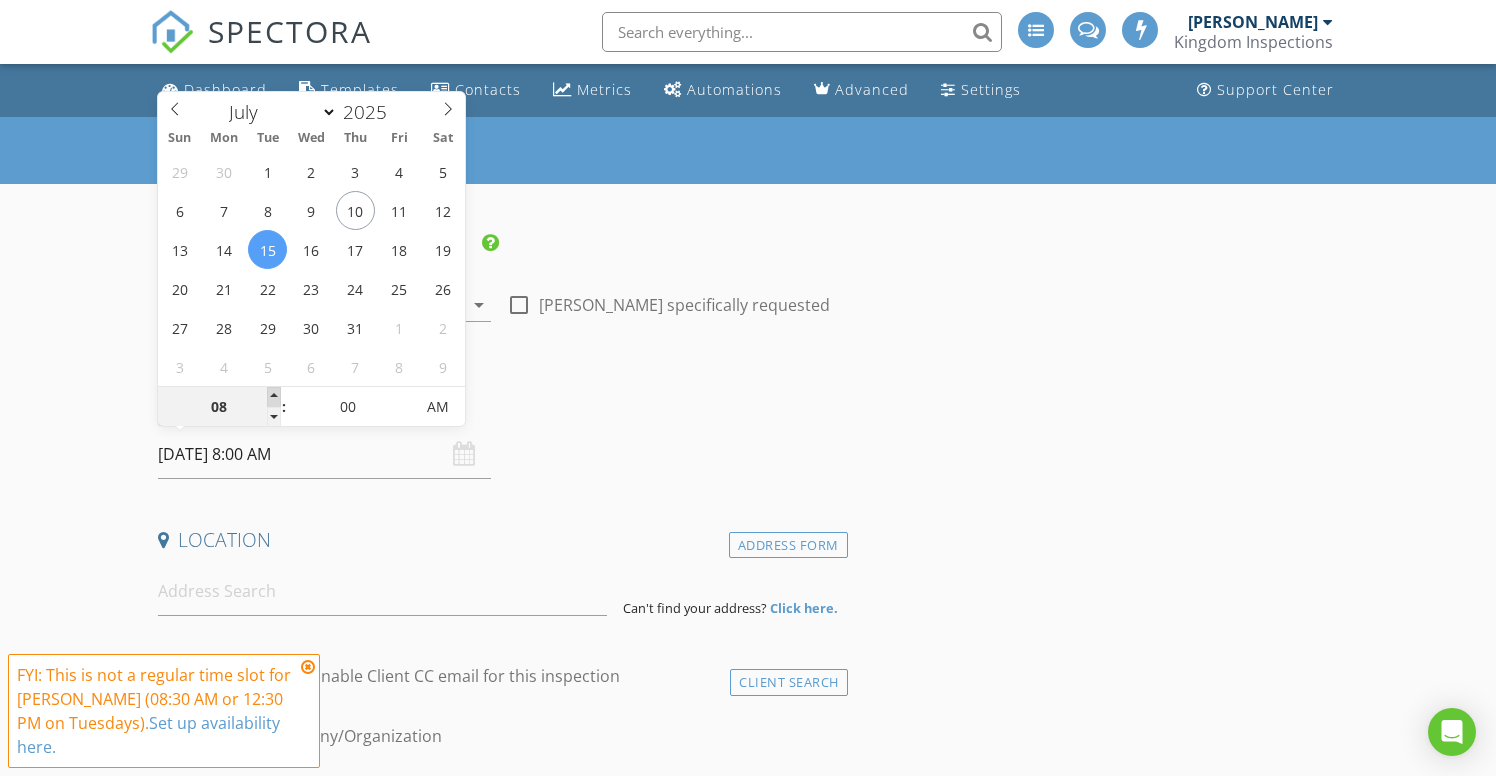click at bounding box center [274, 397] 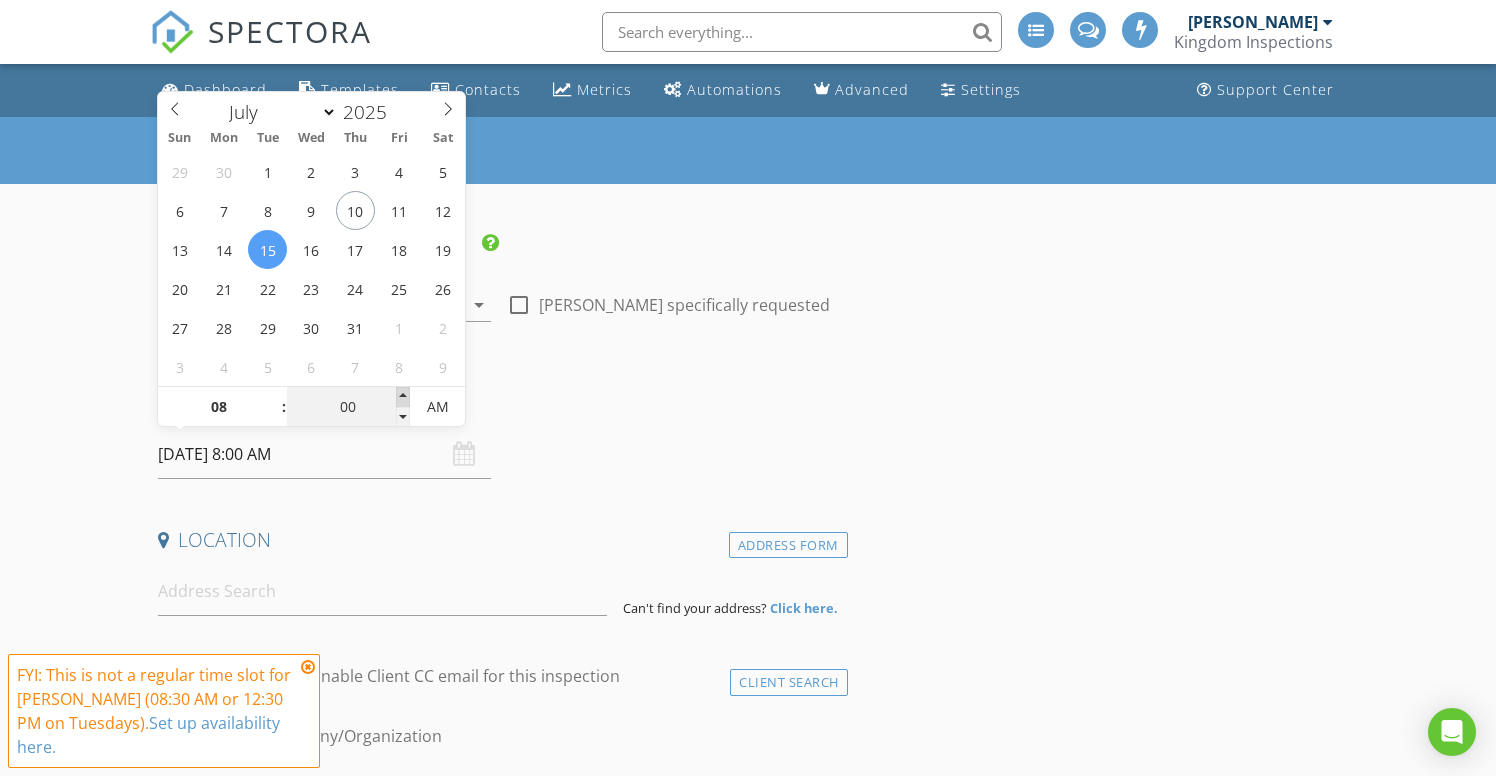 type on "05" 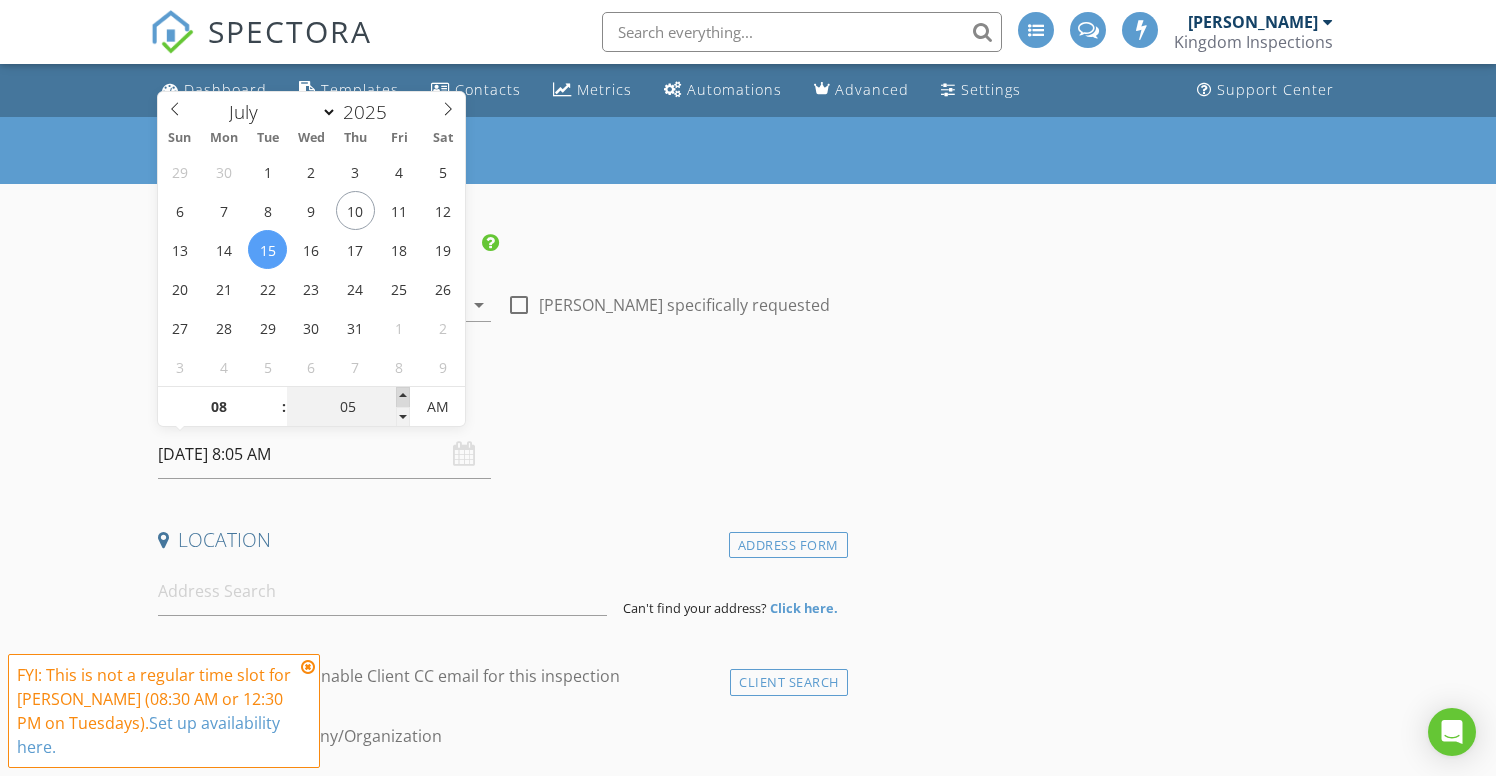 click at bounding box center [403, 397] 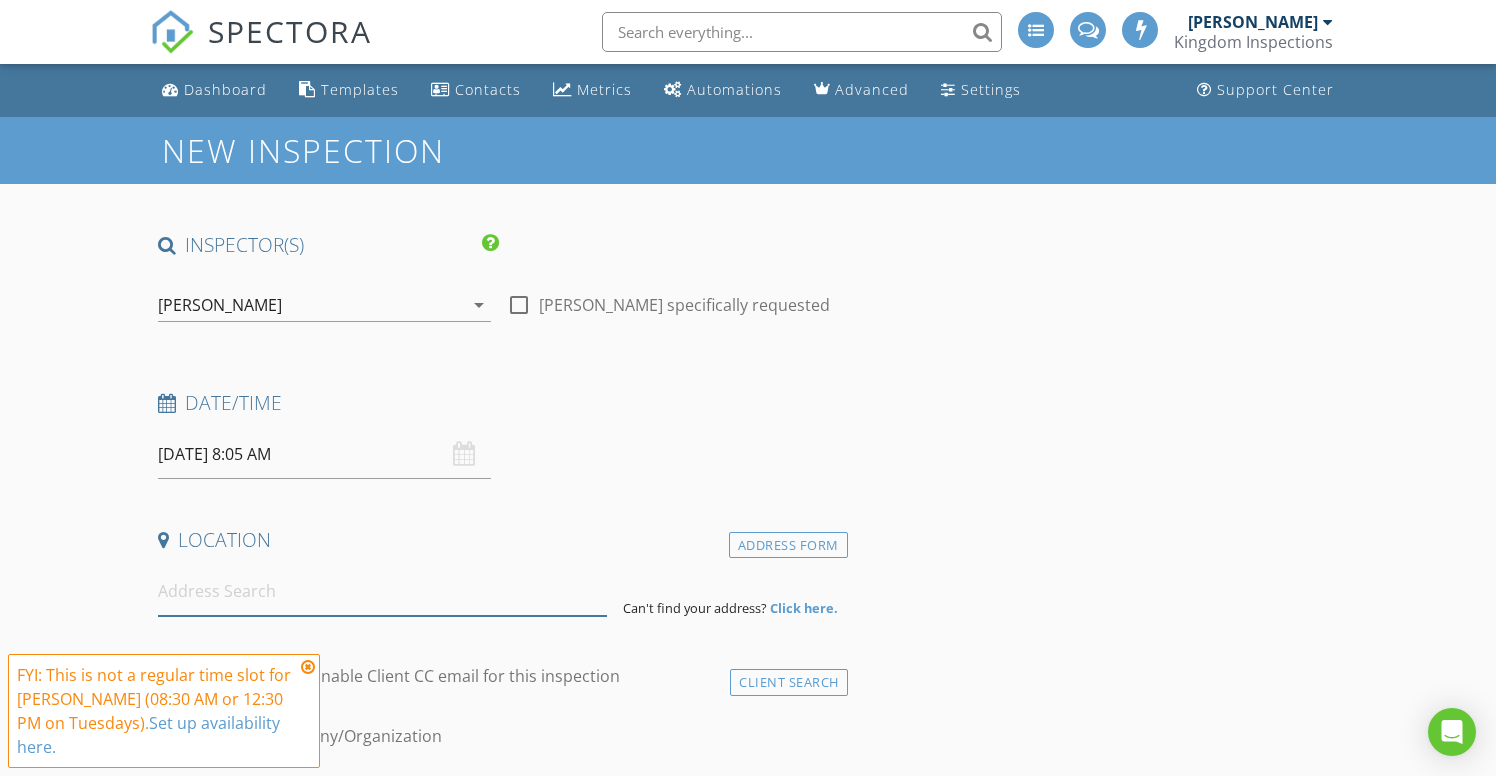click at bounding box center (382, 591) 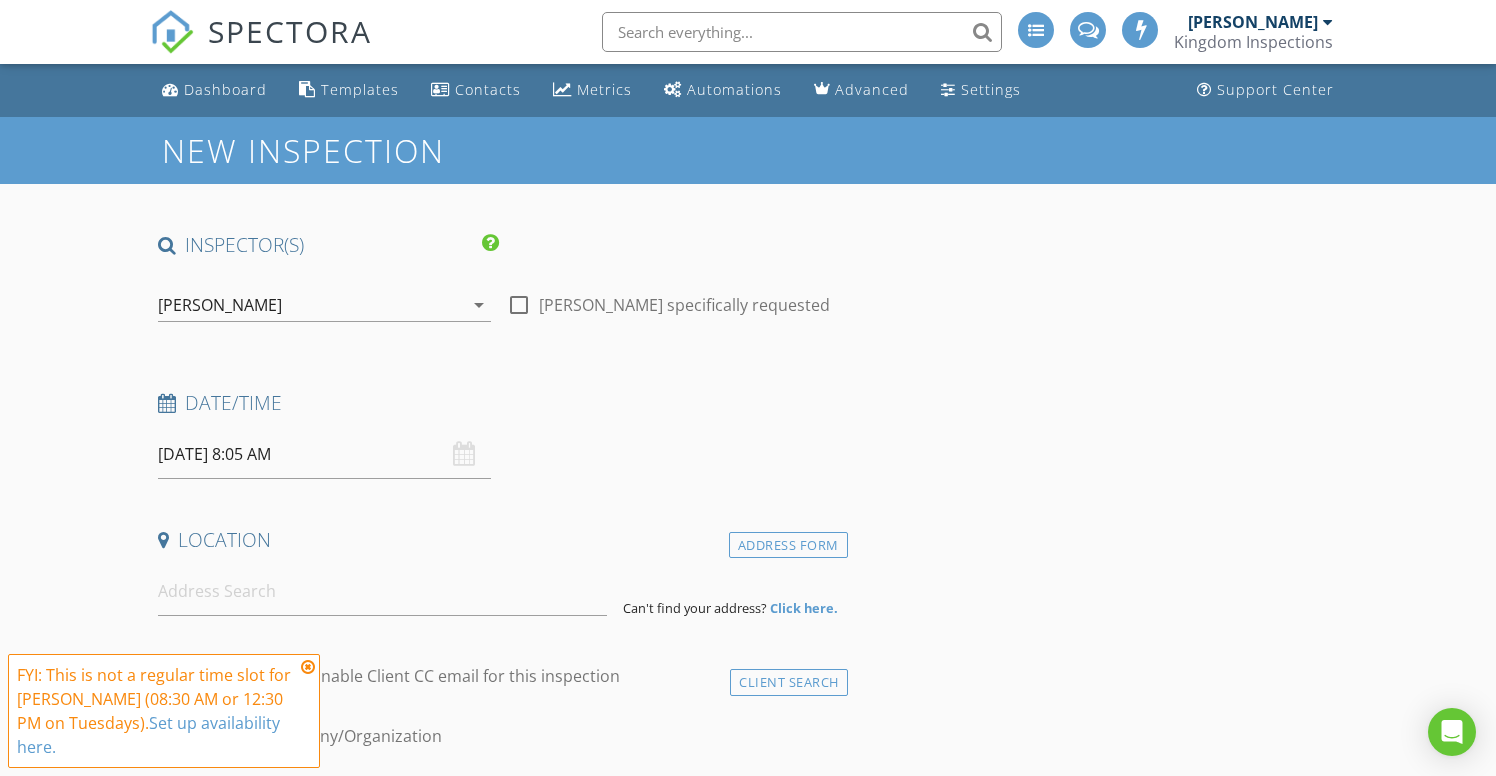 click at bounding box center [308, 667] 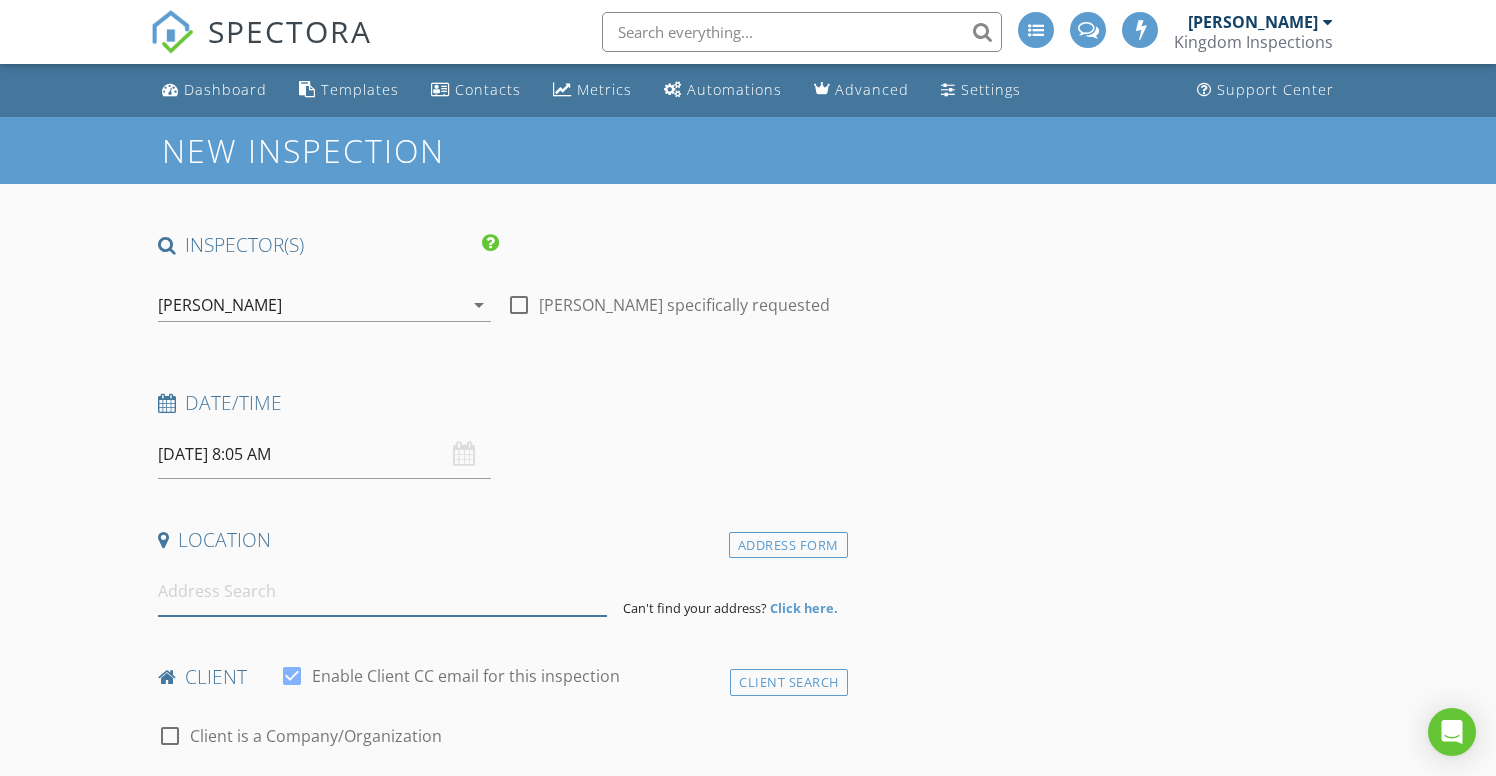 click at bounding box center (382, 591) 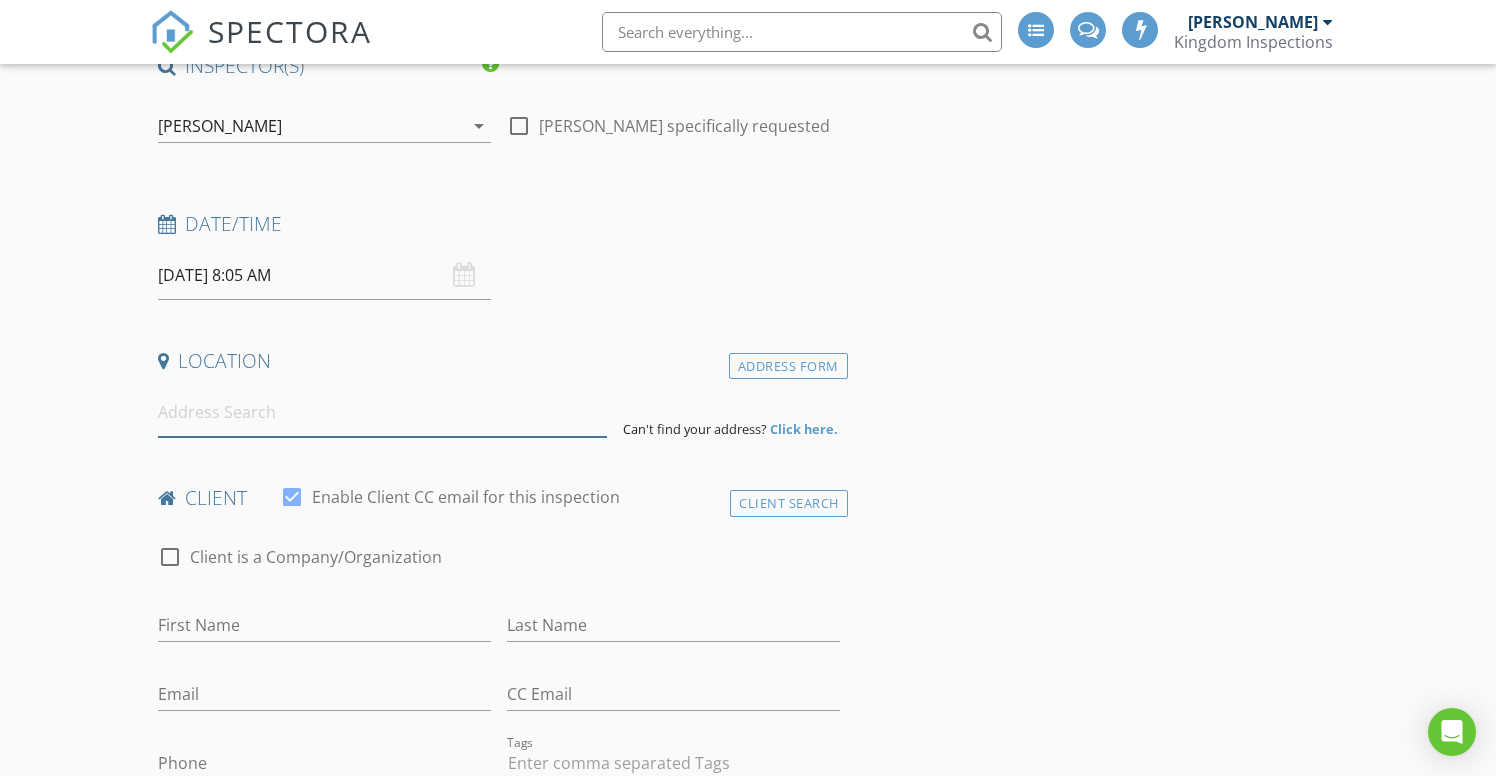 scroll, scrollTop: 186, scrollLeft: 0, axis: vertical 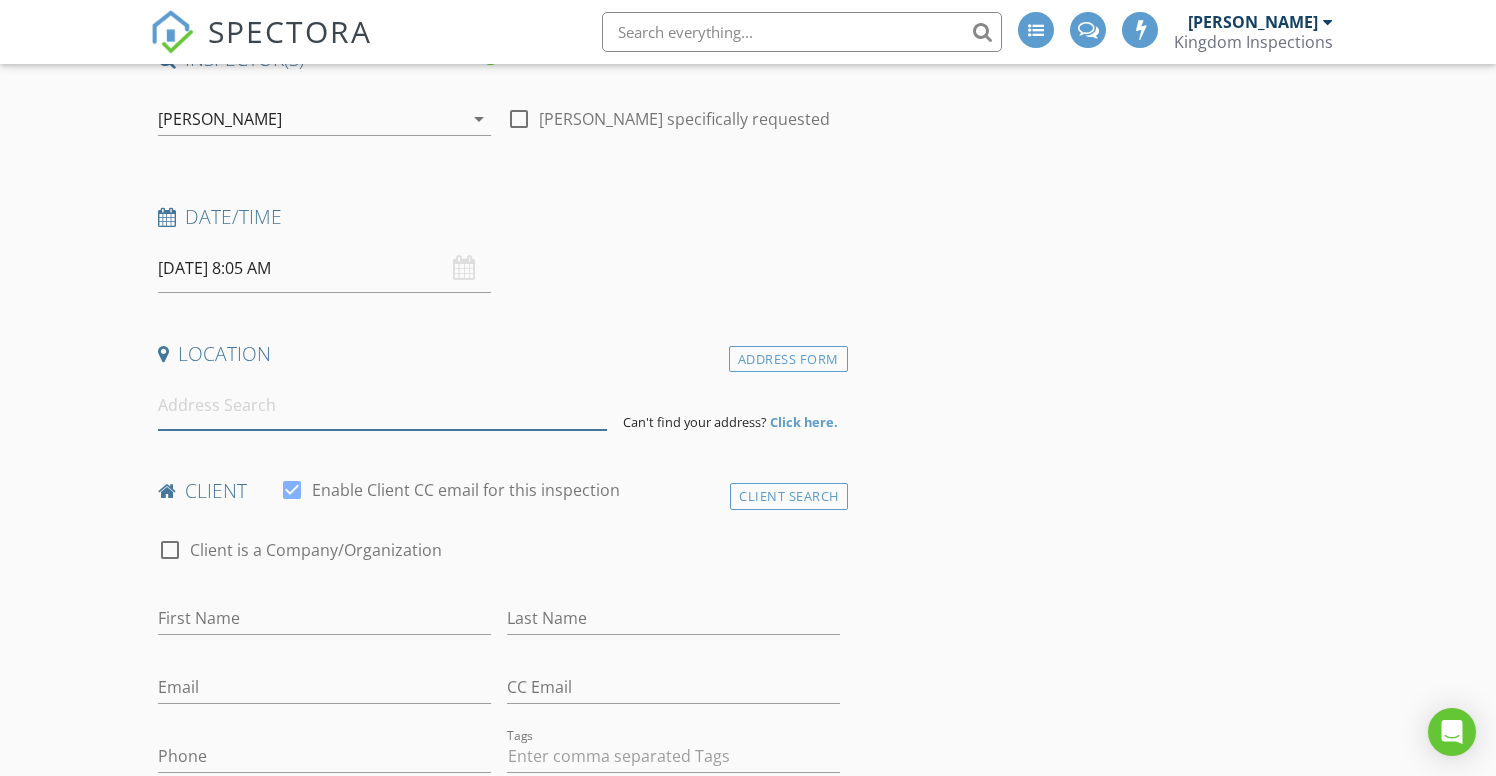 click at bounding box center (382, 405) 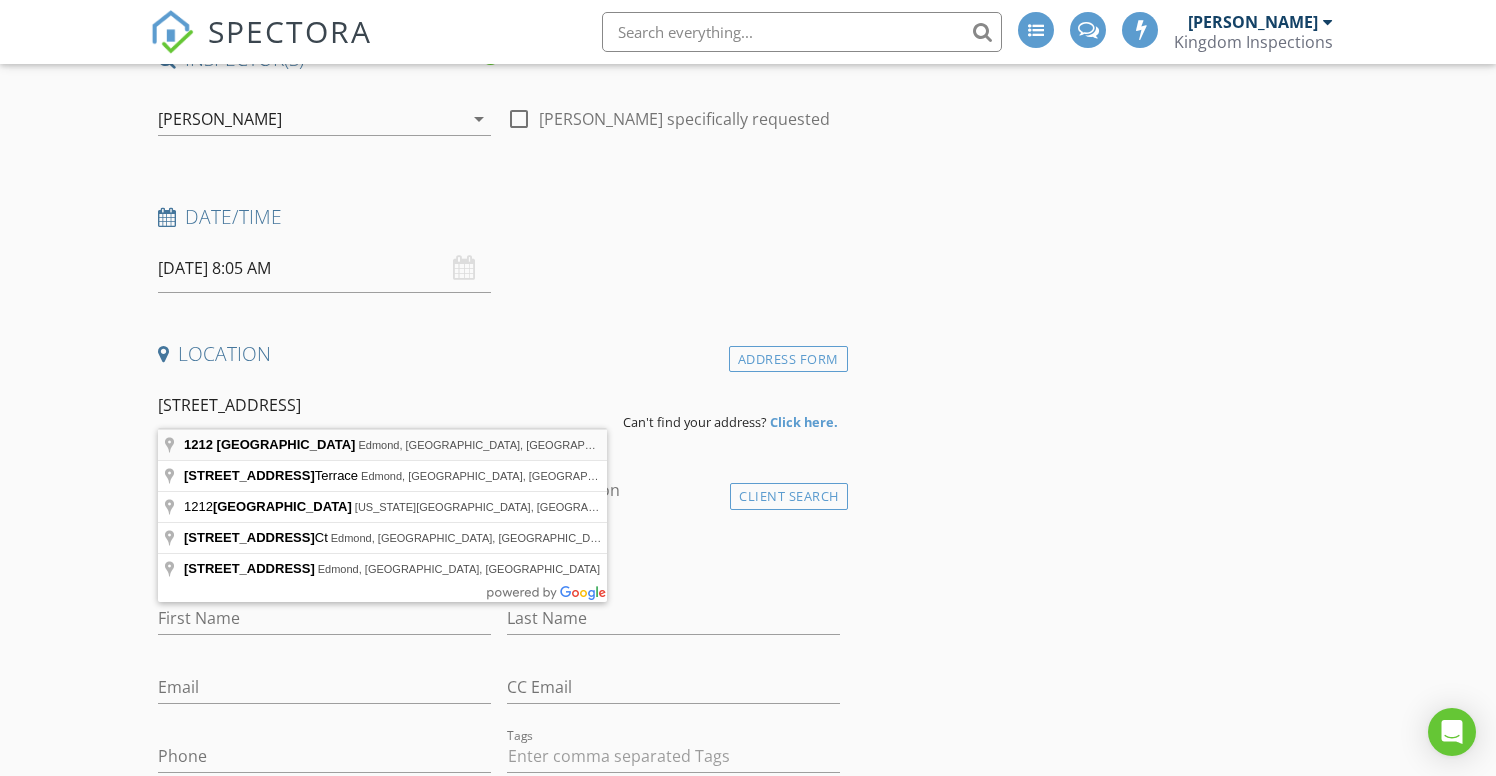 type on "1212 Northwest 196th Street, Edmond, OK, USA" 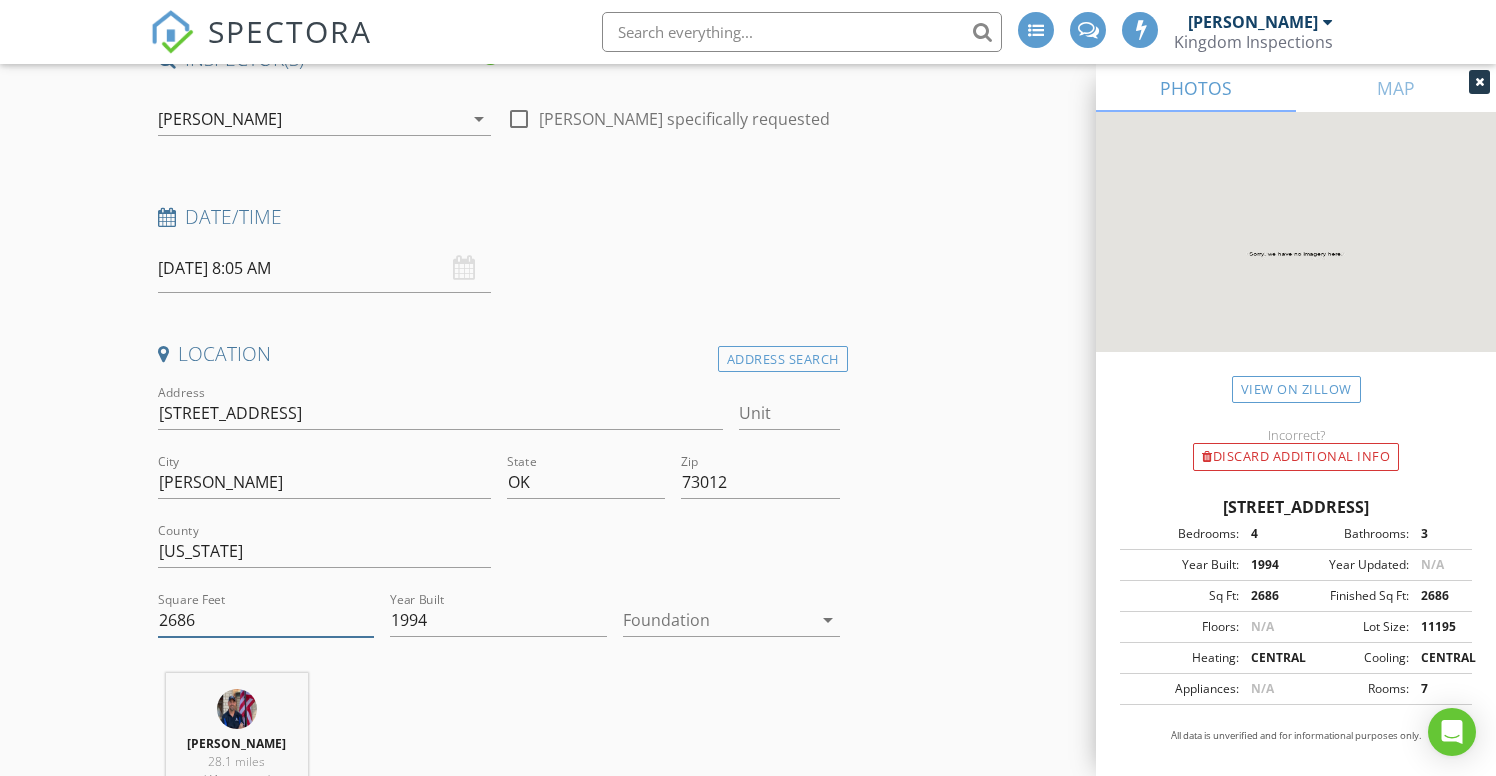 click on "2686" at bounding box center [266, 620] 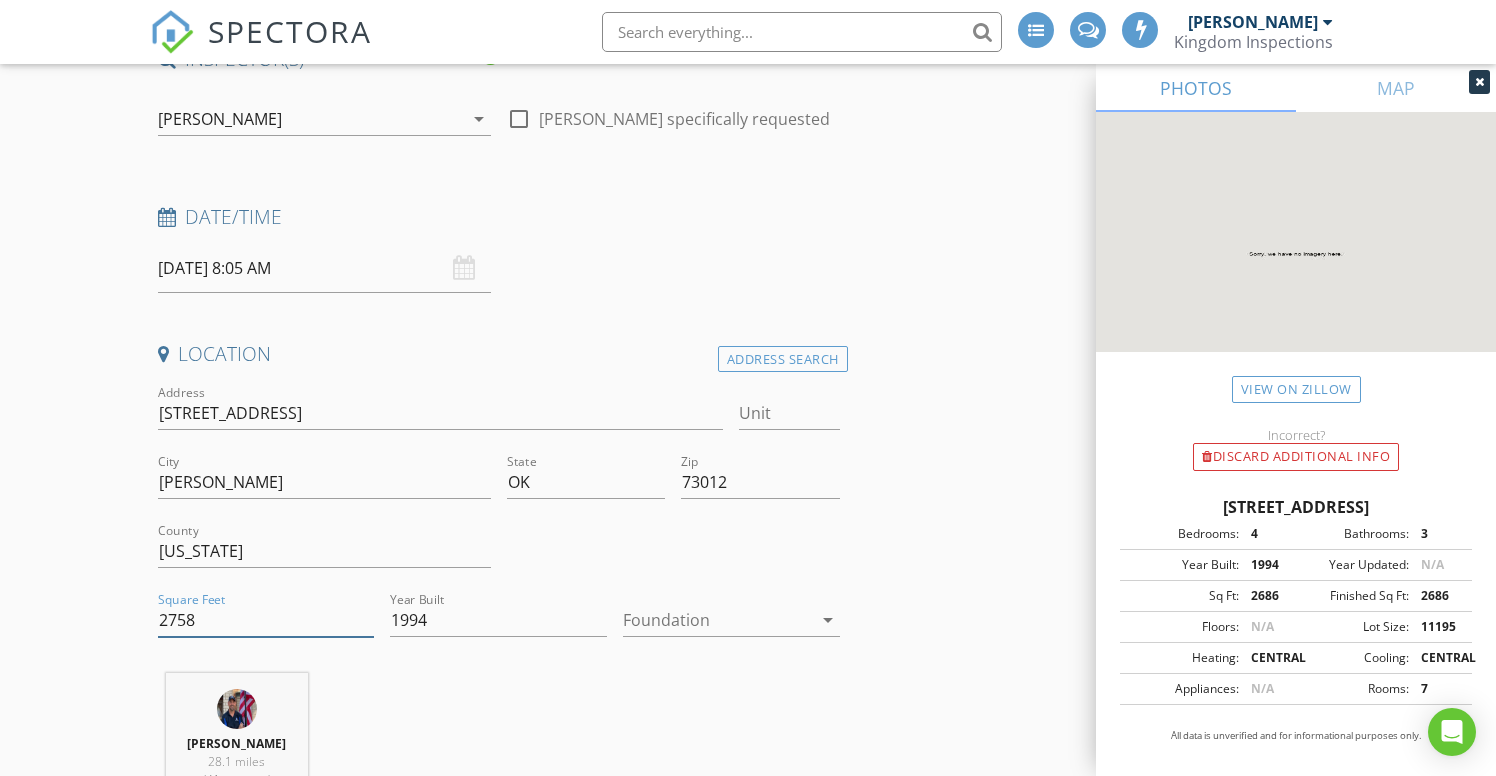 type on "2758" 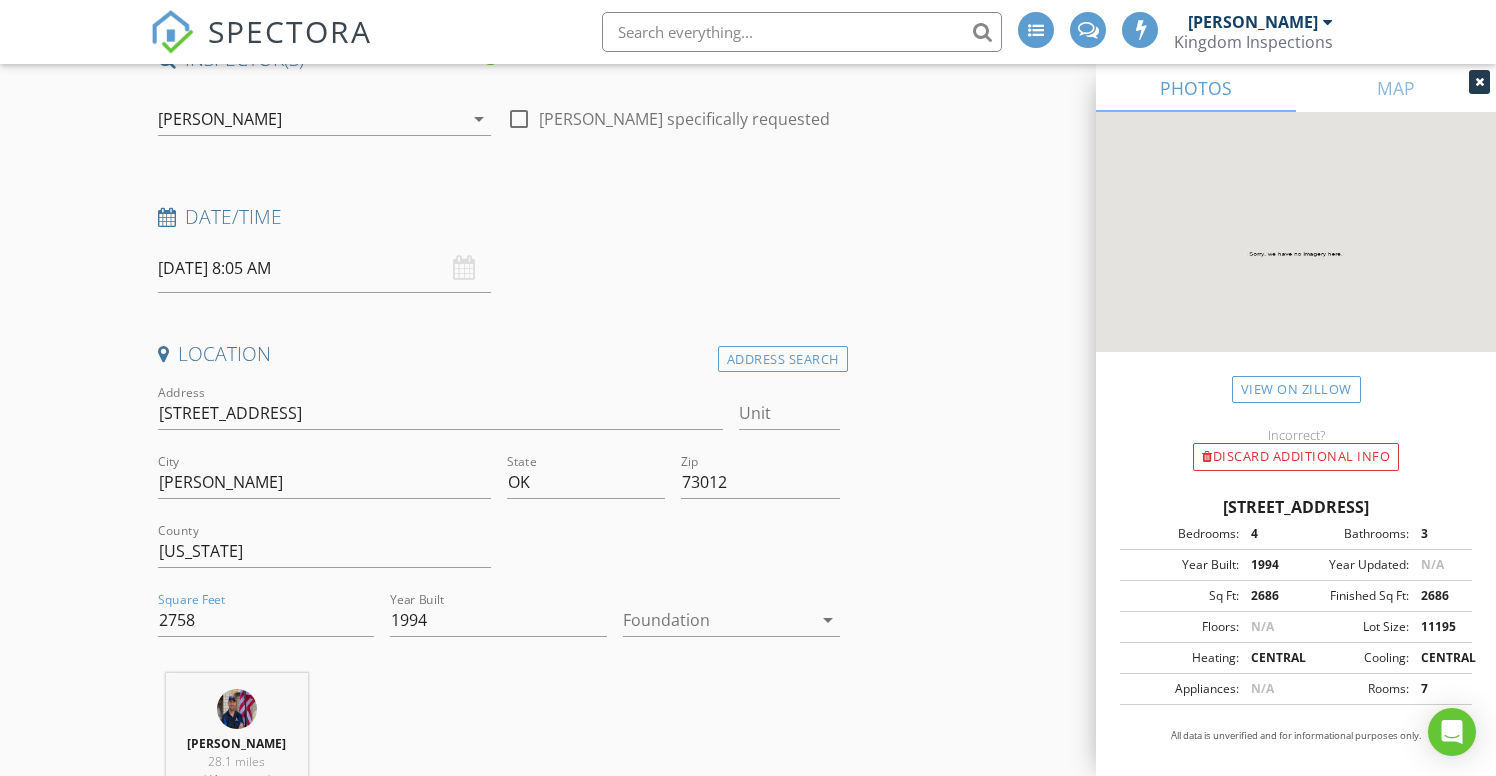 click on "arrow_drop_down" at bounding box center (828, 620) 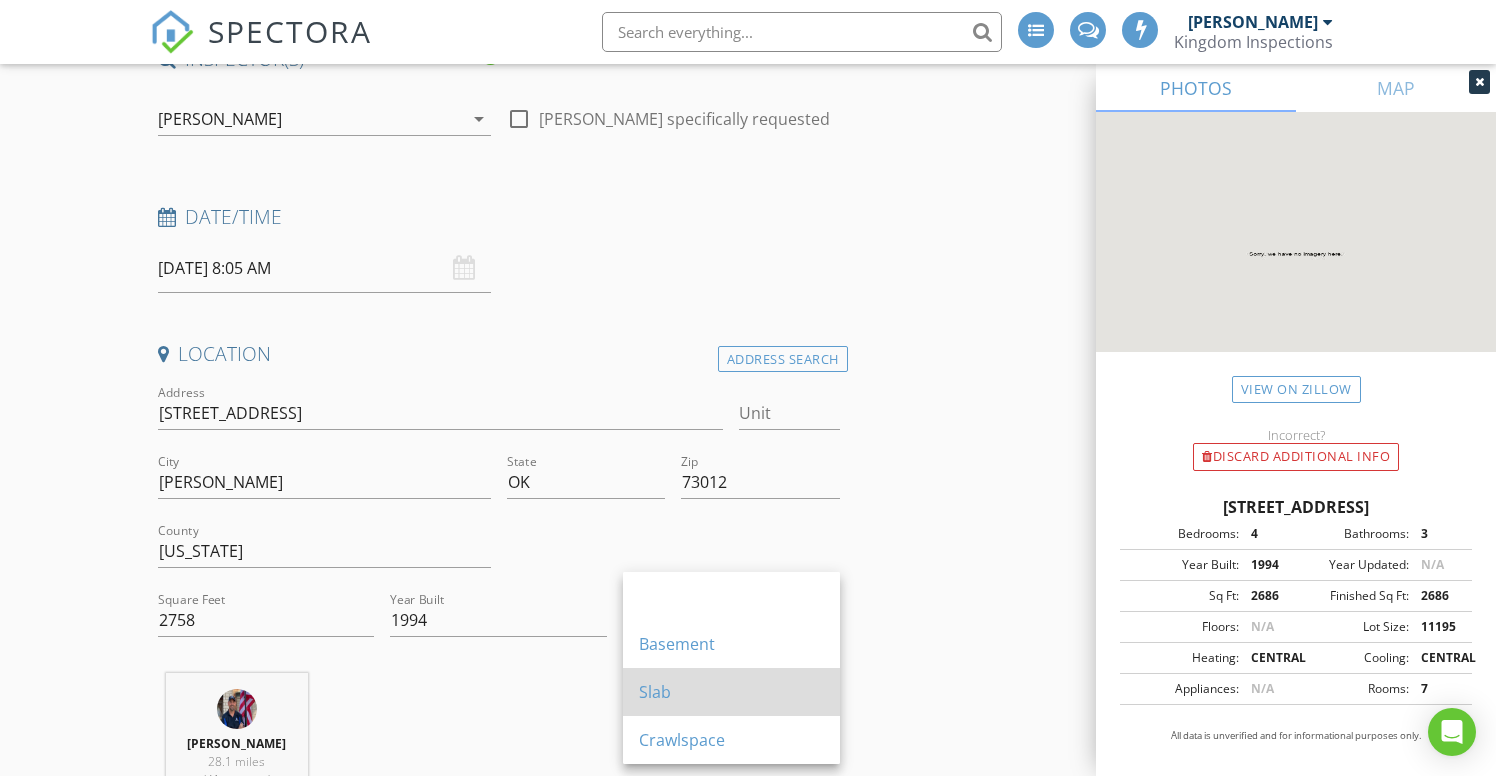 click on "Slab" at bounding box center (731, 692) 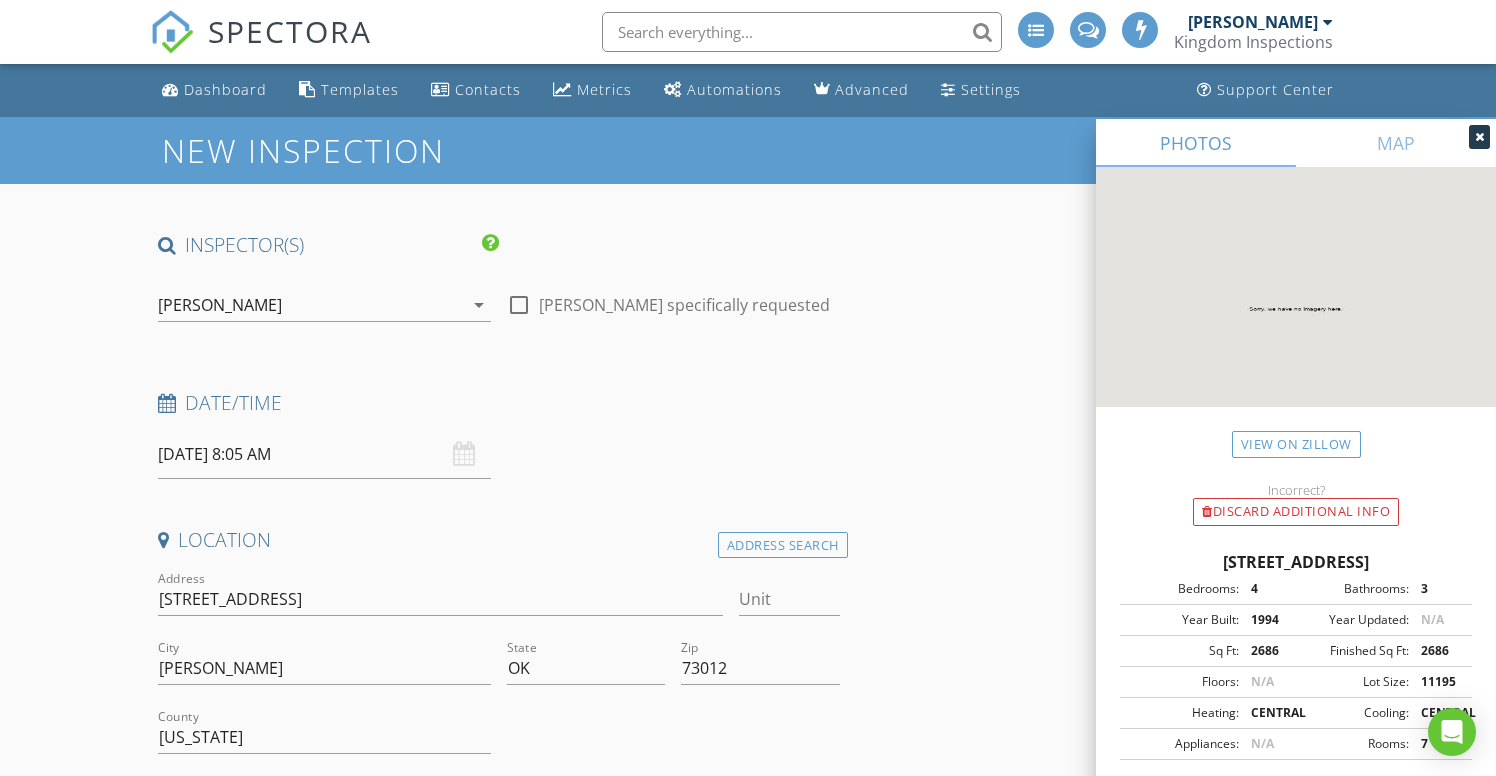scroll, scrollTop: 0, scrollLeft: 0, axis: both 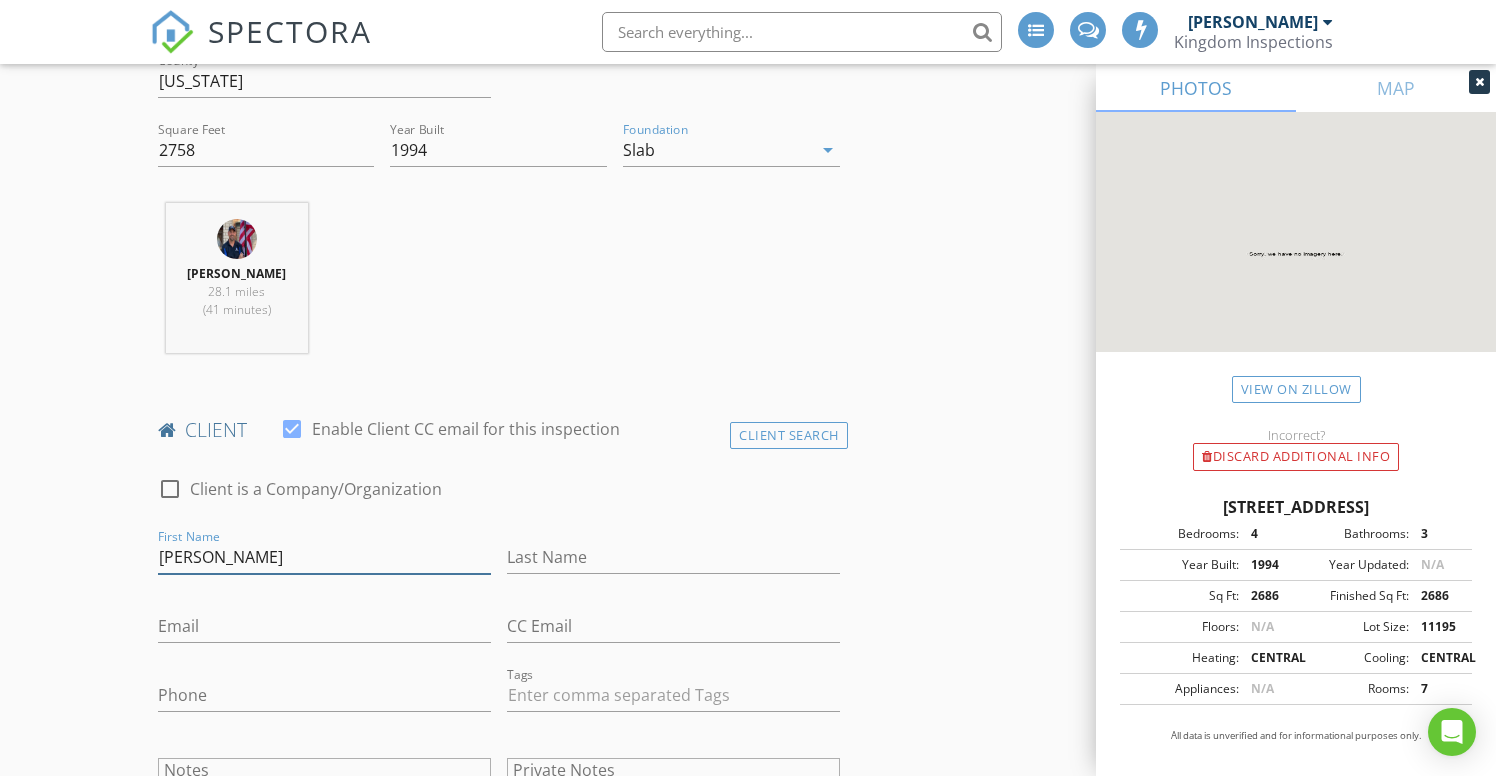type on "[PERSON_NAME]" 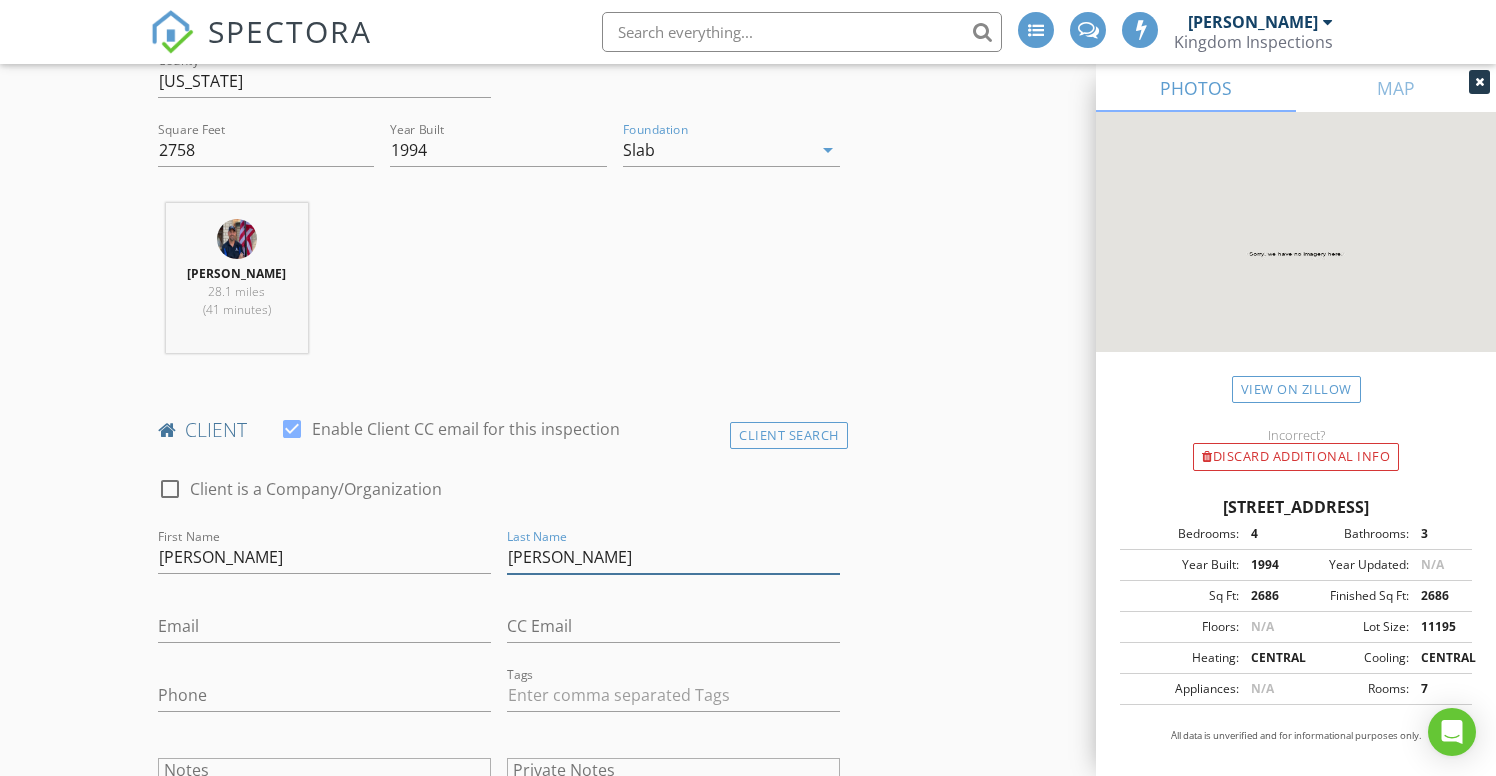 type on "[PERSON_NAME]" 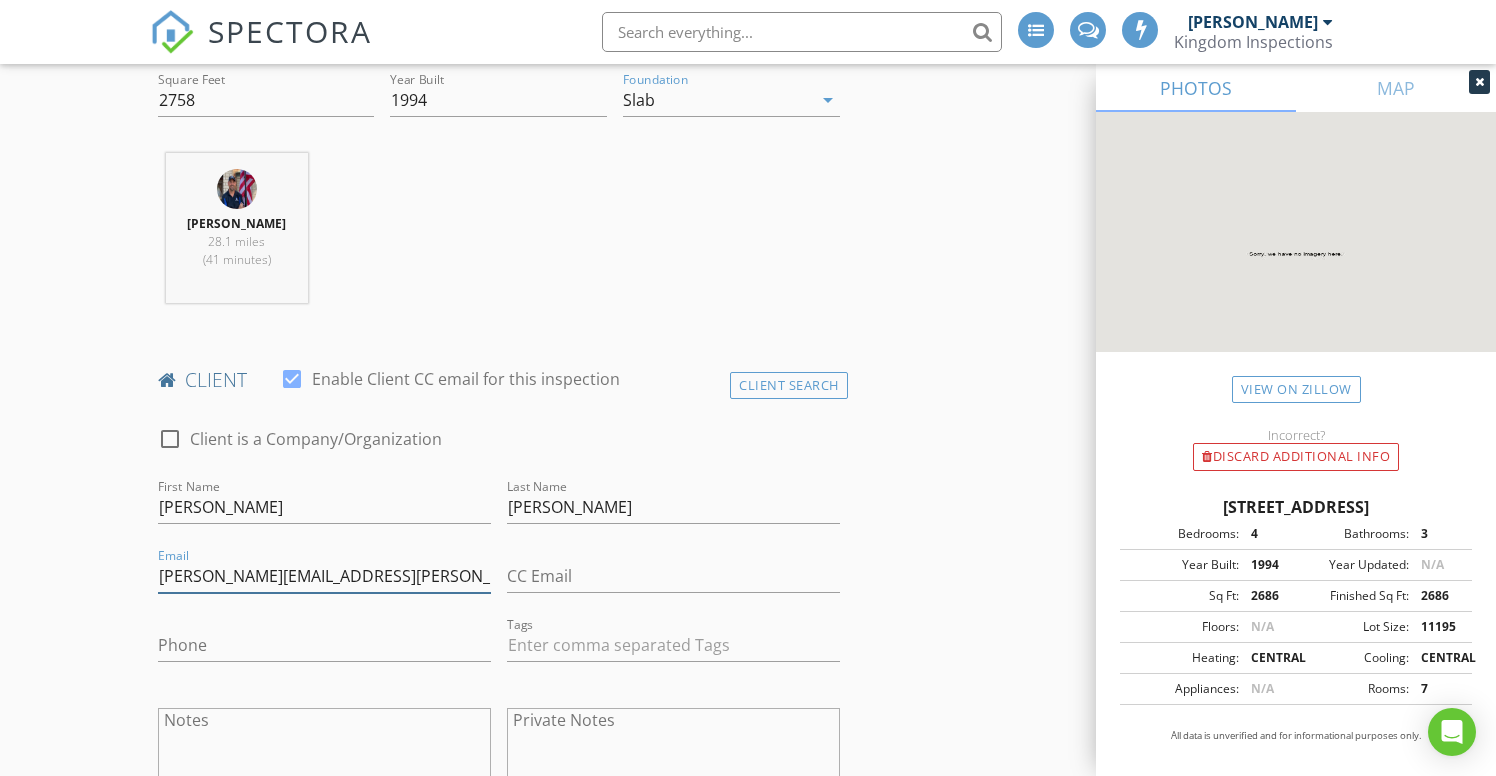 scroll, scrollTop: 712, scrollLeft: 0, axis: vertical 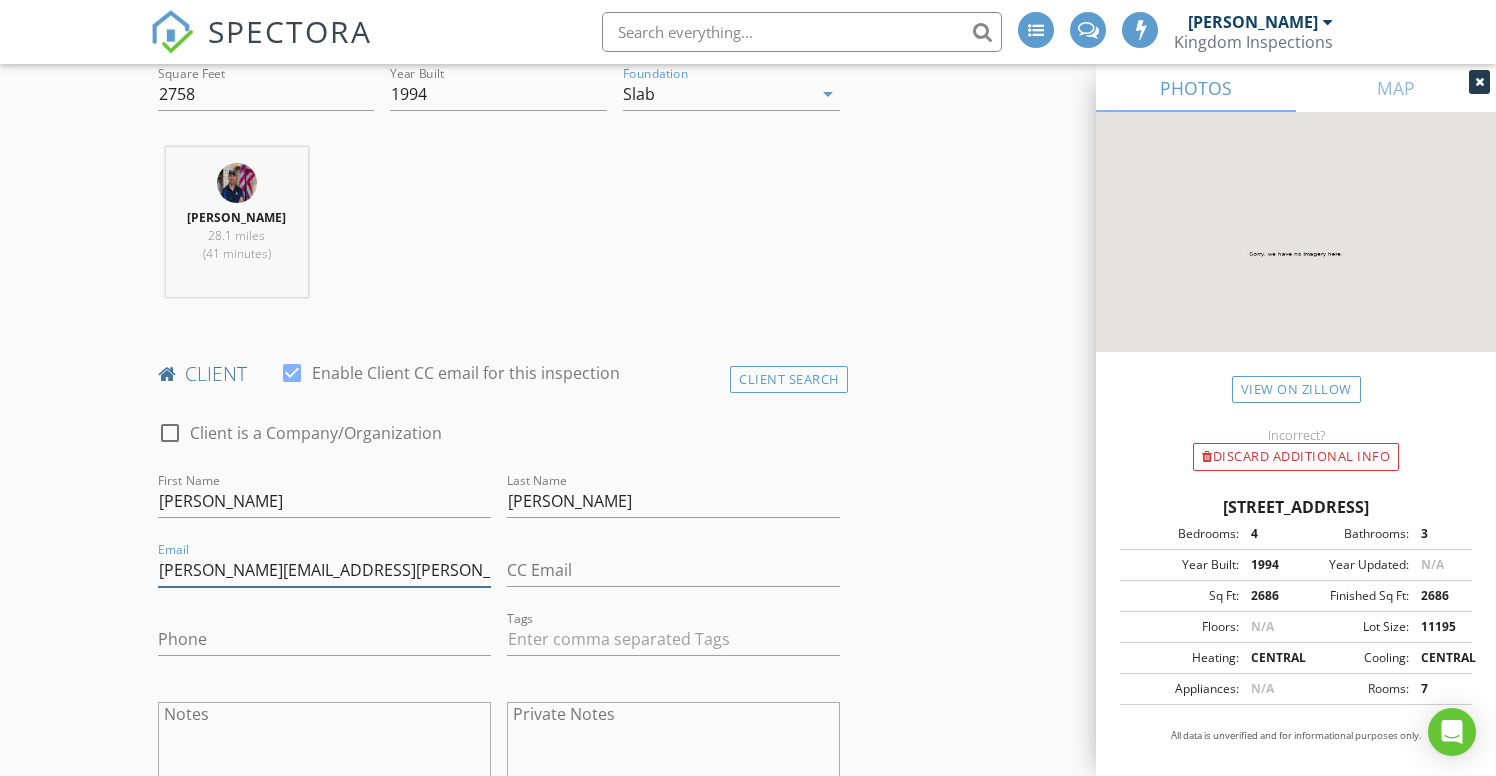 type on "taylor.powell@titanprojobs.com" 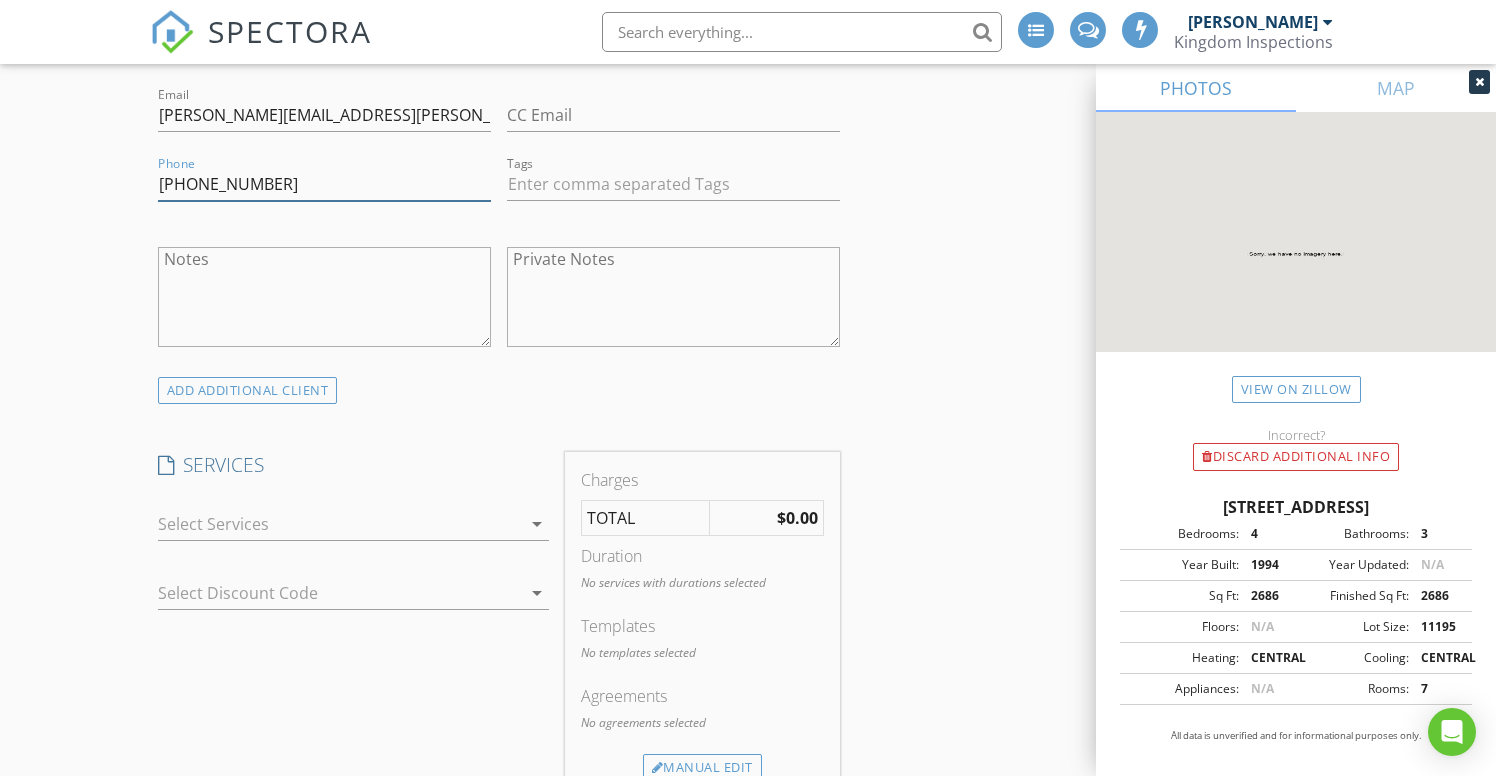 scroll, scrollTop: 1167, scrollLeft: 0, axis: vertical 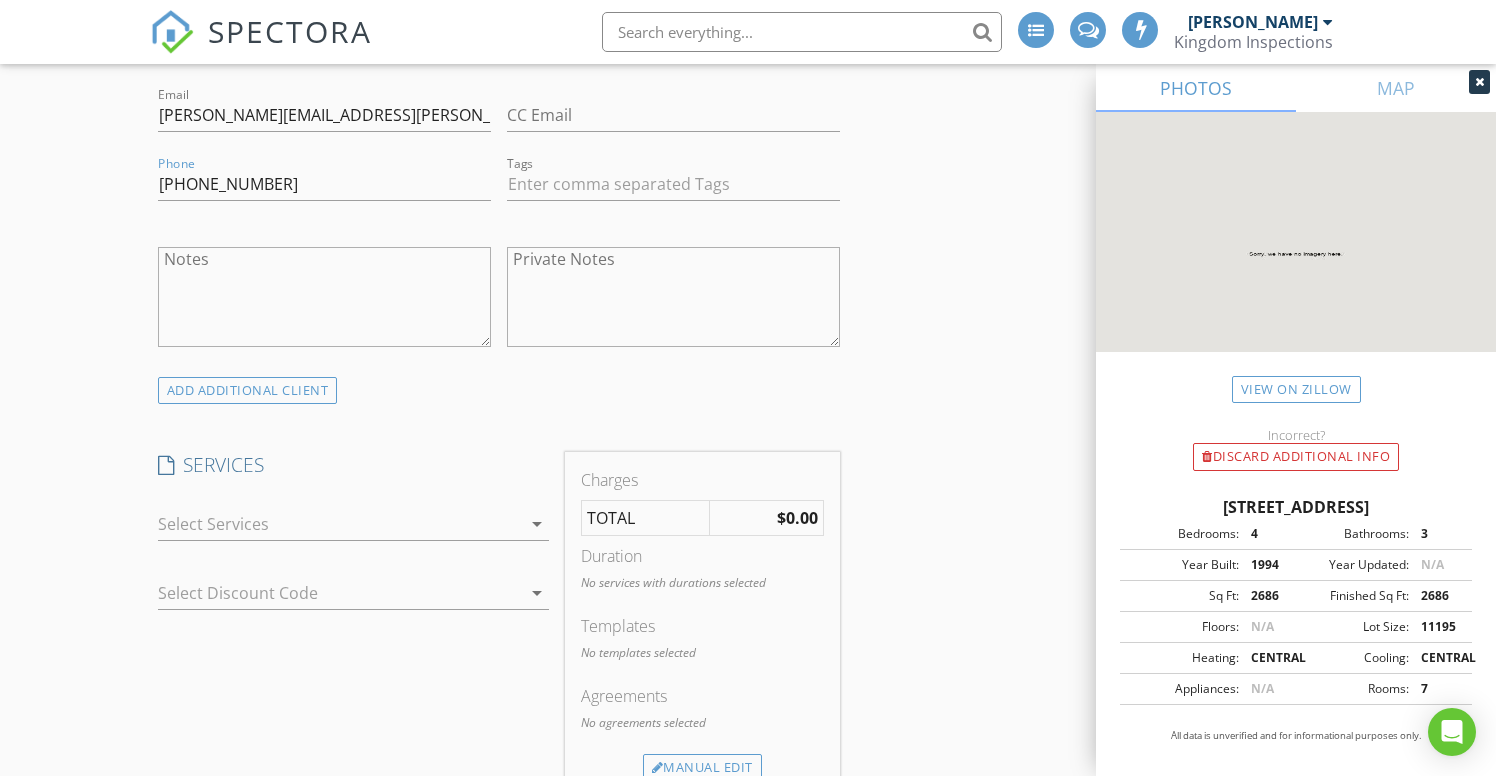 click on "arrow_drop_down" at bounding box center (537, 524) 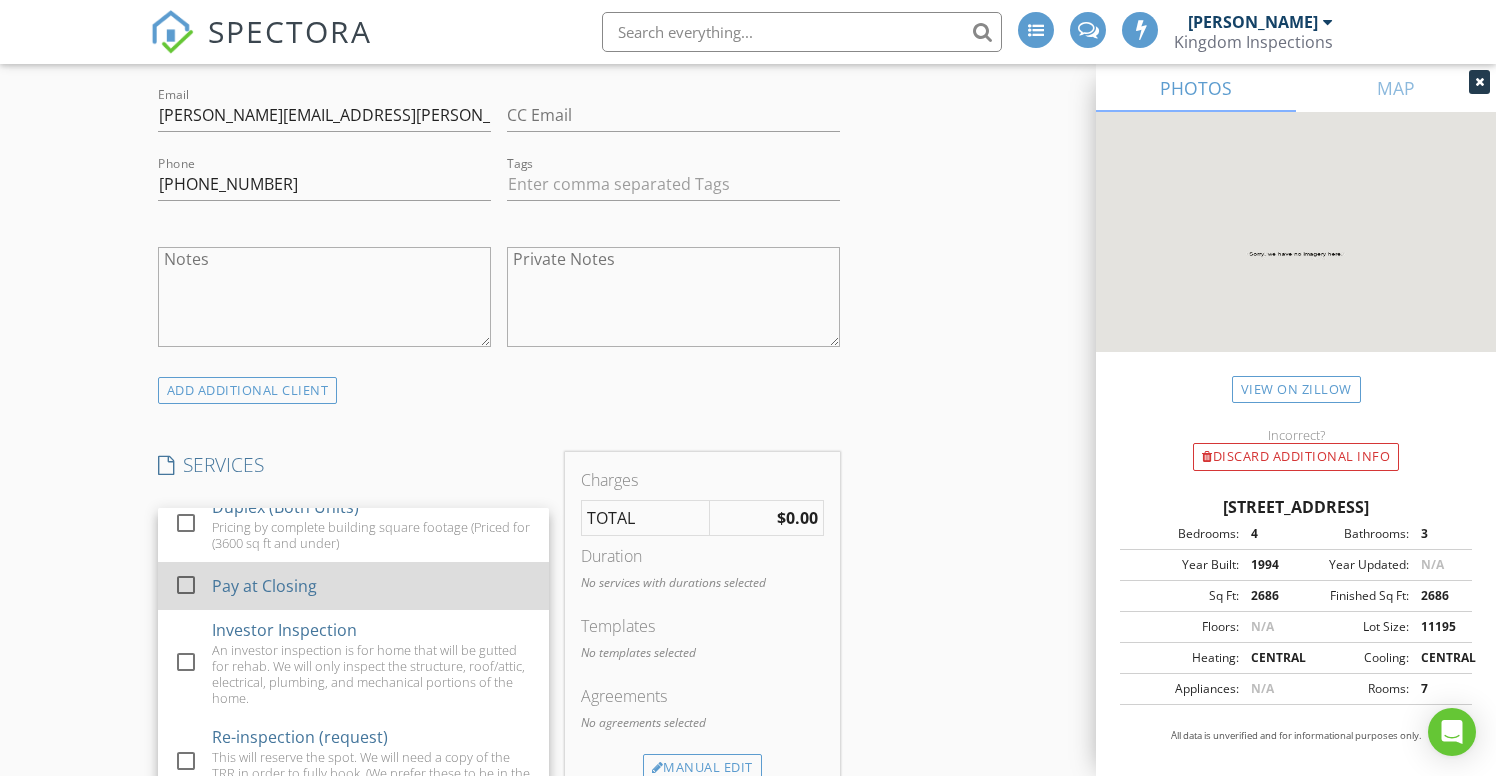 scroll, scrollTop: 446, scrollLeft: 0, axis: vertical 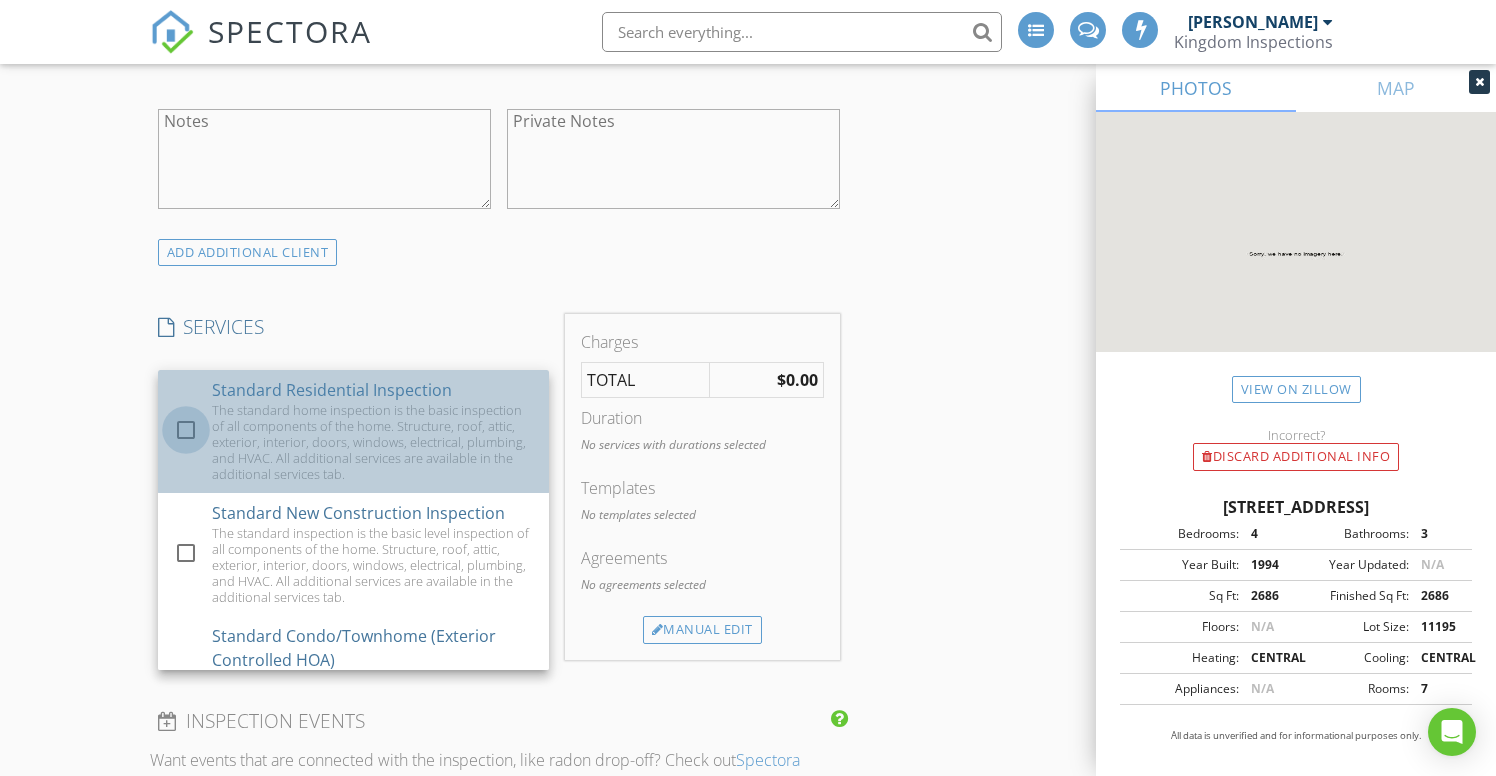 click at bounding box center [186, 430] 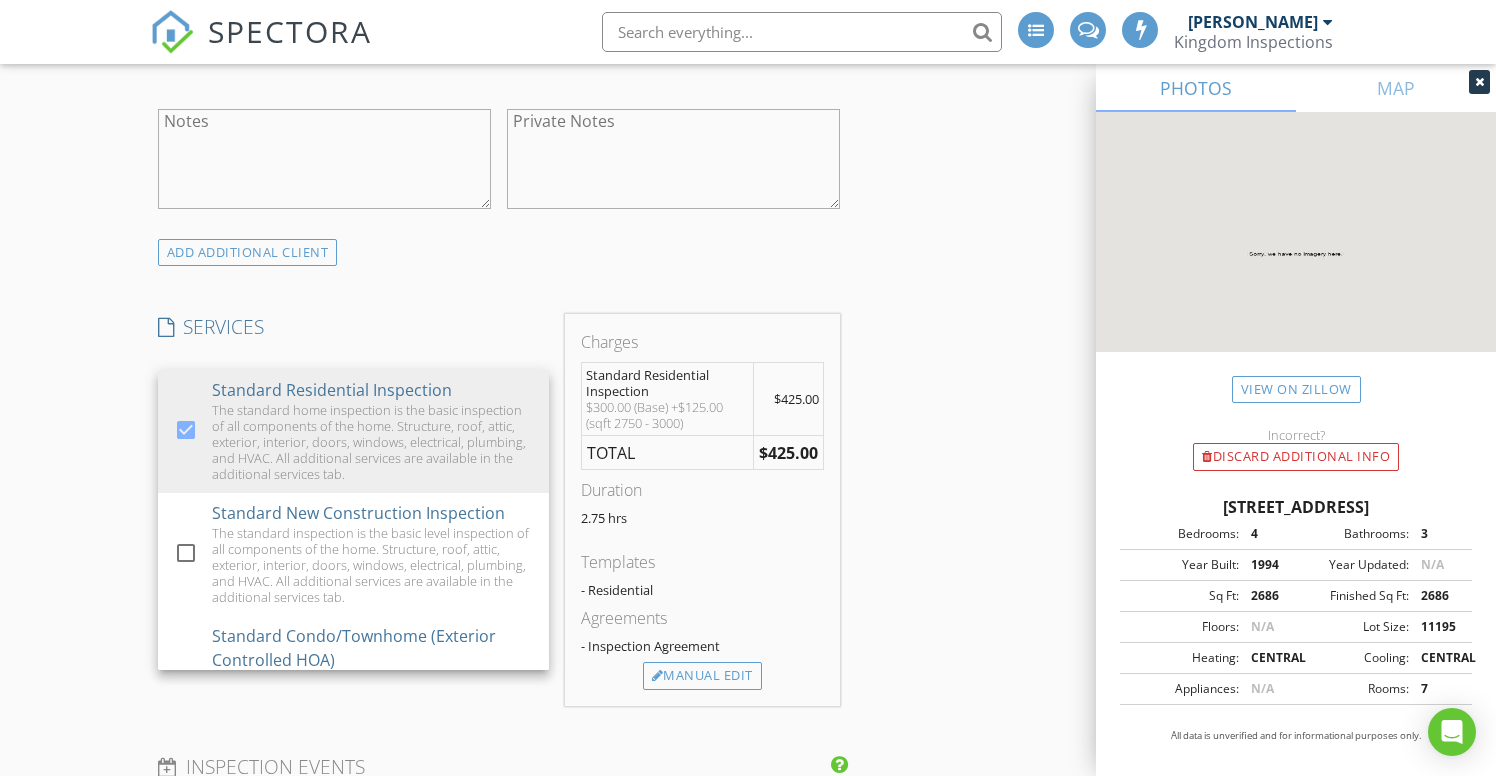 click on "INSPECTOR(S)
check_box   George Carpenter   PRIMARY   check_box_outline_blank   Travis Haberman     check_box_outline_blank   Seth Kaplan     check_box_outline_blank   Matthew Carpenter     George Carpenter arrow_drop_down   check_box_outline_blank George Carpenter specifically requested
Date/Time
07/15/2025 8:05 AM
Location
Address Search       Address 1212 NW 196th St   Unit   City Edmond   State OK   Zip 73012   County Oklahoma     Square Feet 2758   Year Built 1994   Foundation Slab arrow_drop_down     George Carpenter     28.1 miles     (41 minutes)
client
check_box Enable Client CC email for this inspection   Client Search     check_box_outline_blank Client is a Company/Organization     First Name Taylor   Last Name Powell   Email taylor.powell@titanprojobs.com   CC Email   Phone 405-568-9193         Tags         Notes   Private Notes          check_box" at bounding box center (499, 784) 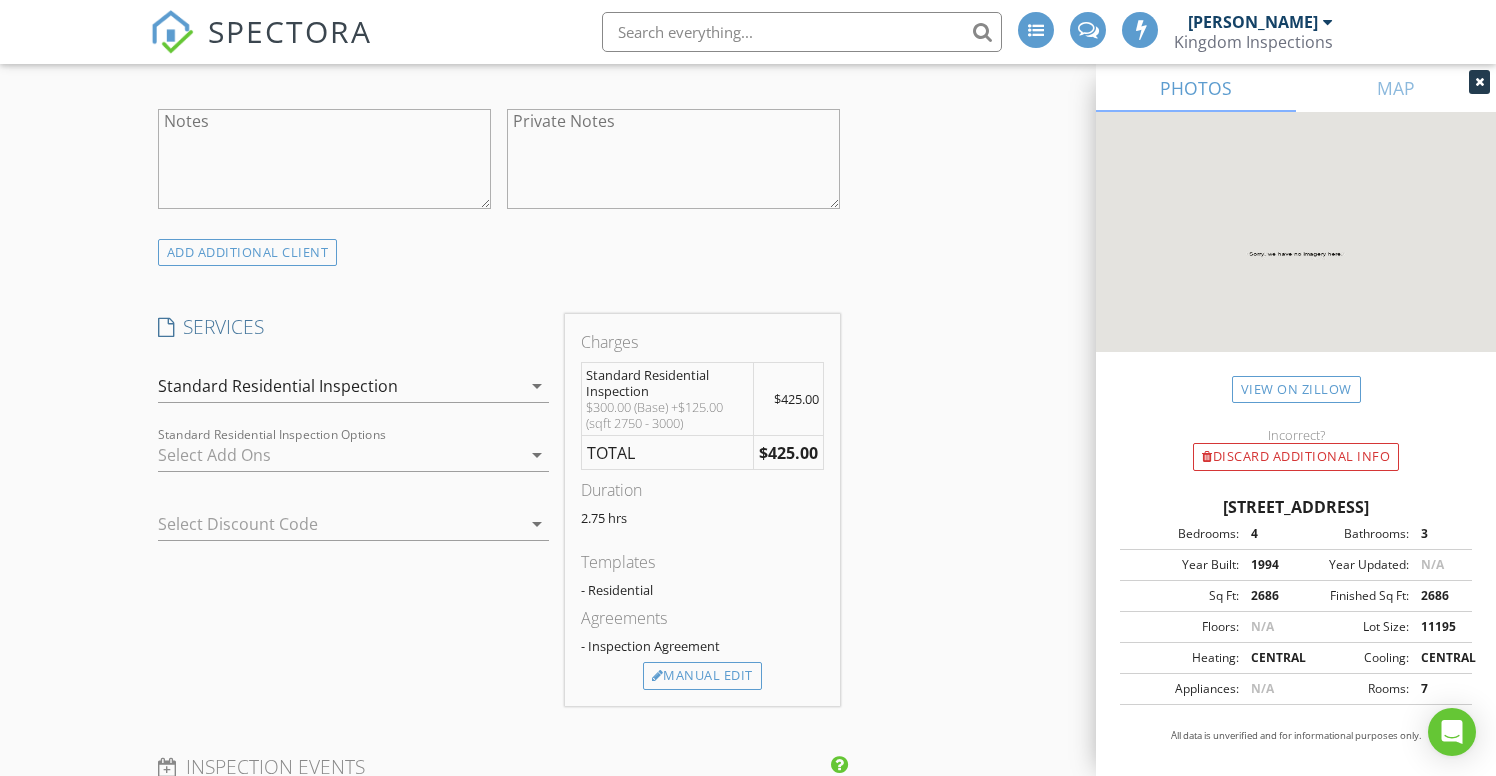 click on "arrow_drop_down" at bounding box center (537, 455) 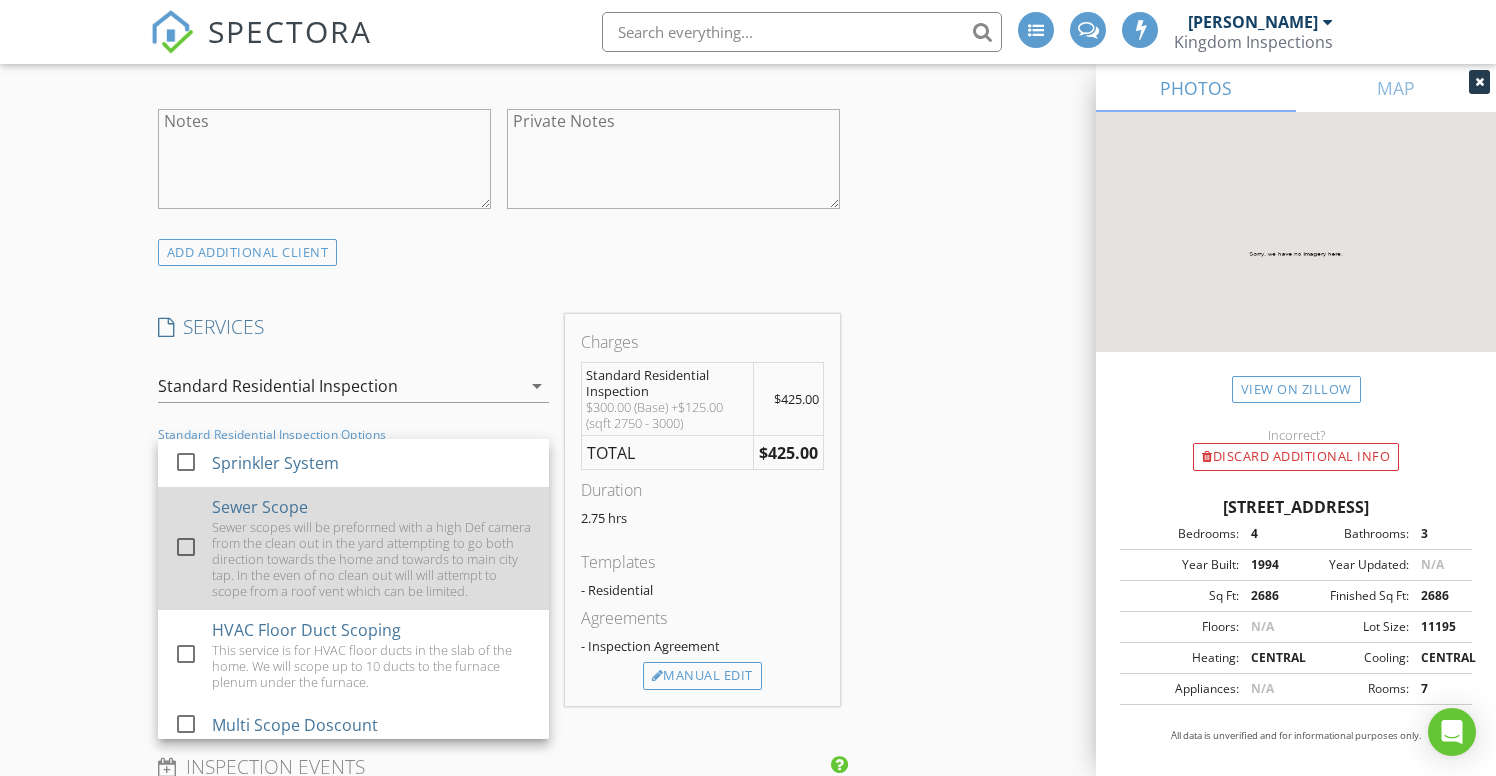 click at bounding box center [186, 547] 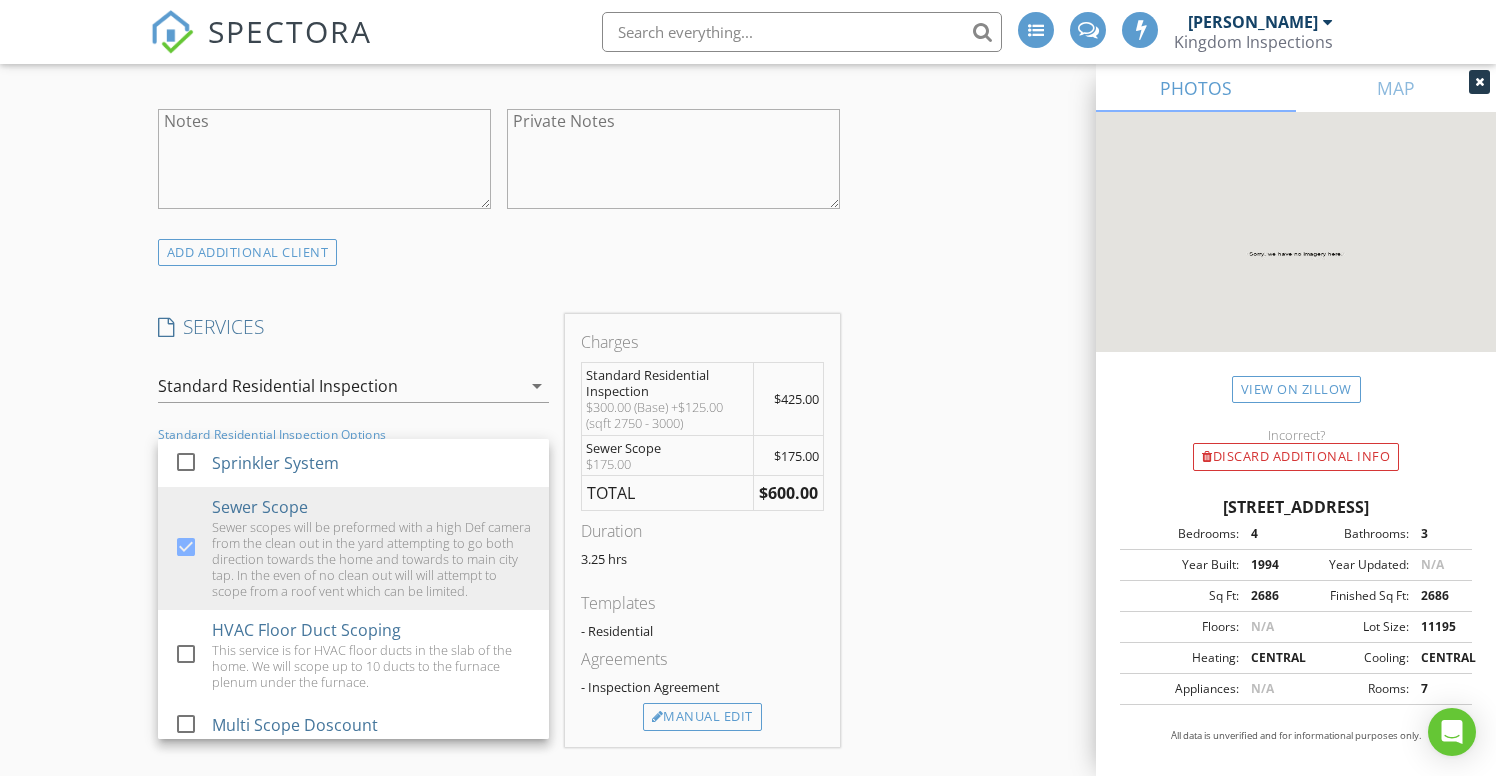 click on "INSPECTOR(S)
check_box   George Carpenter   PRIMARY   check_box_outline_blank   Travis Haberman     check_box_outline_blank   Seth Kaplan     check_box_outline_blank   Matthew Carpenter     George Carpenter arrow_drop_down   check_box_outline_blank George Carpenter specifically requested
Date/Time
07/15/2025 8:05 AM
Location
Address Search       Address 1212 NW 196th St   Unit   City Edmond   State OK   Zip 73012   County Oklahoma     Square Feet 2758   Year Built 1994   Foundation Slab arrow_drop_down     George Carpenter     28.1 miles     (41 minutes)
client
check_box Enable Client CC email for this inspection   Client Search     check_box_outline_blank Client is a Company/Organization     First Name Taylor   Last Name Powell   Email taylor.powell@titanprojobs.com   CC Email   Phone 405-568-9193         Tags         Notes   Private Notes          check_box" at bounding box center [499, 805] 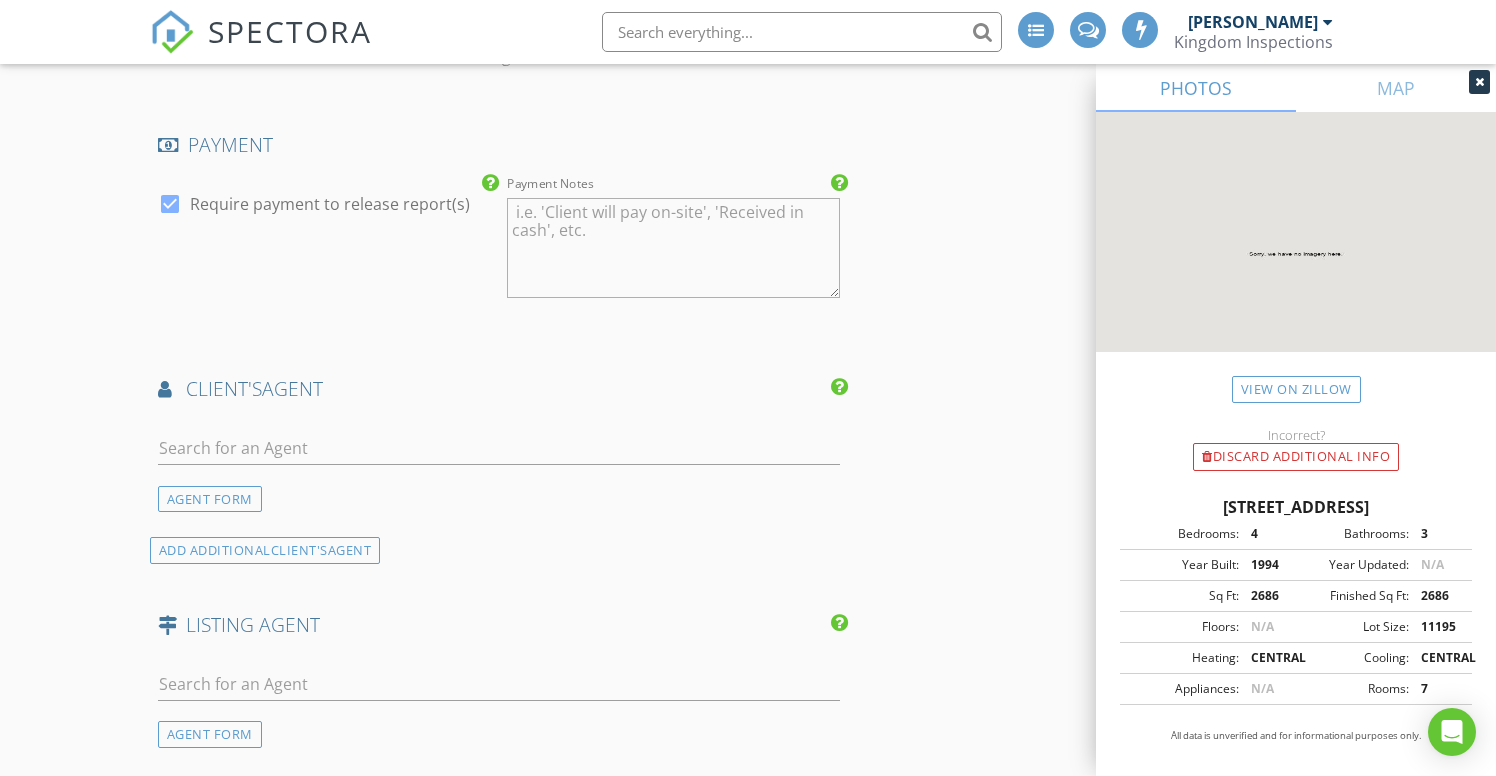 scroll, scrollTop: 2134, scrollLeft: 0, axis: vertical 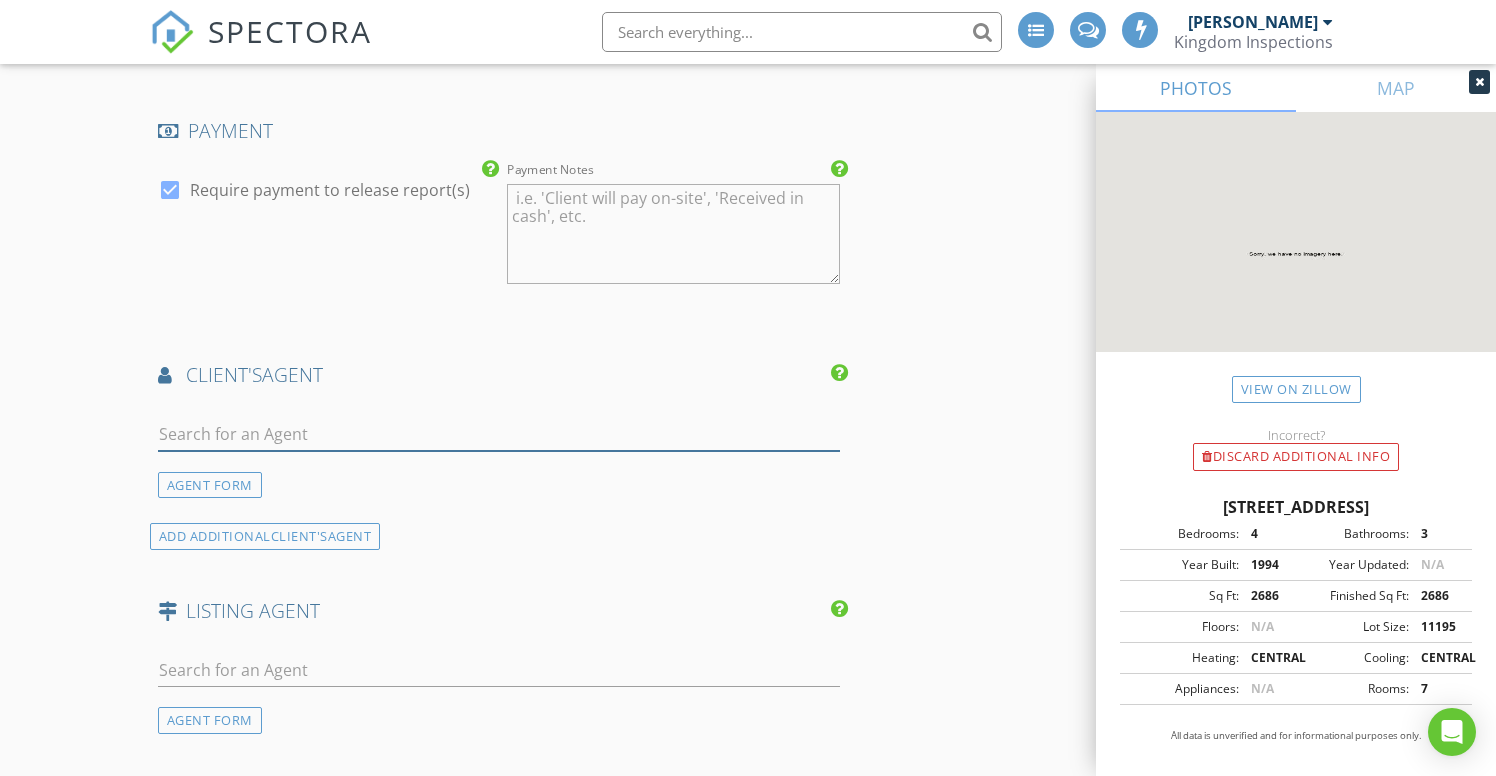 click at bounding box center (499, 434) 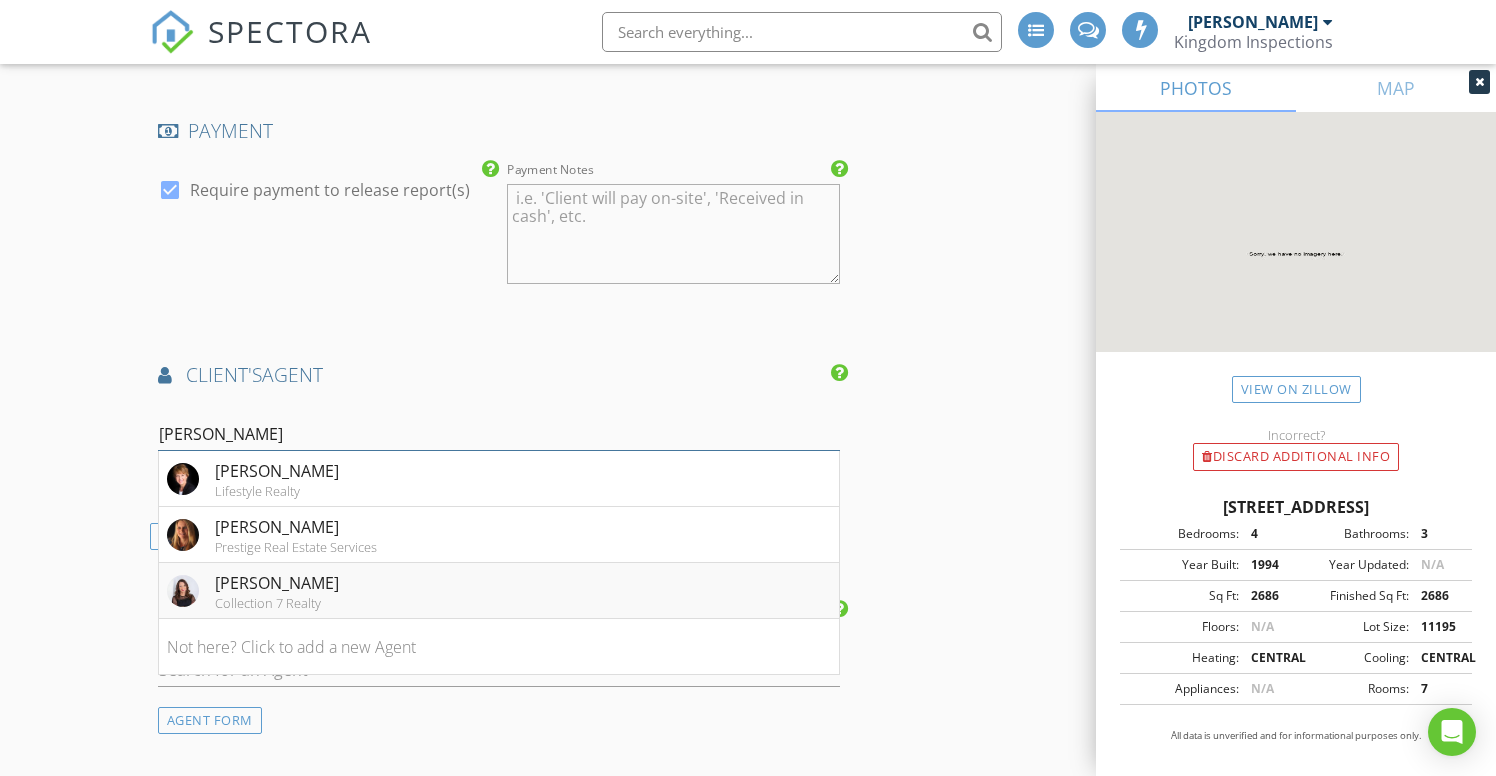 type on "Niki" 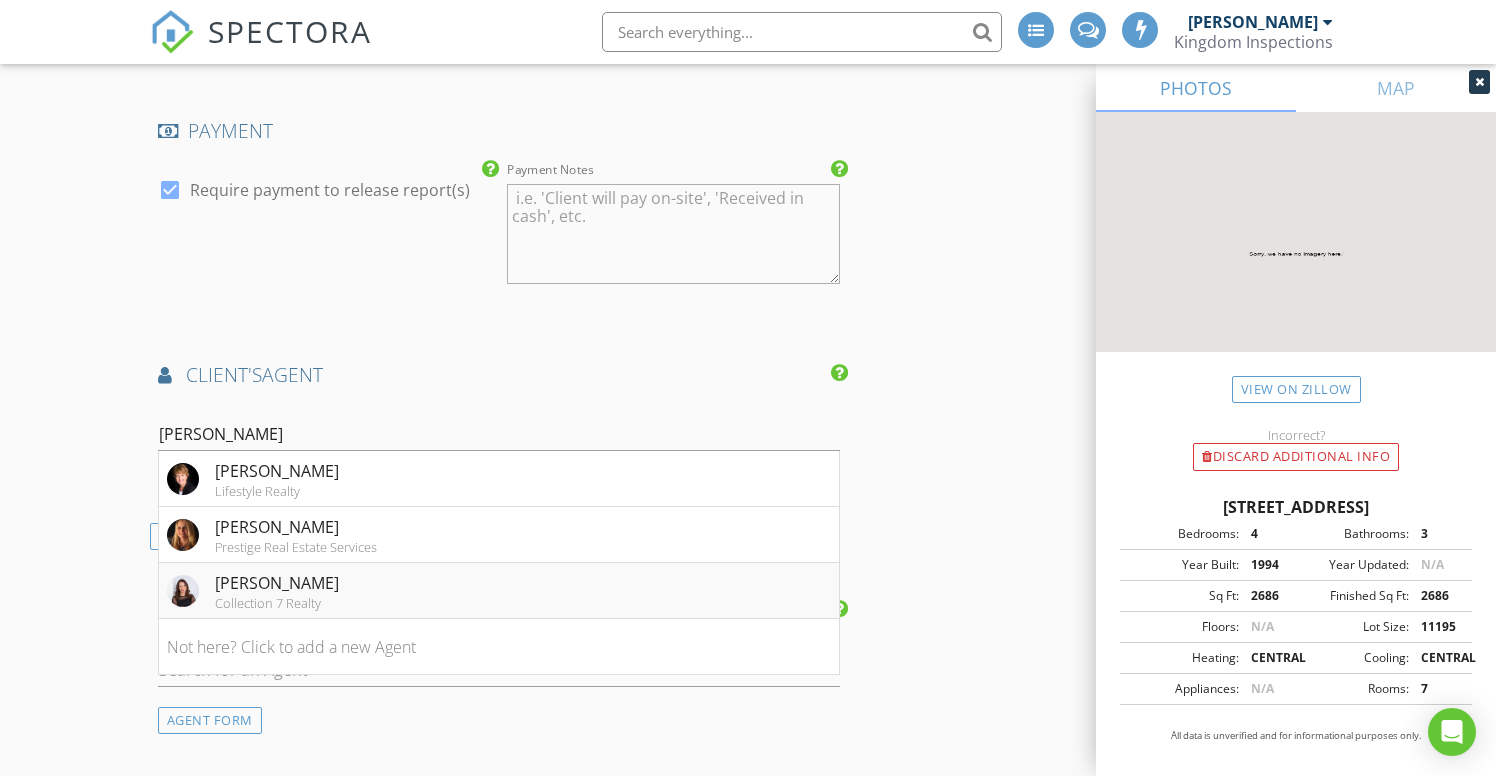 click on "Niki McClain
Collection 7 Realty" at bounding box center (499, 591) 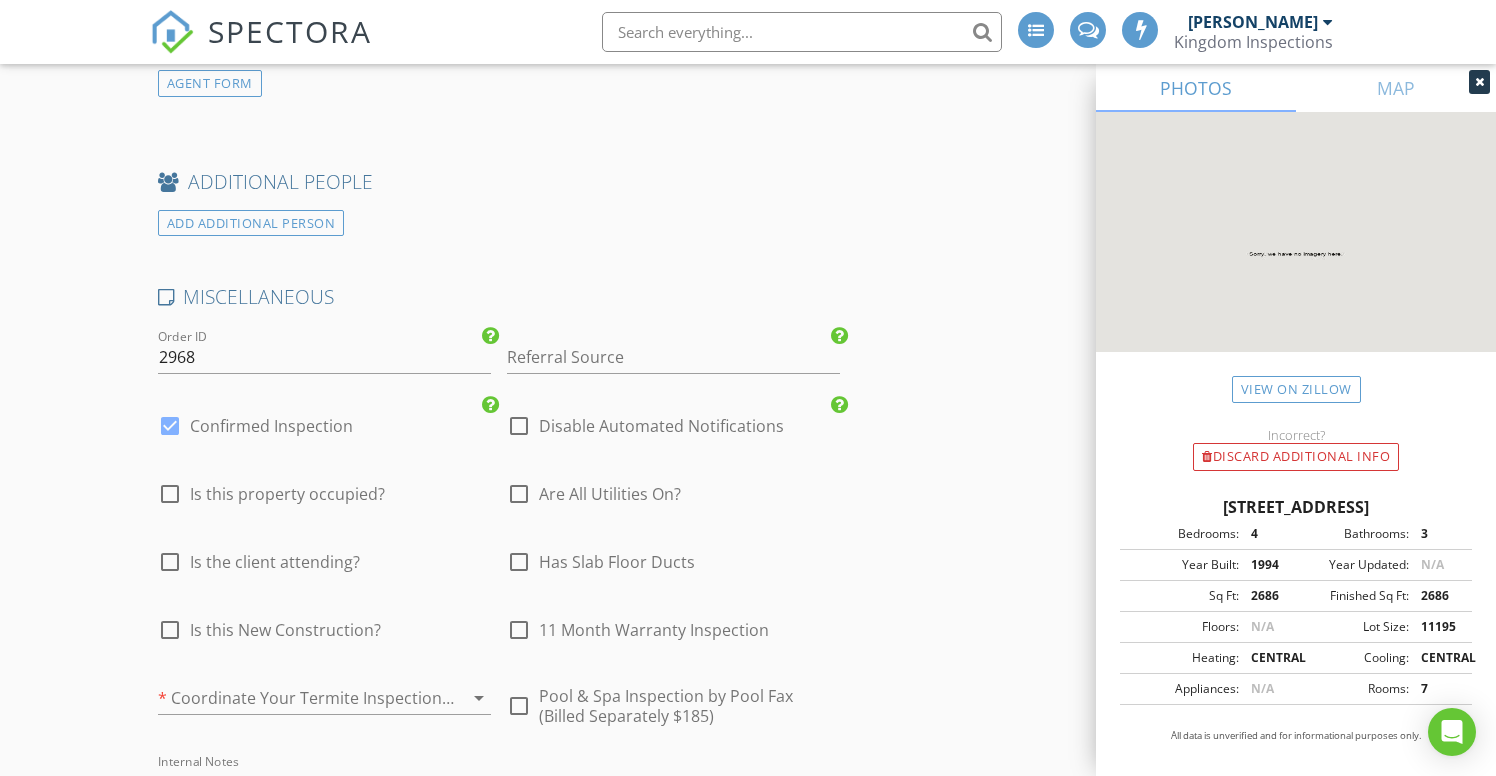 scroll, scrollTop: 3291, scrollLeft: 0, axis: vertical 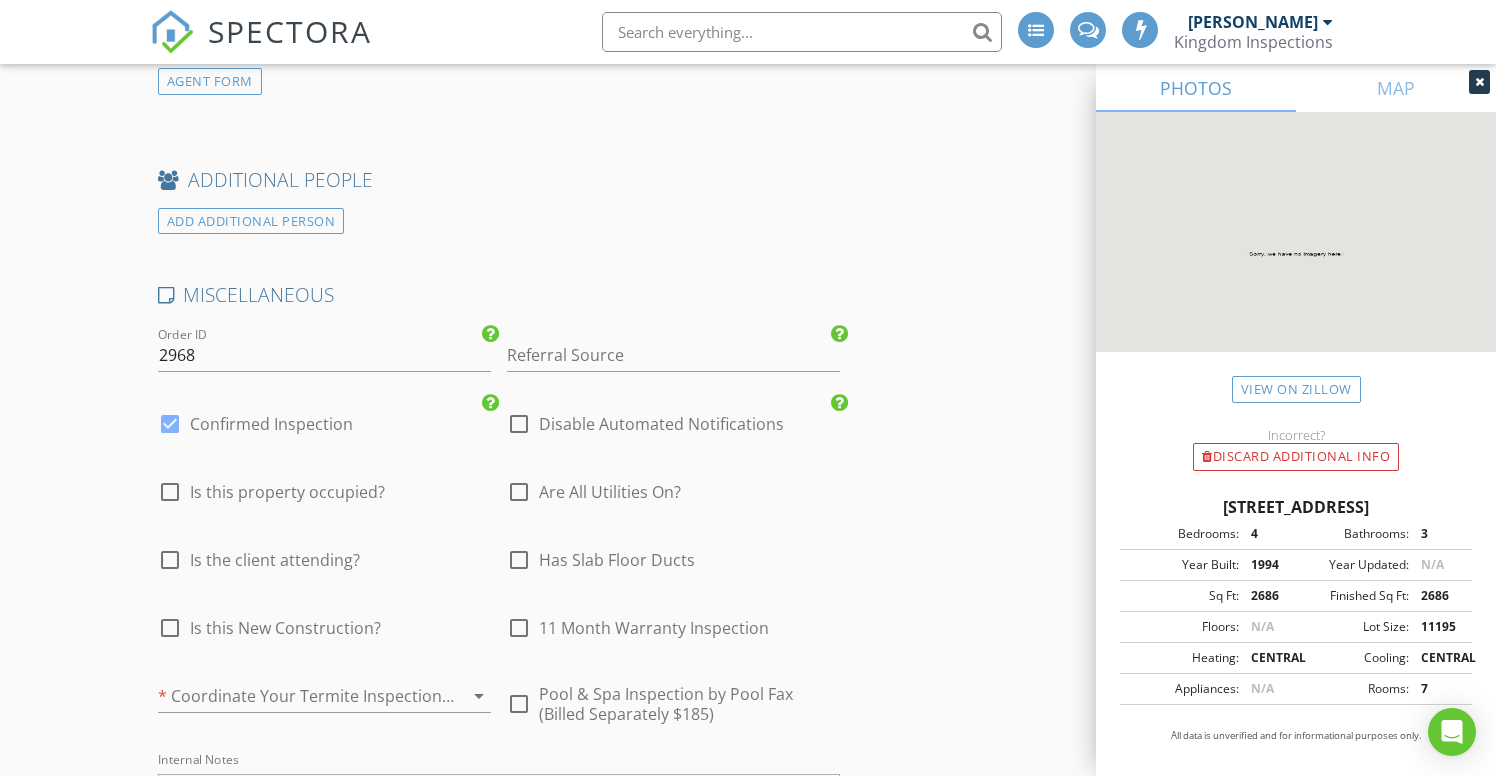 click at bounding box center (519, 424) 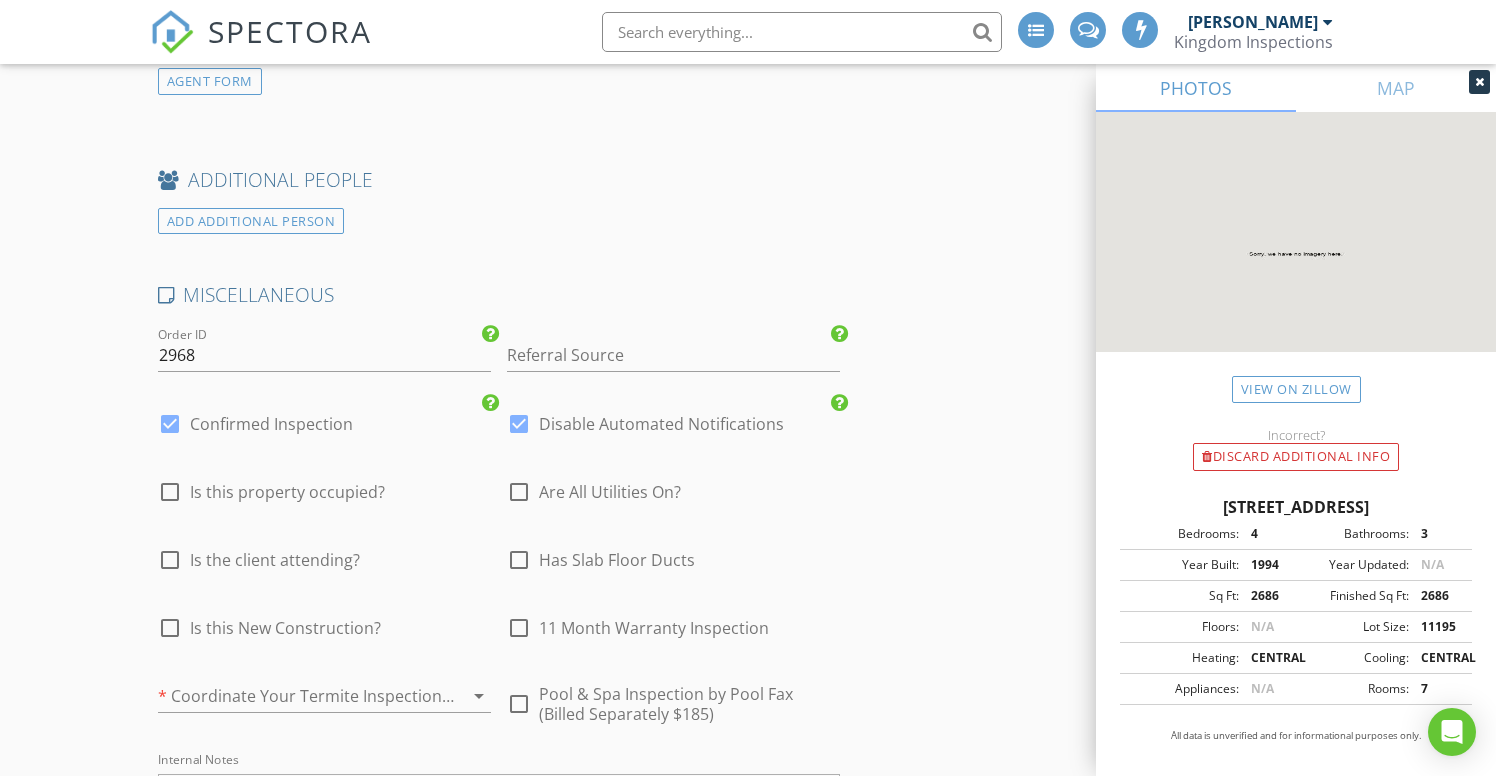 click at bounding box center [170, 424] 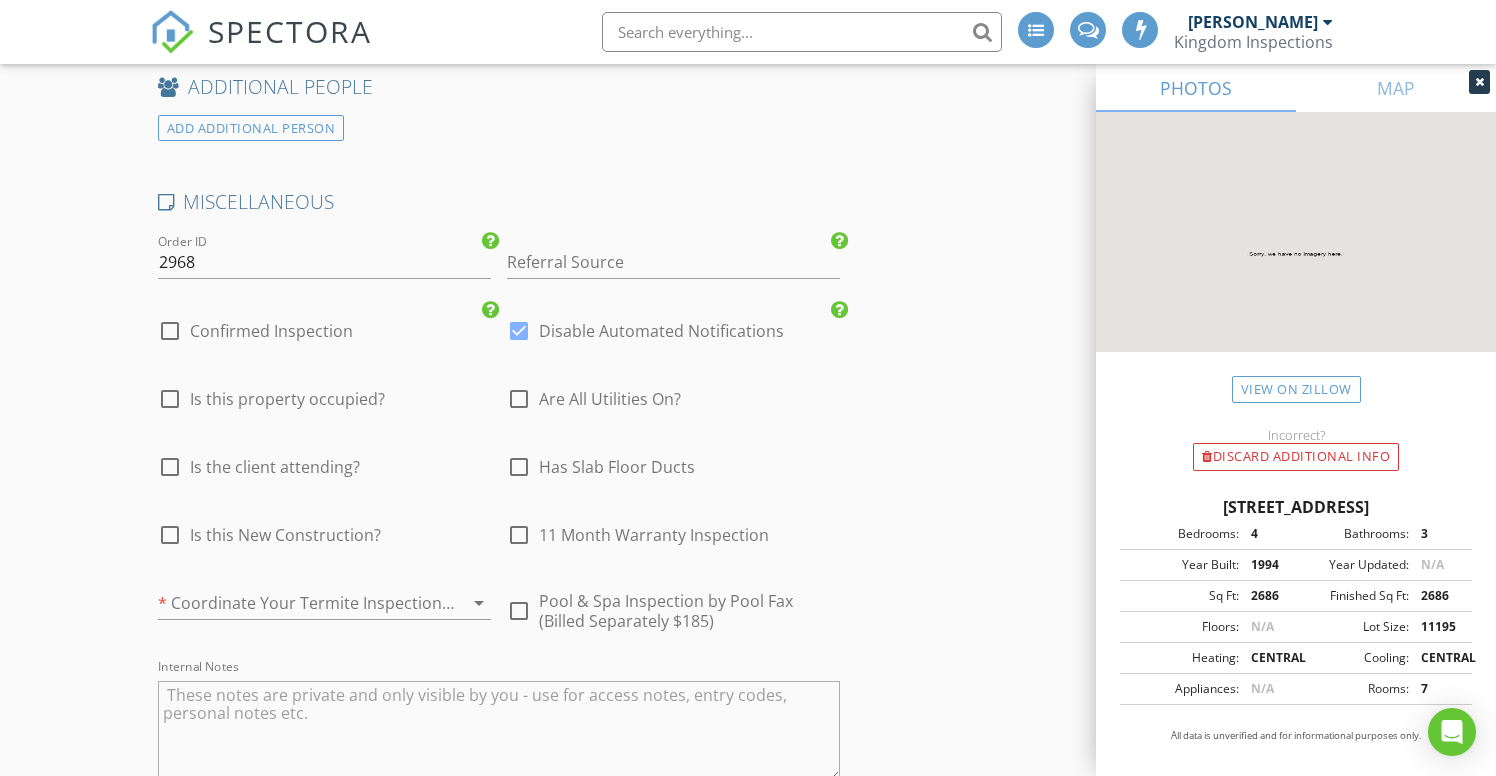 scroll, scrollTop: 3386, scrollLeft: 0, axis: vertical 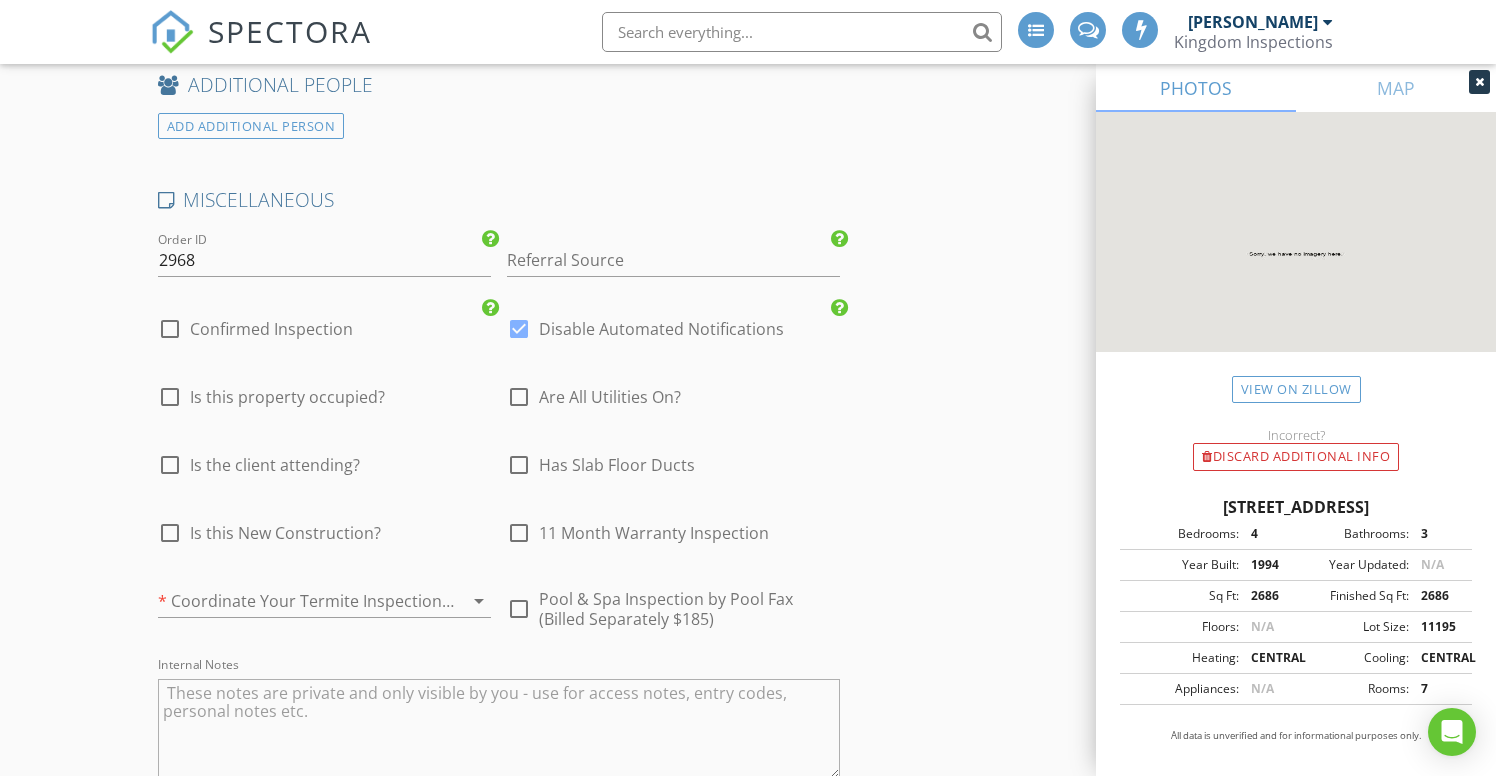 click on "arrow_drop_down" at bounding box center (479, 601) 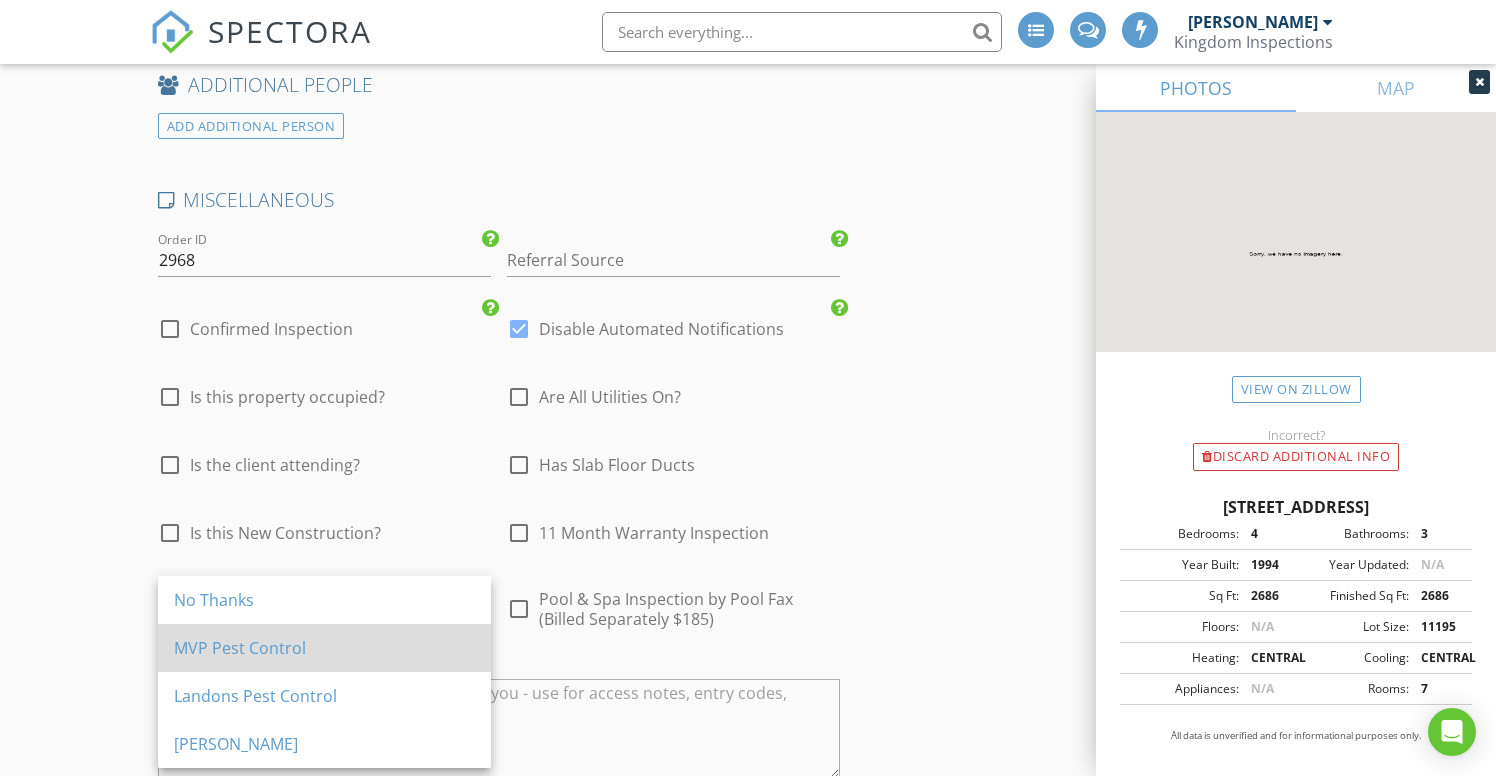 click on "MVP Pest Control" at bounding box center (324, 648) 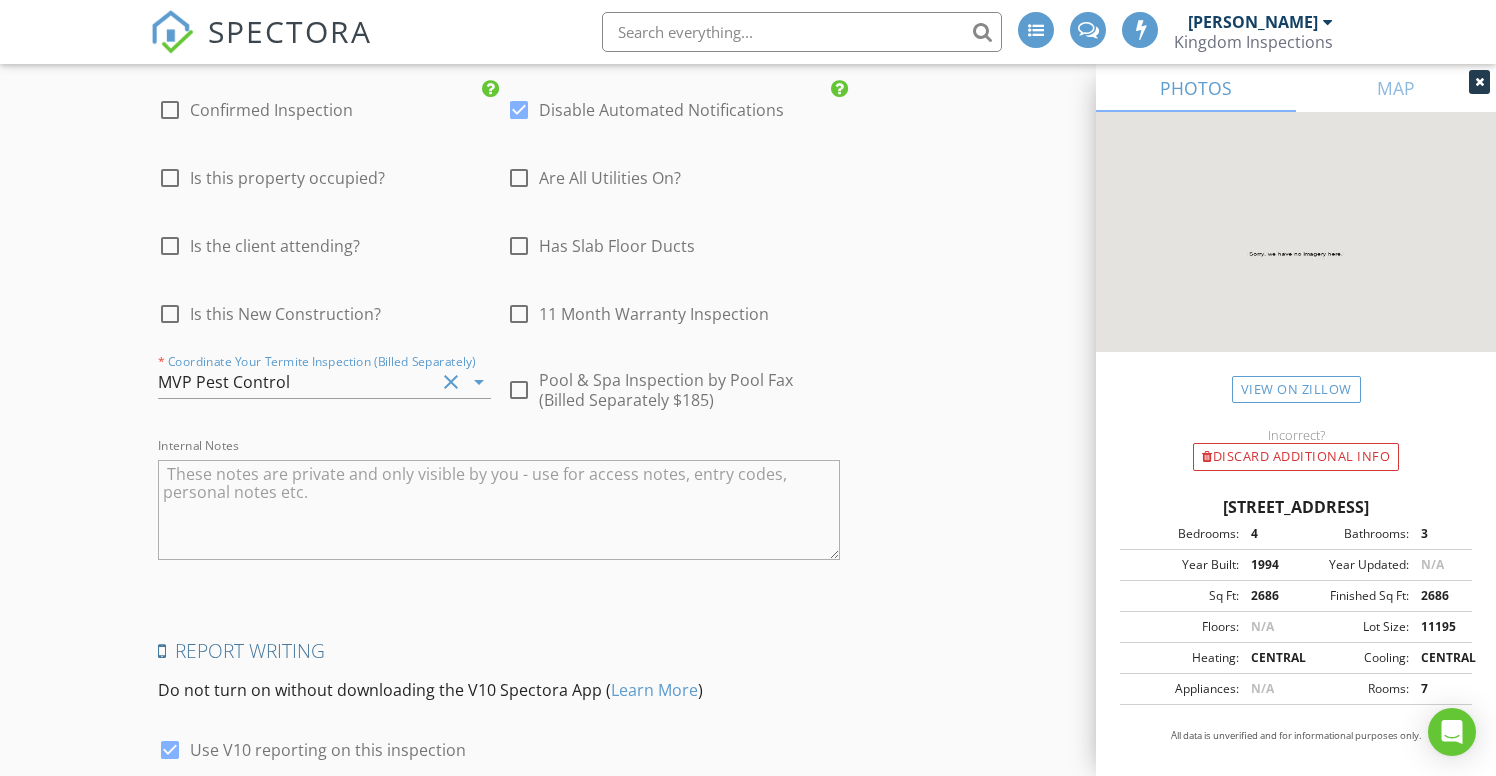 scroll, scrollTop: 3616, scrollLeft: 0, axis: vertical 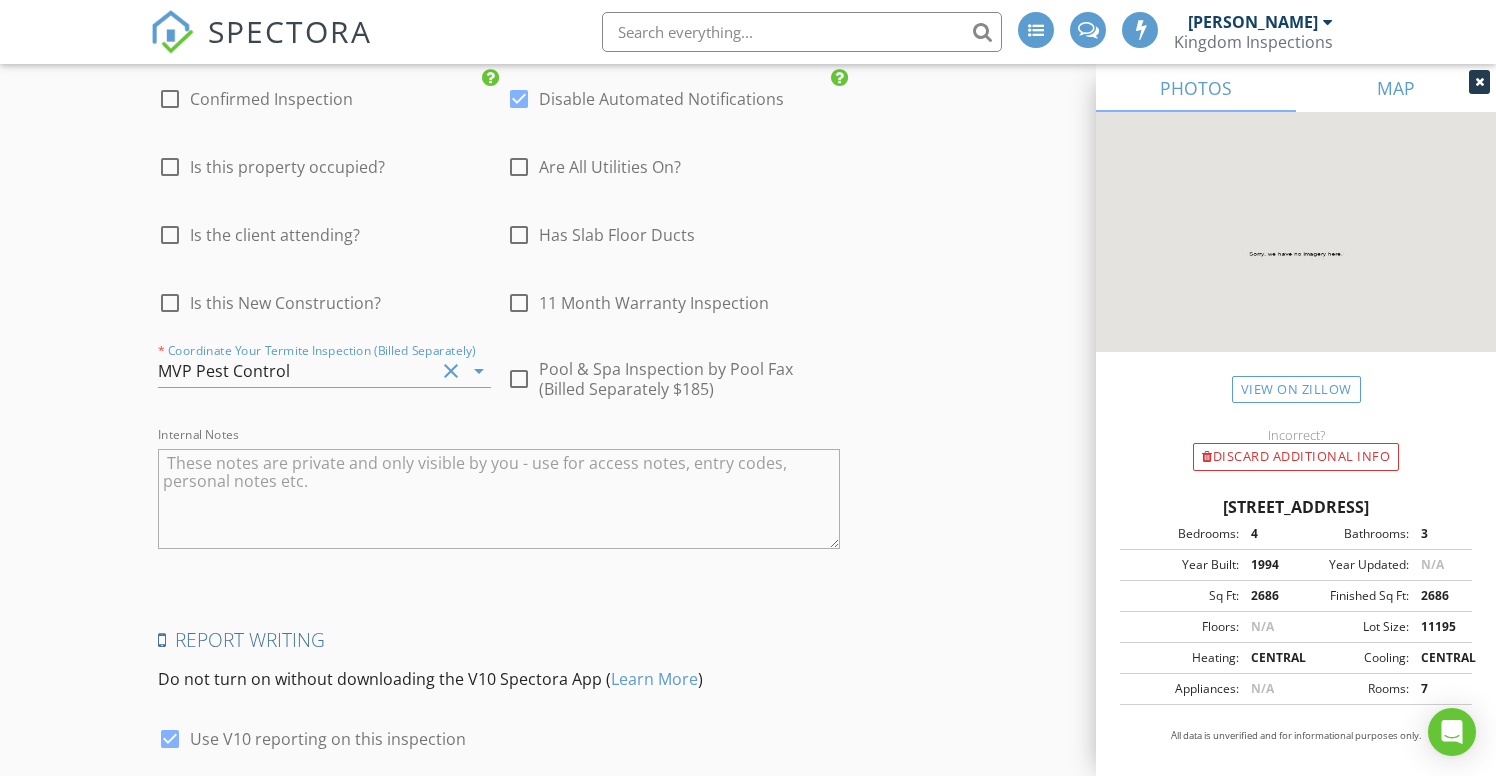 click on "MAP" at bounding box center [1396, 88] 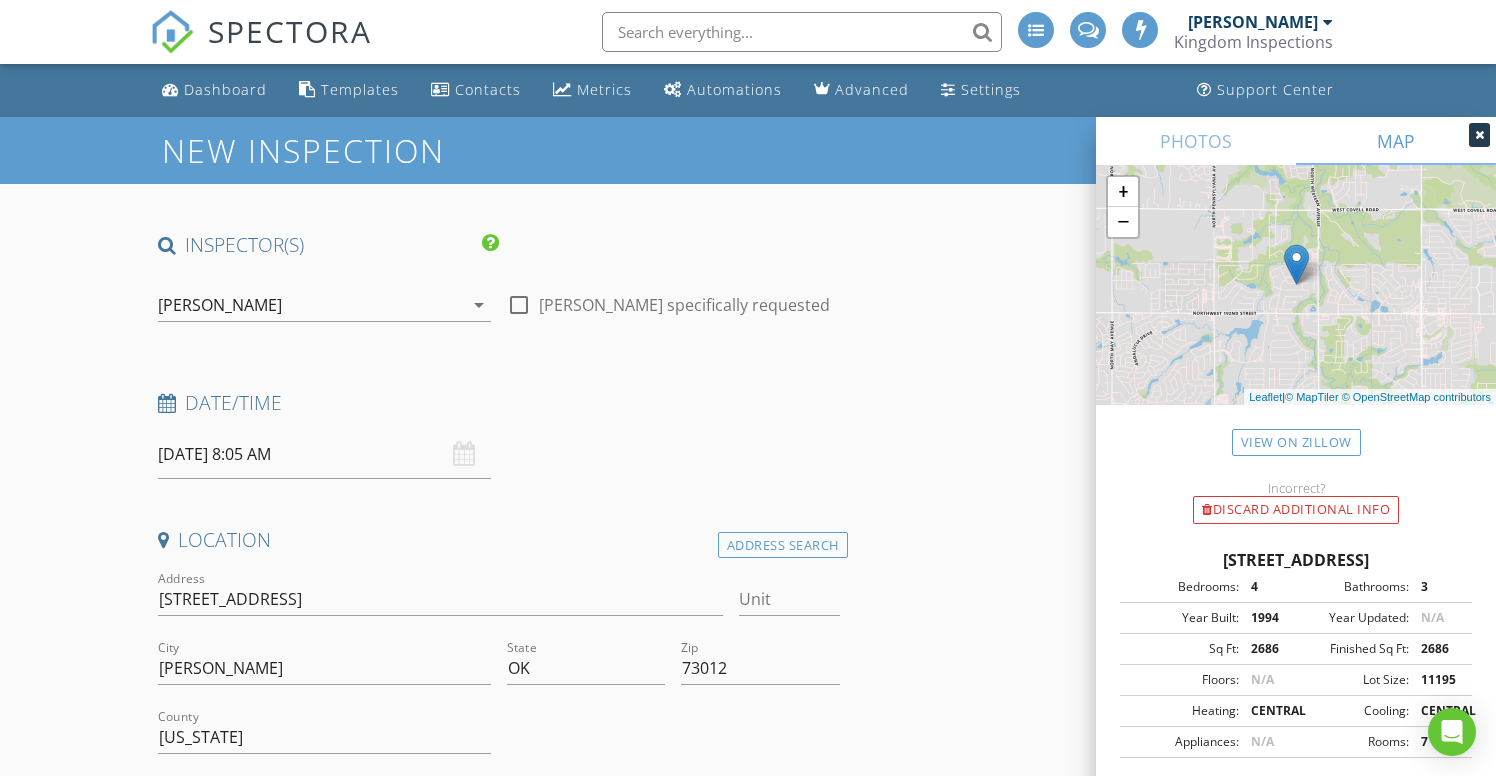 scroll, scrollTop: 0, scrollLeft: 0, axis: both 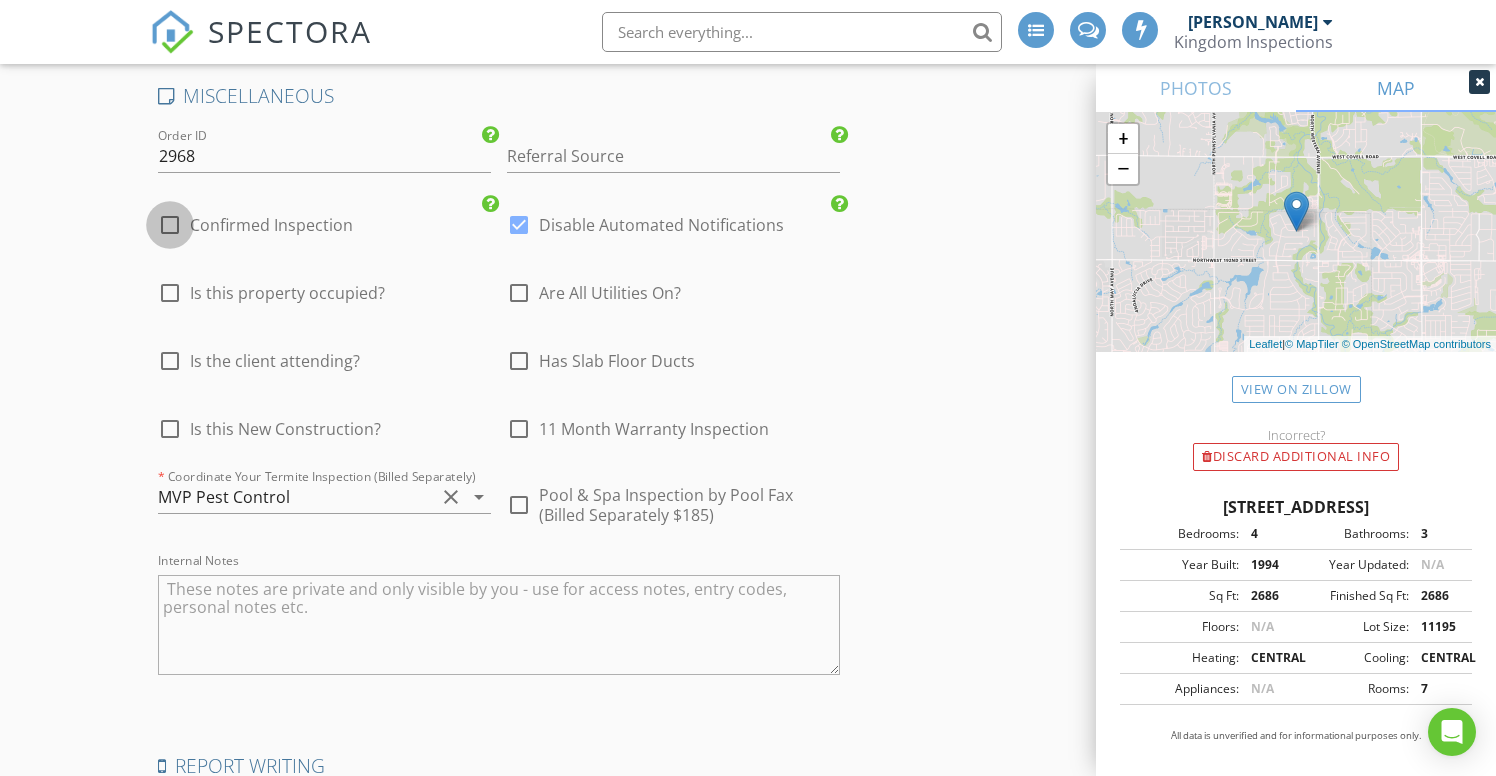 click at bounding box center (170, 225) 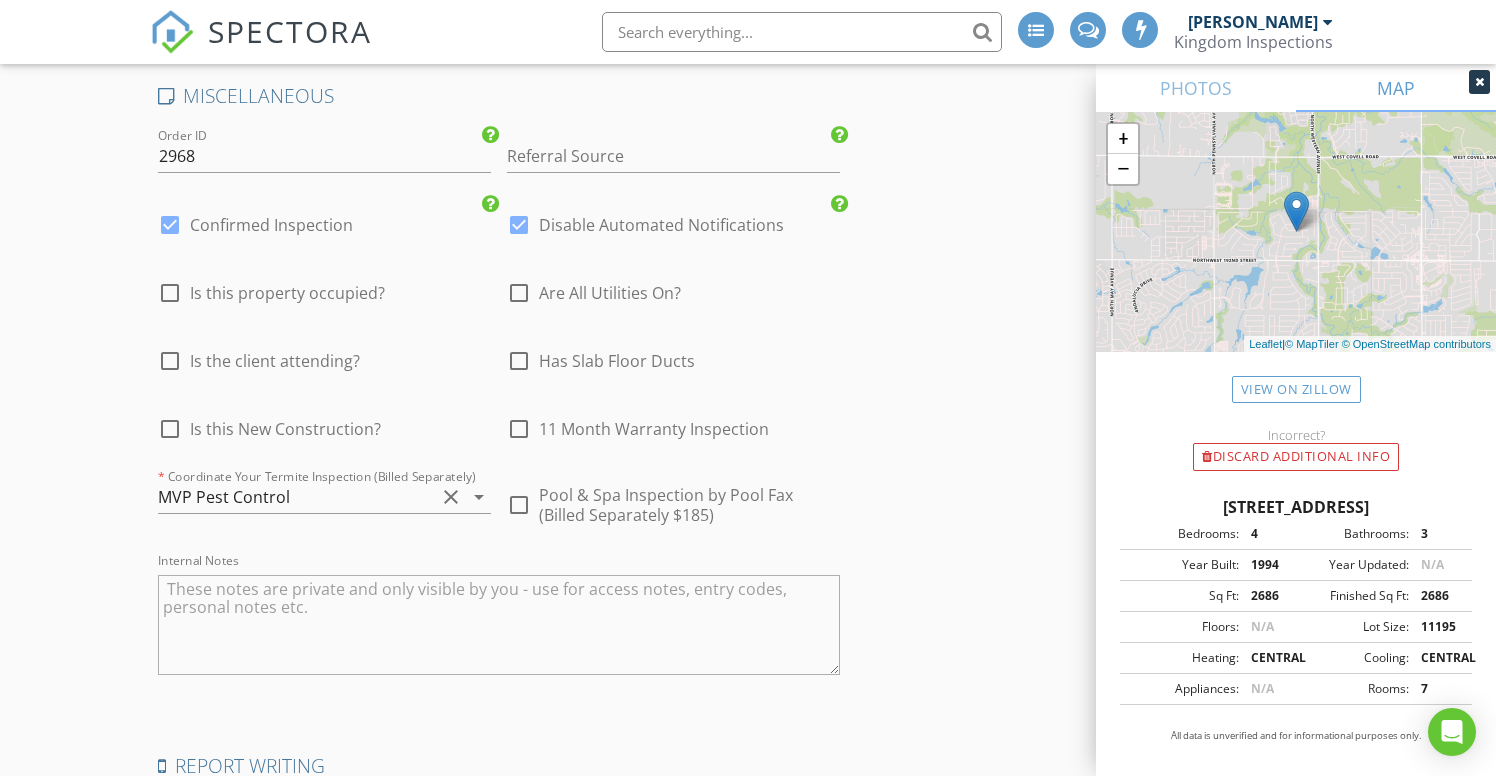 click at bounding box center [519, 225] 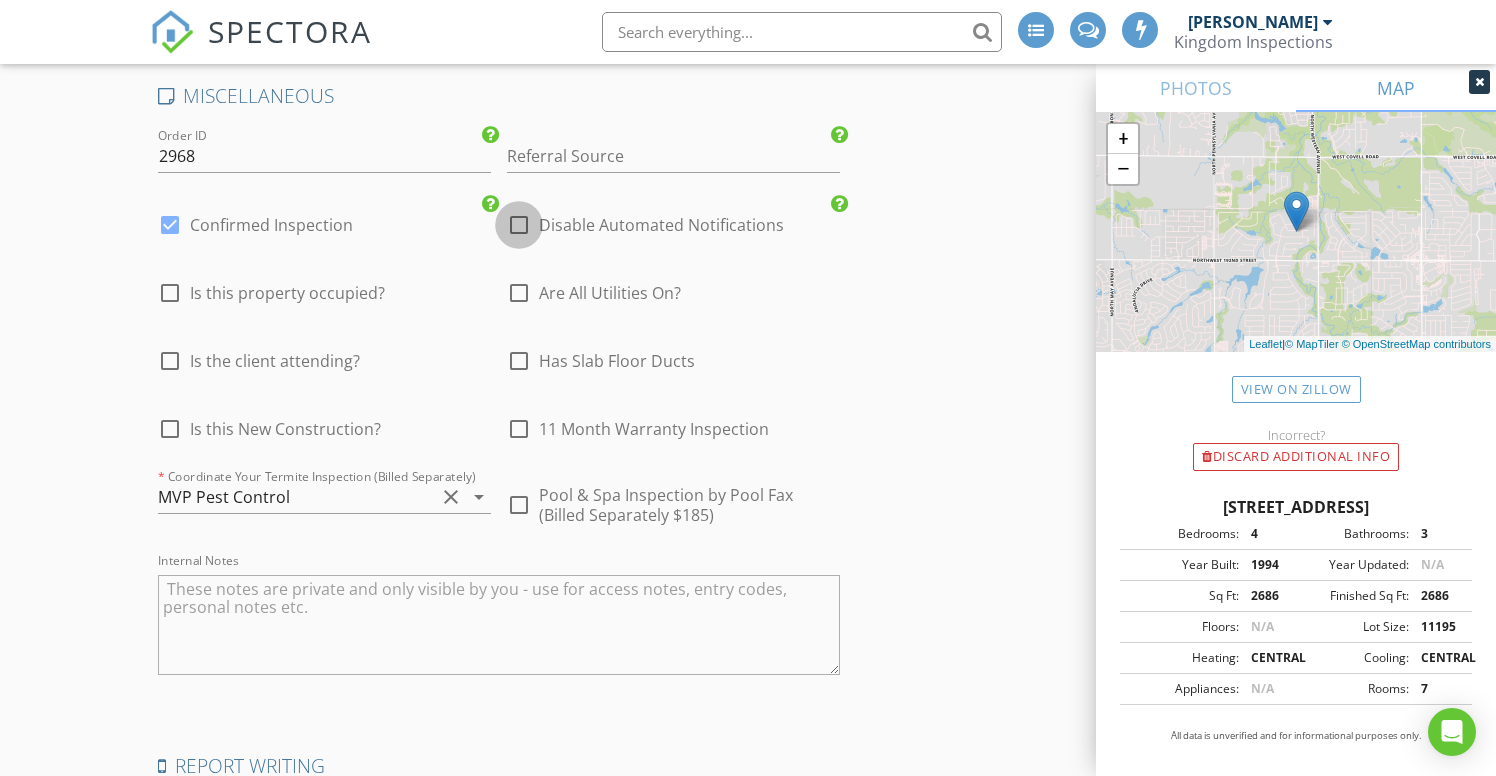 checkbox on "false" 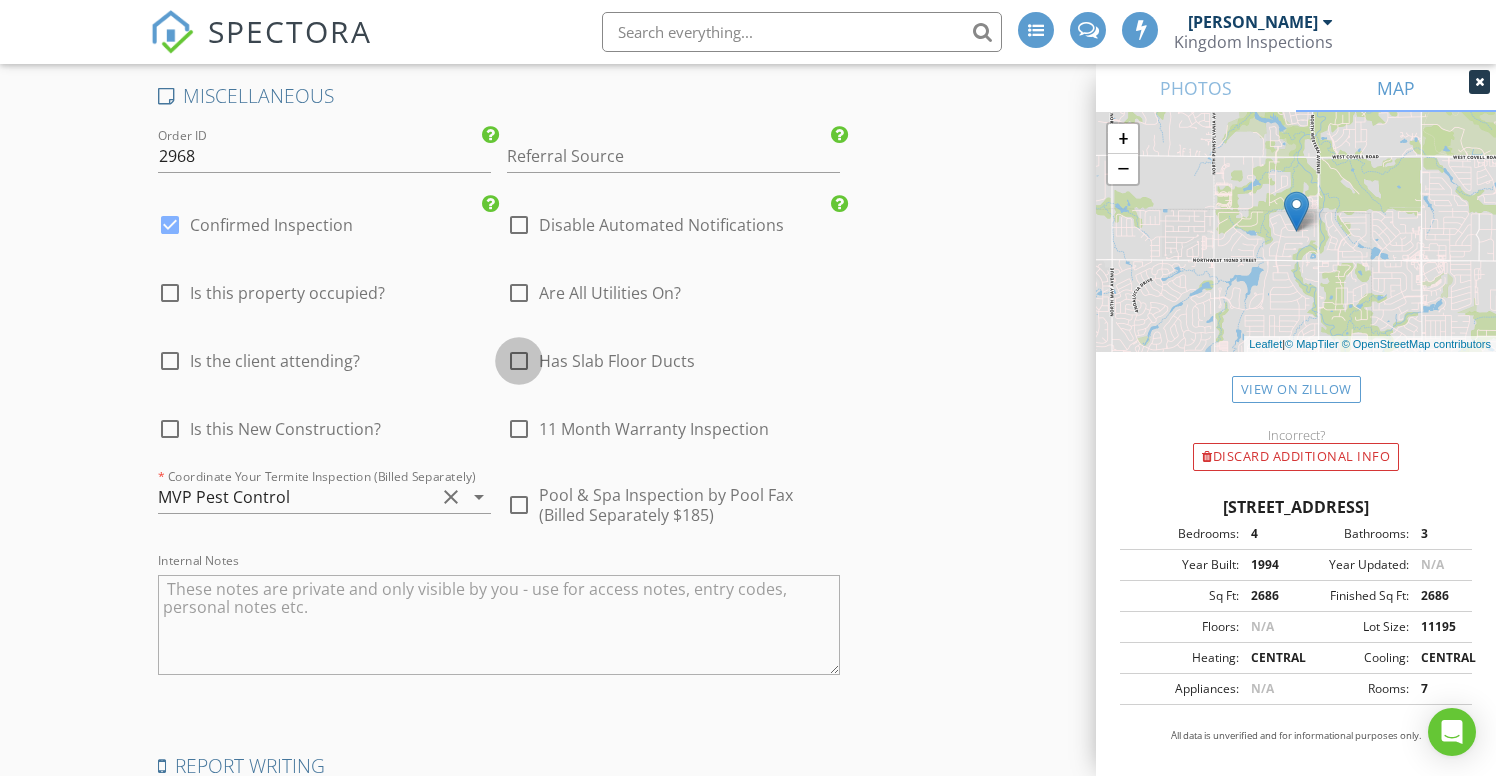 click at bounding box center (519, 361) 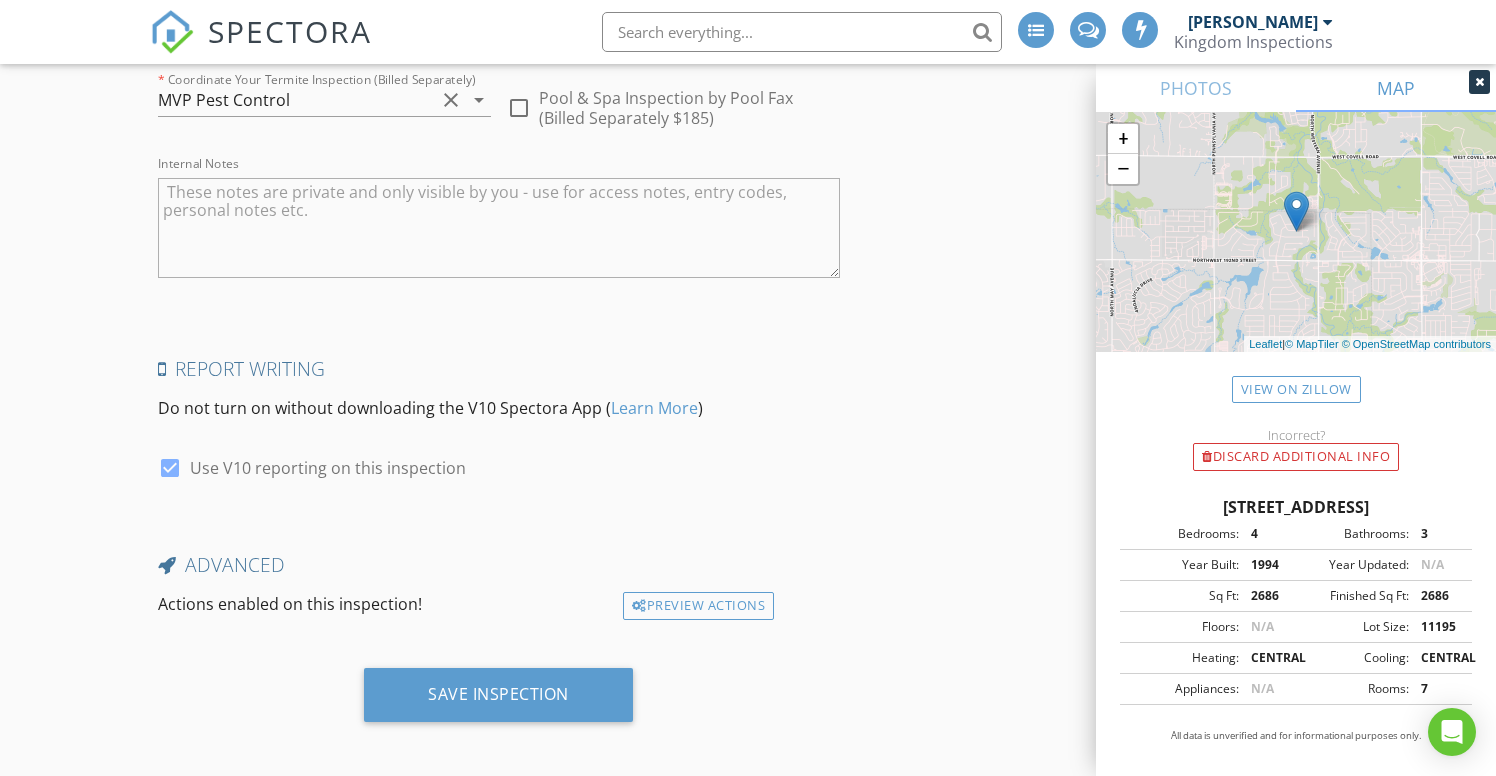 scroll, scrollTop: 3886, scrollLeft: 0, axis: vertical 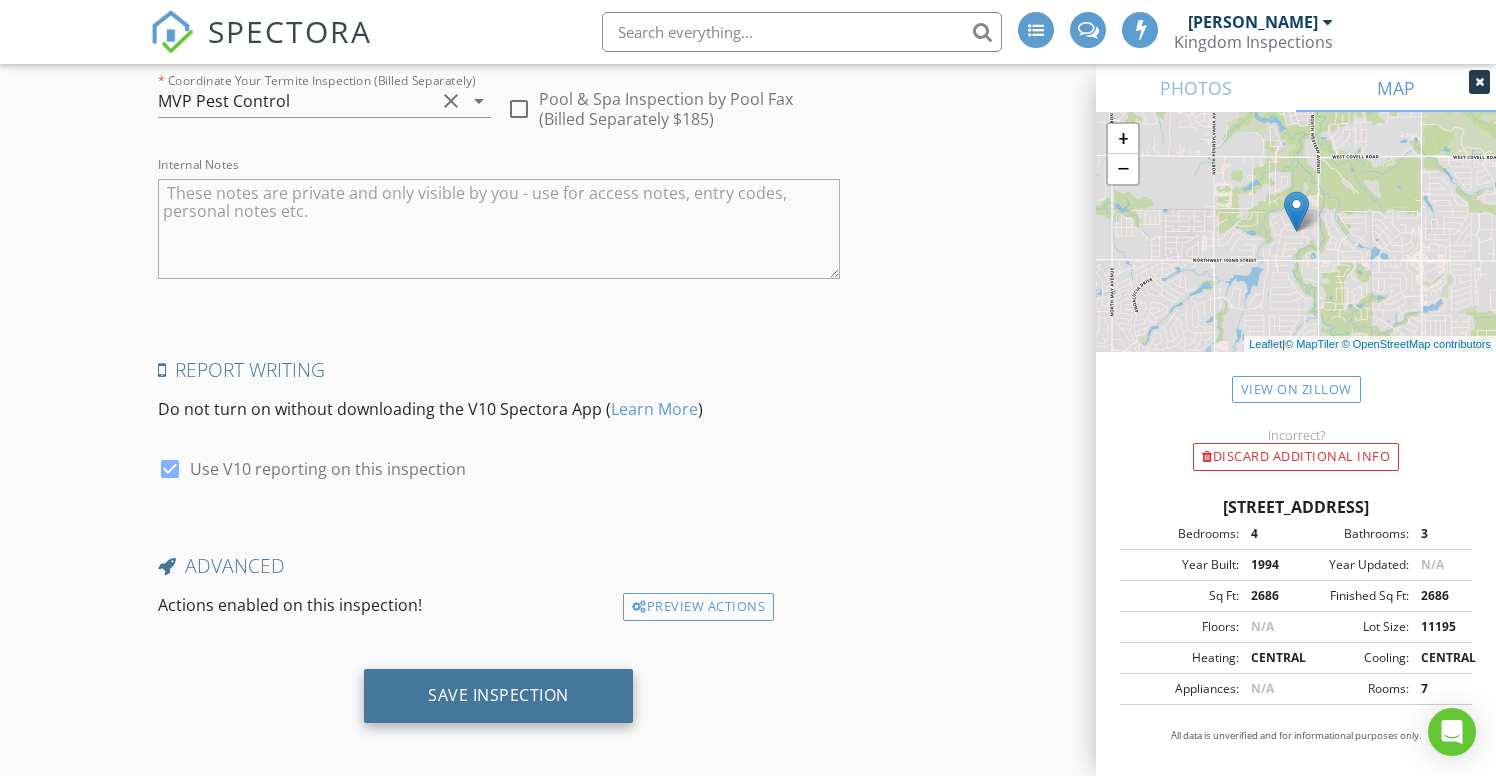 click on "Save Inspection" at bounding box center [498, 695] 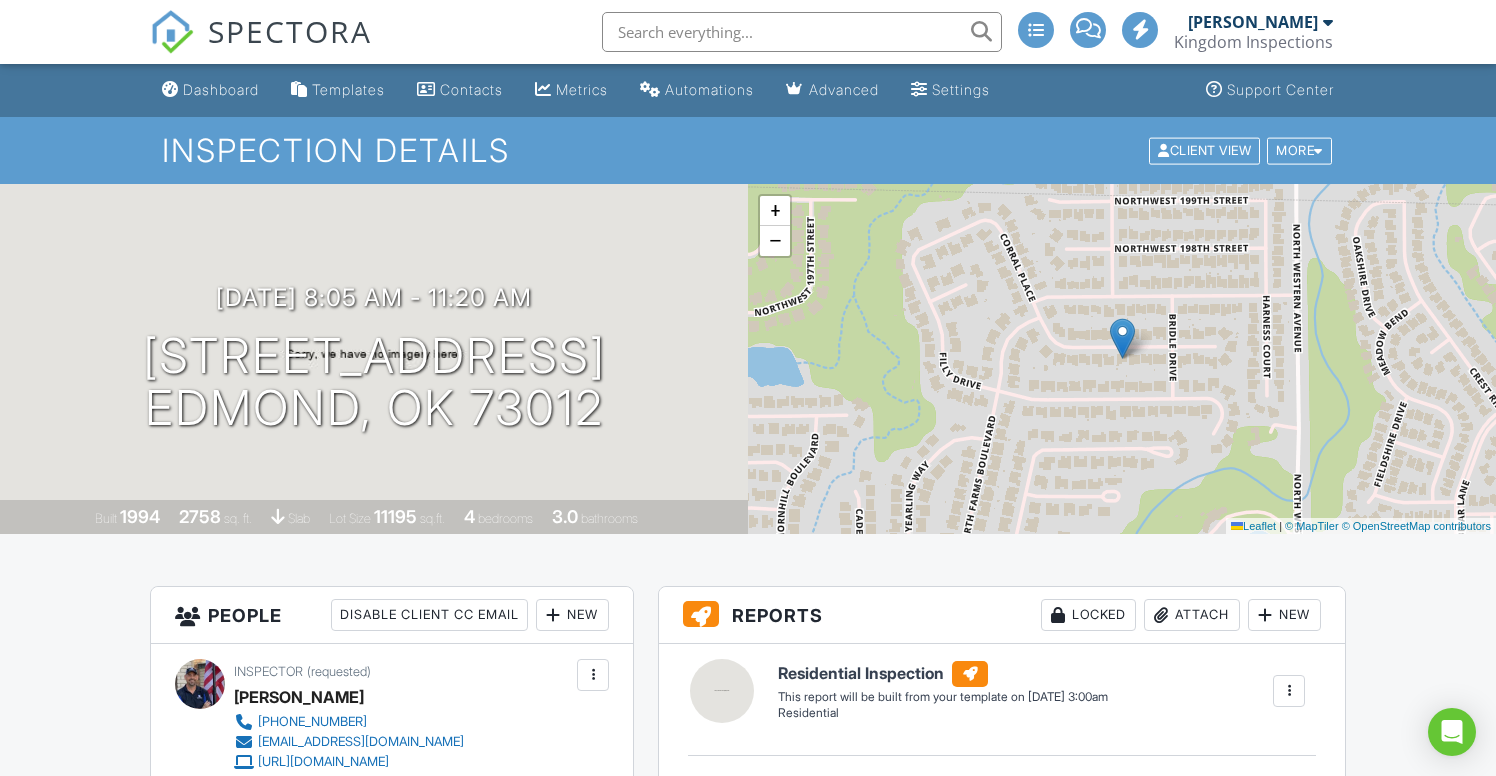 scroll, scrollTop: 98, scrollLeft: 0, axis: vertical 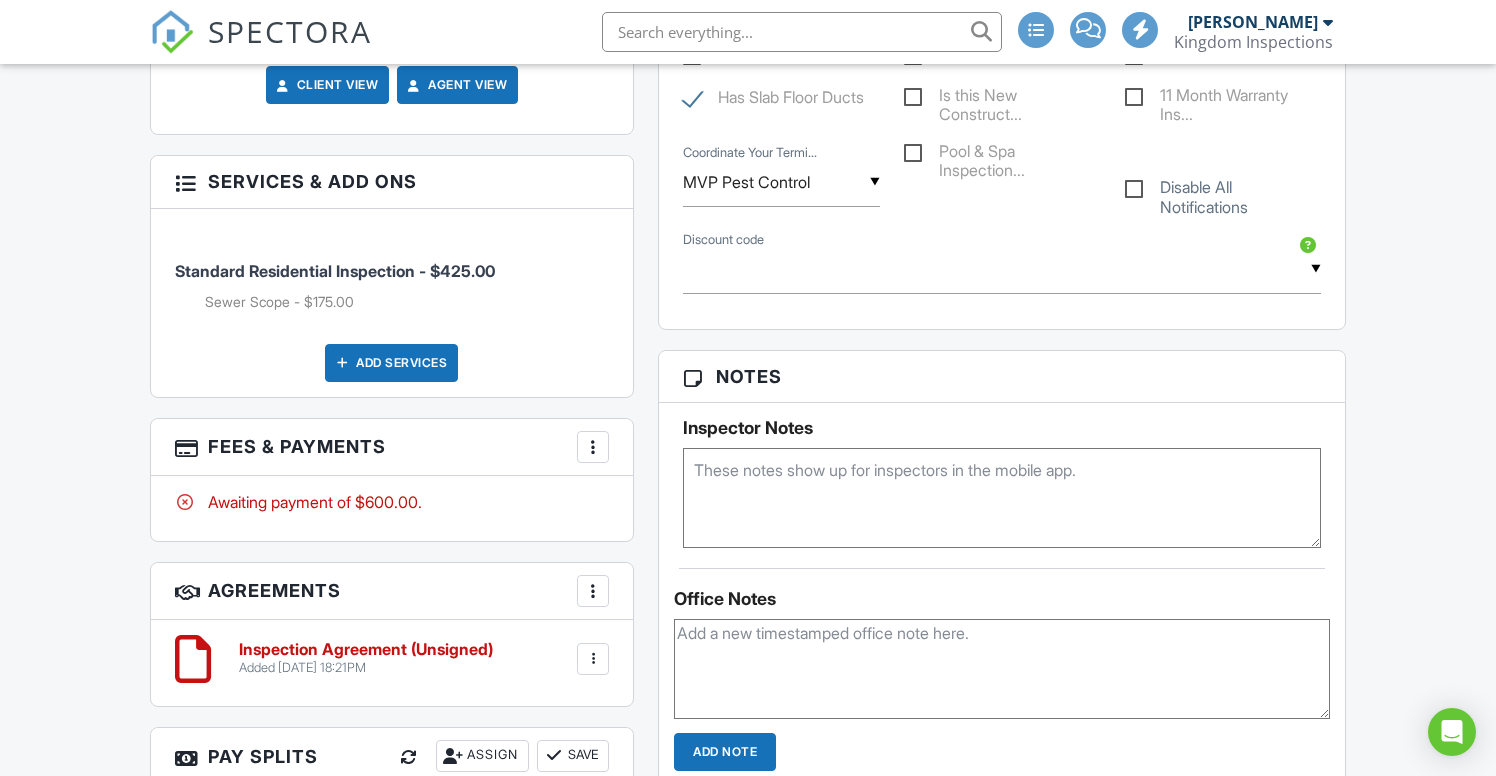 click on "Add Services" at bounding box center [391, 363] 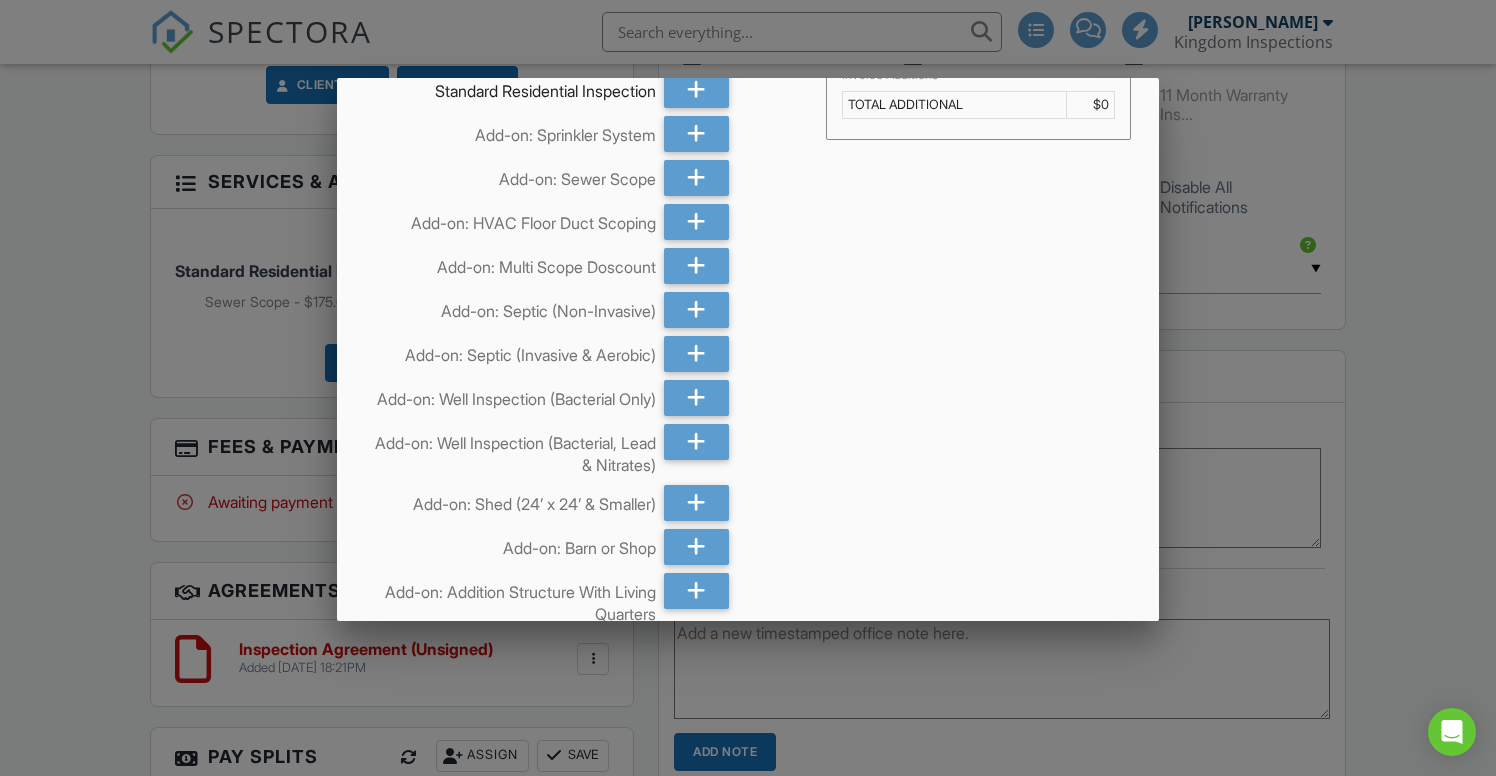 scroll, scrollTop: 55, scrollLeft: 0, axis: vertical 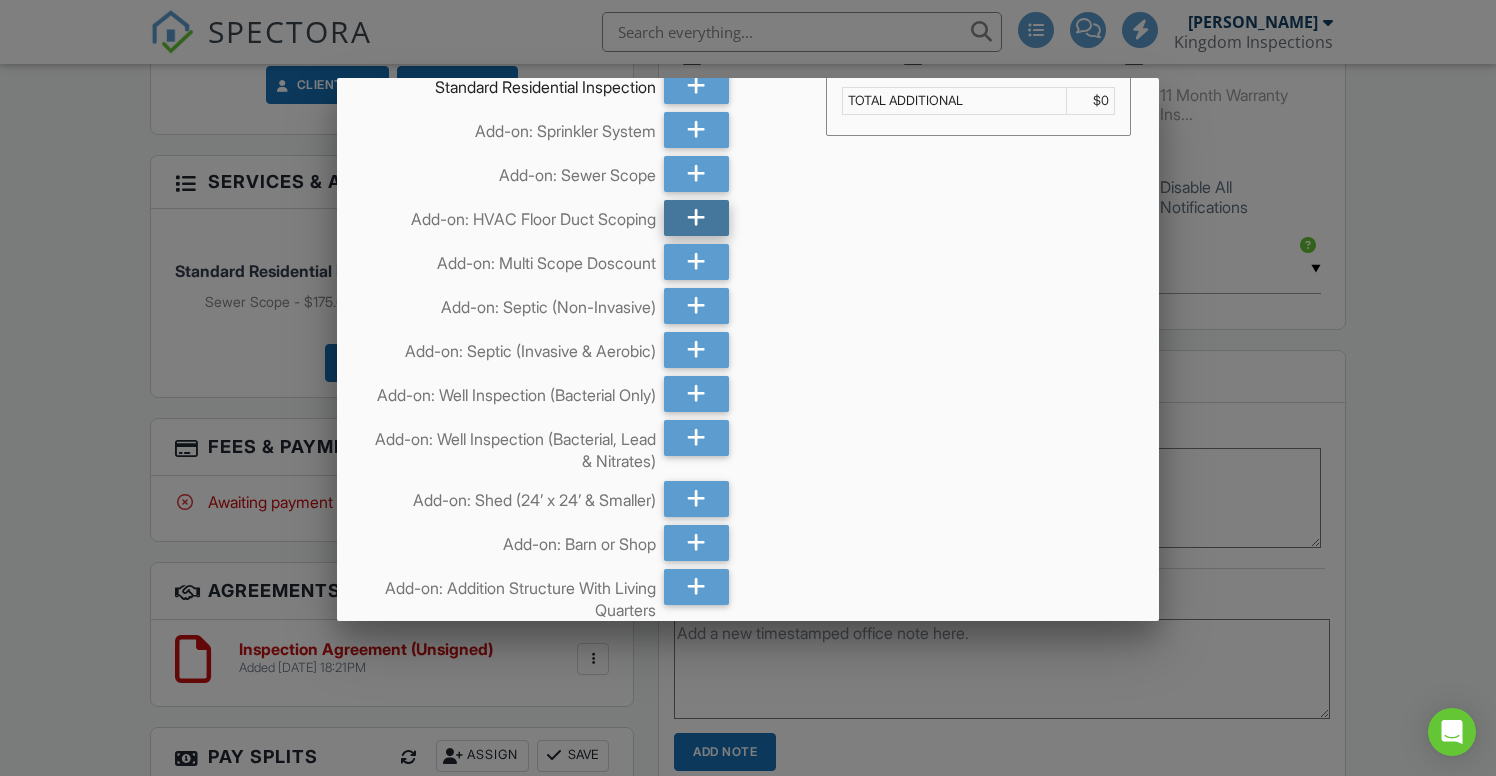 click at bounding box center (696, 218) 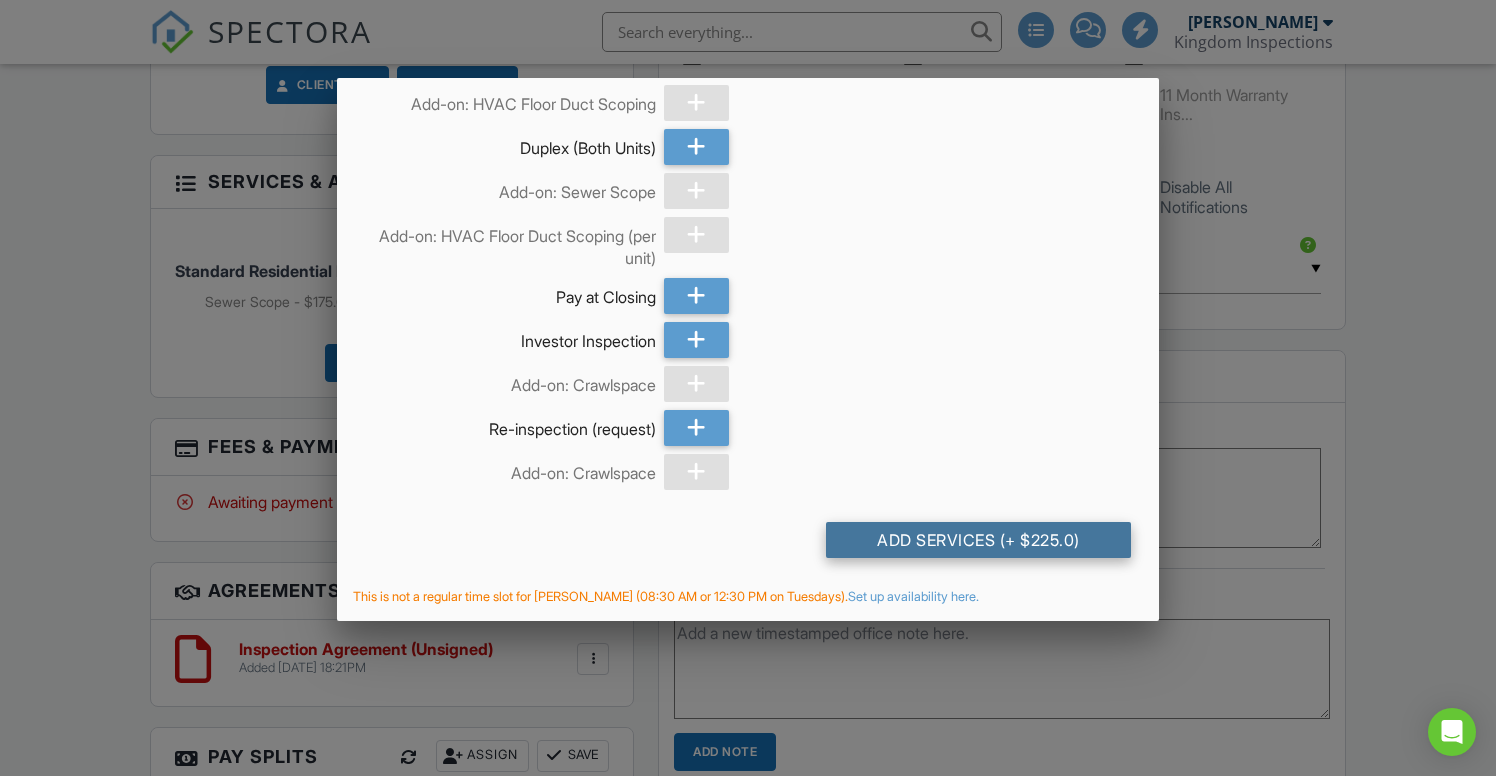 scroll, scrollTop: 1277, scrollLeft: 0, axis: vertical 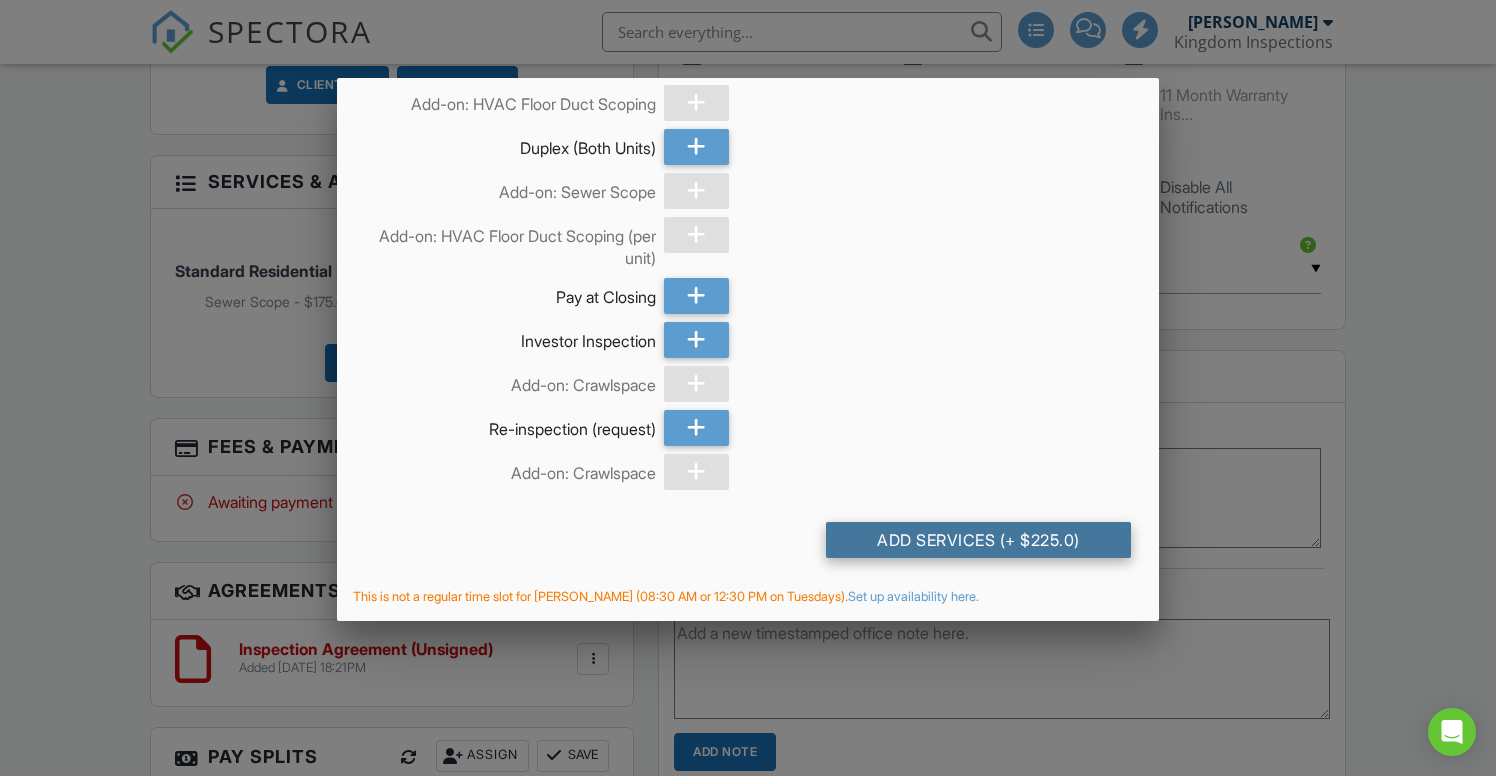 click on "Add Services
(+ $225.0)" at bounding box center [978, 540] 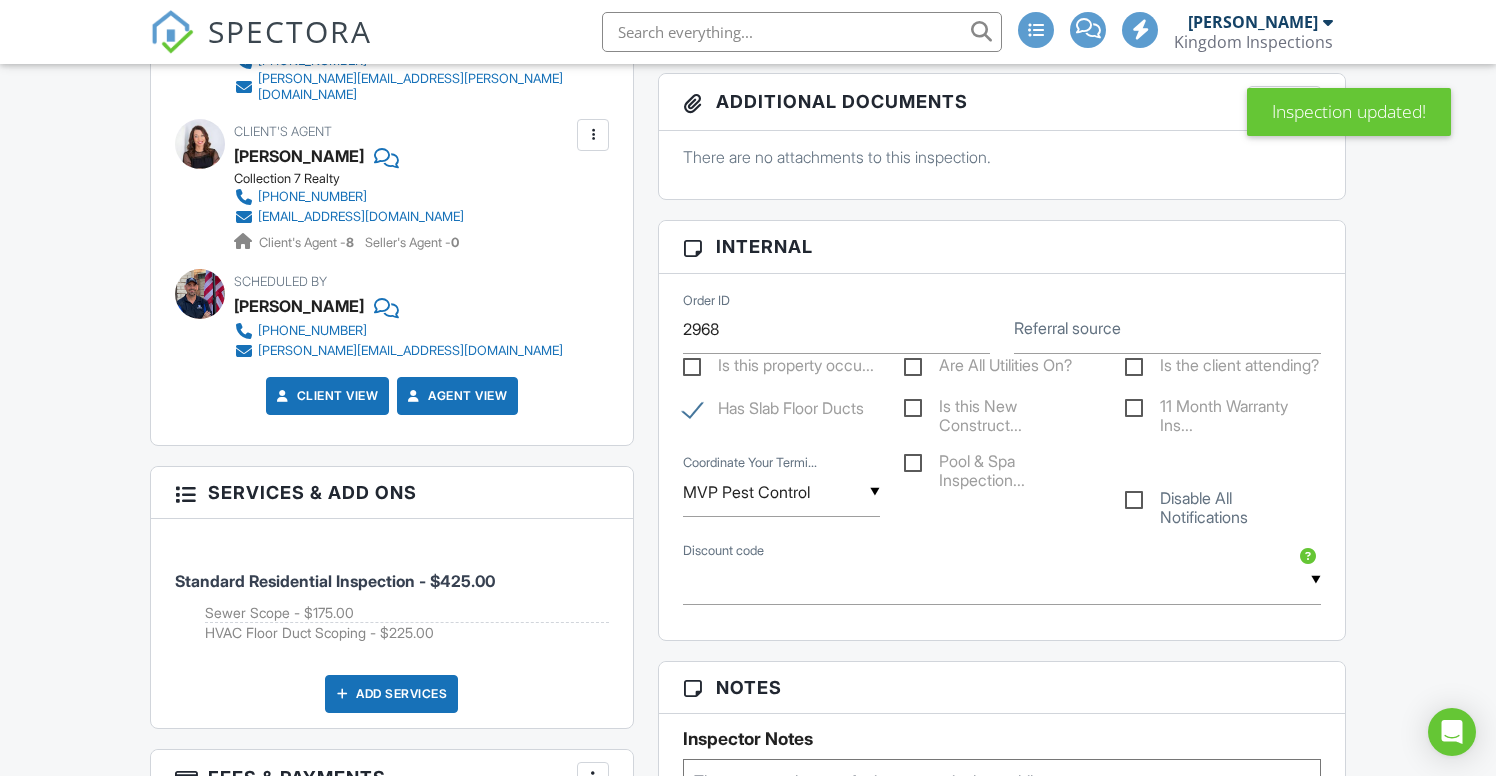 scroll, scrollTop: 999, scrollLeft: 0, axis: vertical 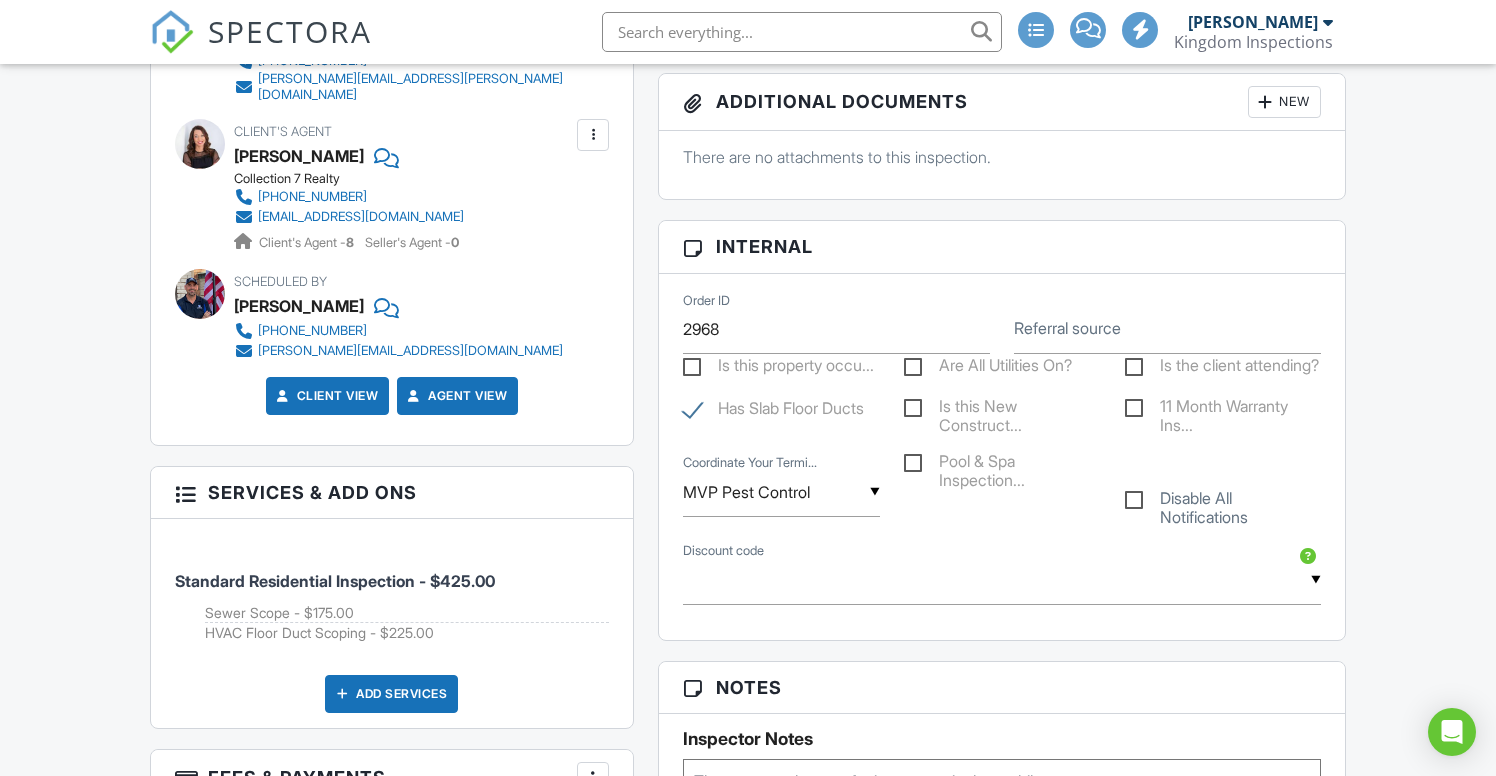 click on "Are All Utilities On?" at bounding box center (988, 368) 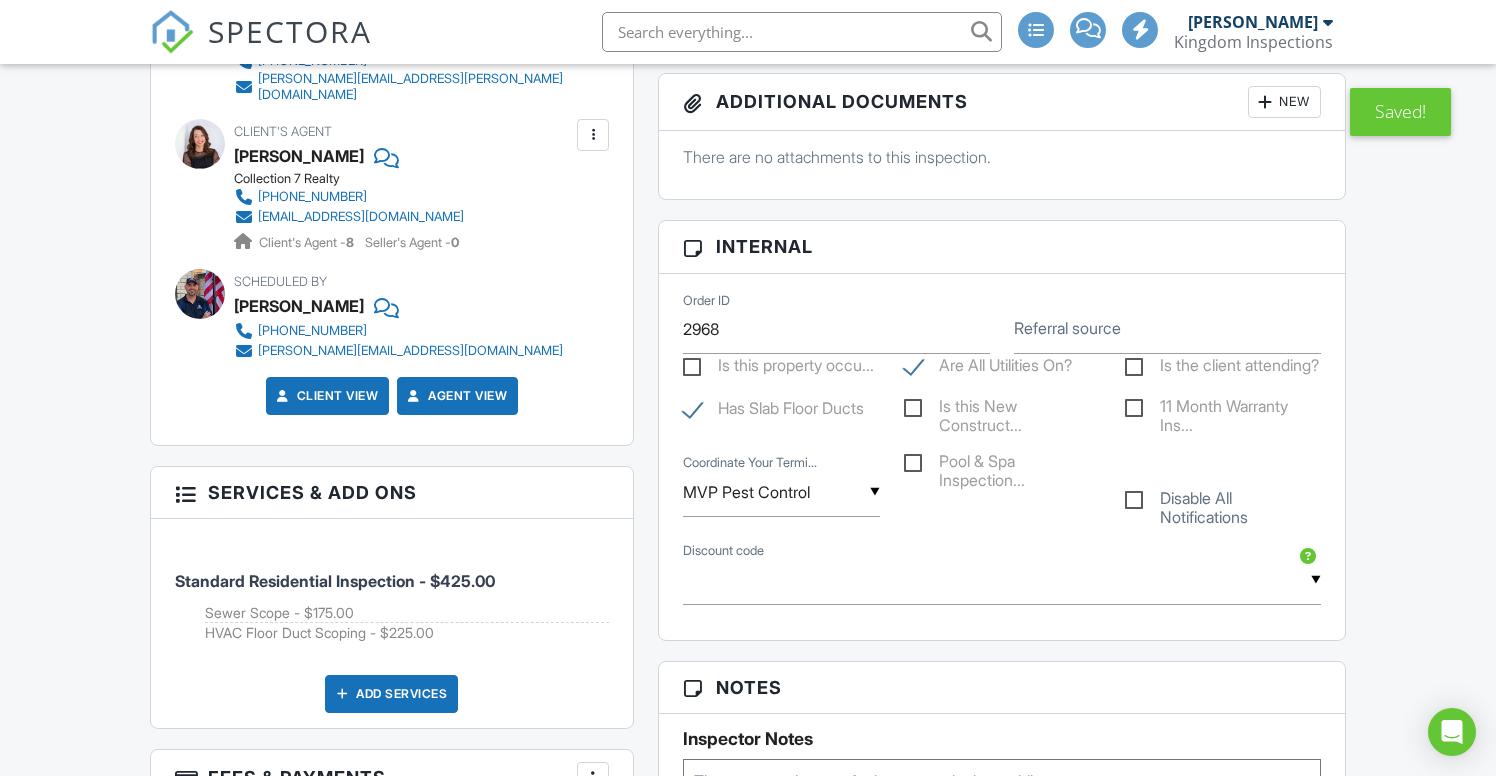 click on "Is the client attending?" at bounding box center [1222, 368] 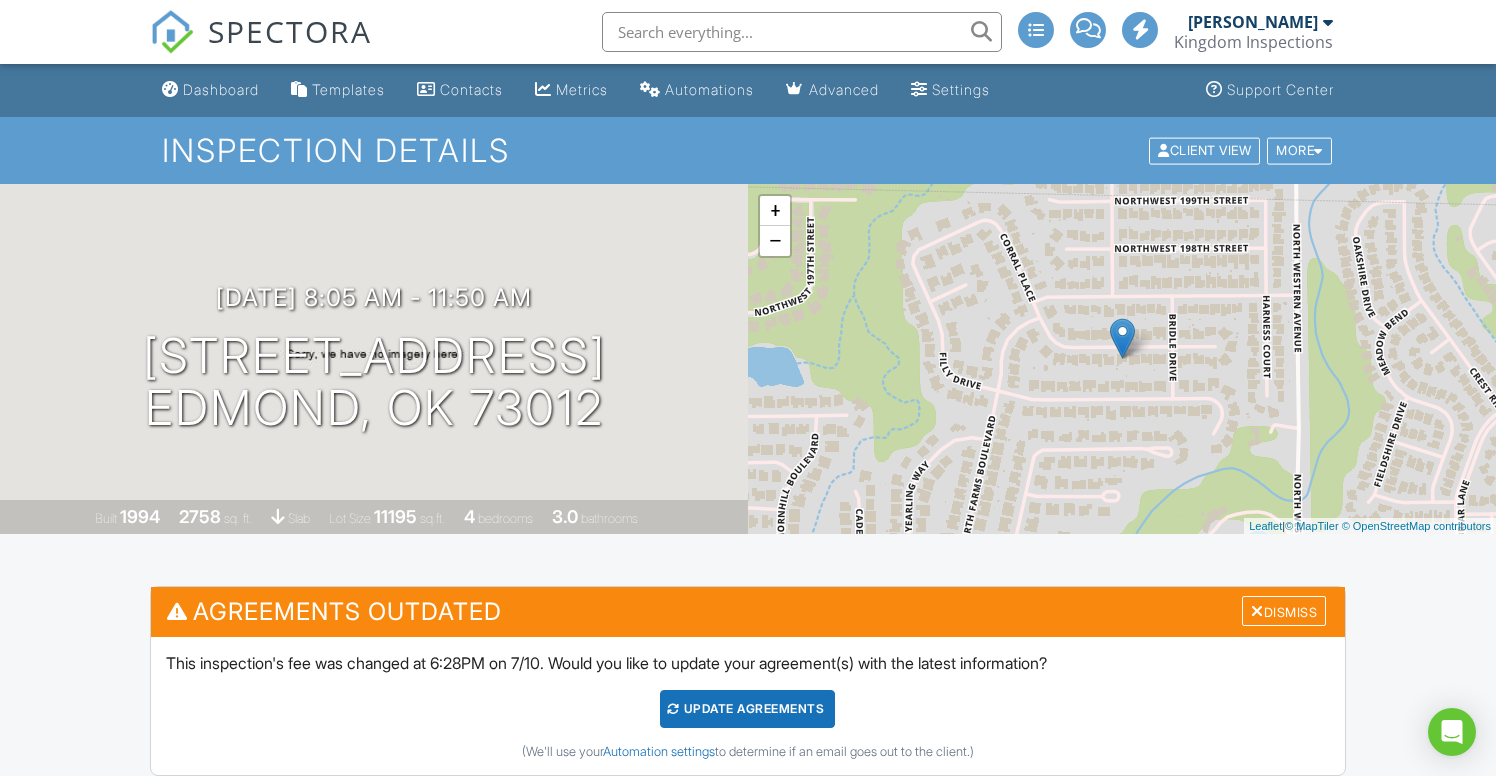 scroll, scrollTop: 0, scrollLeft: 0, axis: both 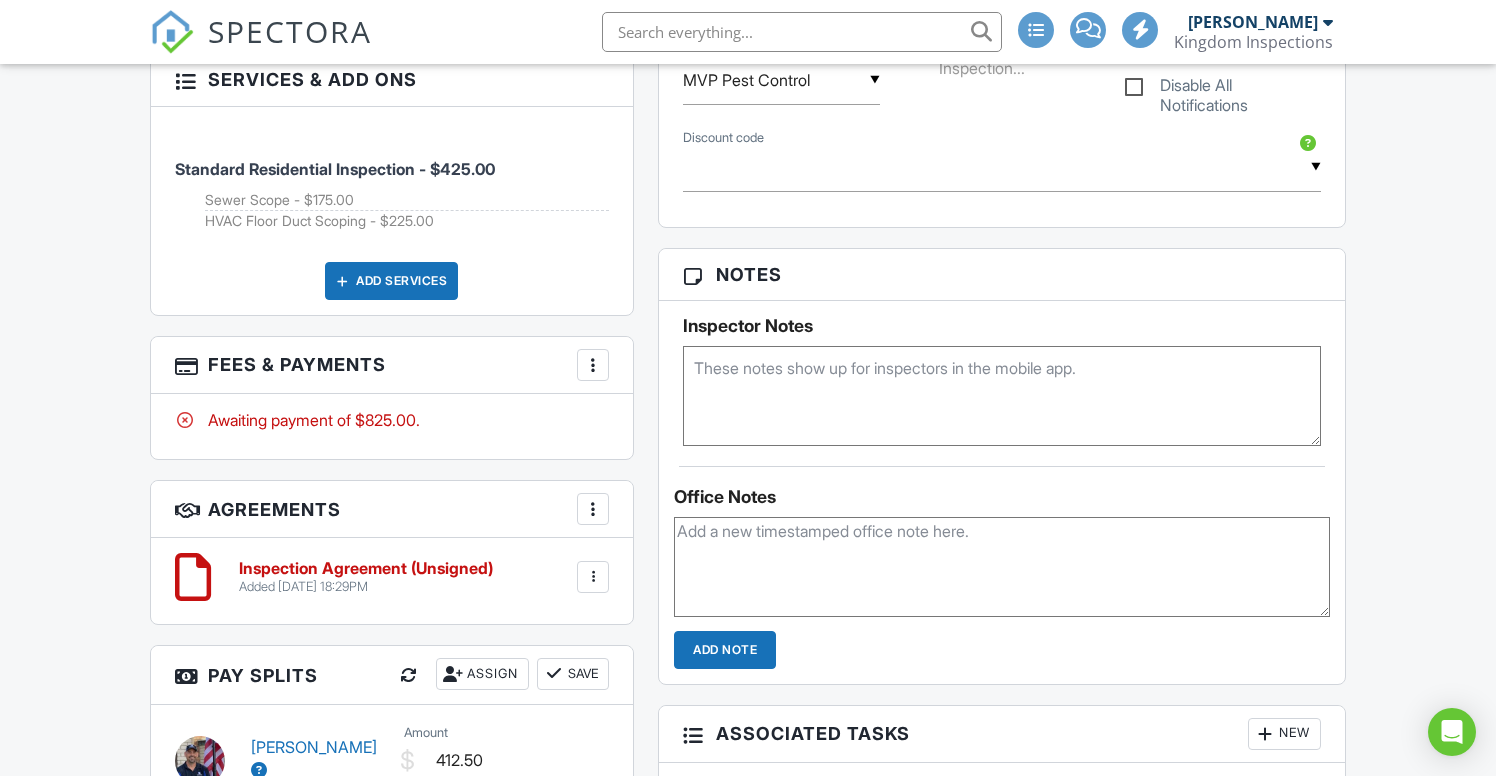 click at bounding box center (1002, 396) 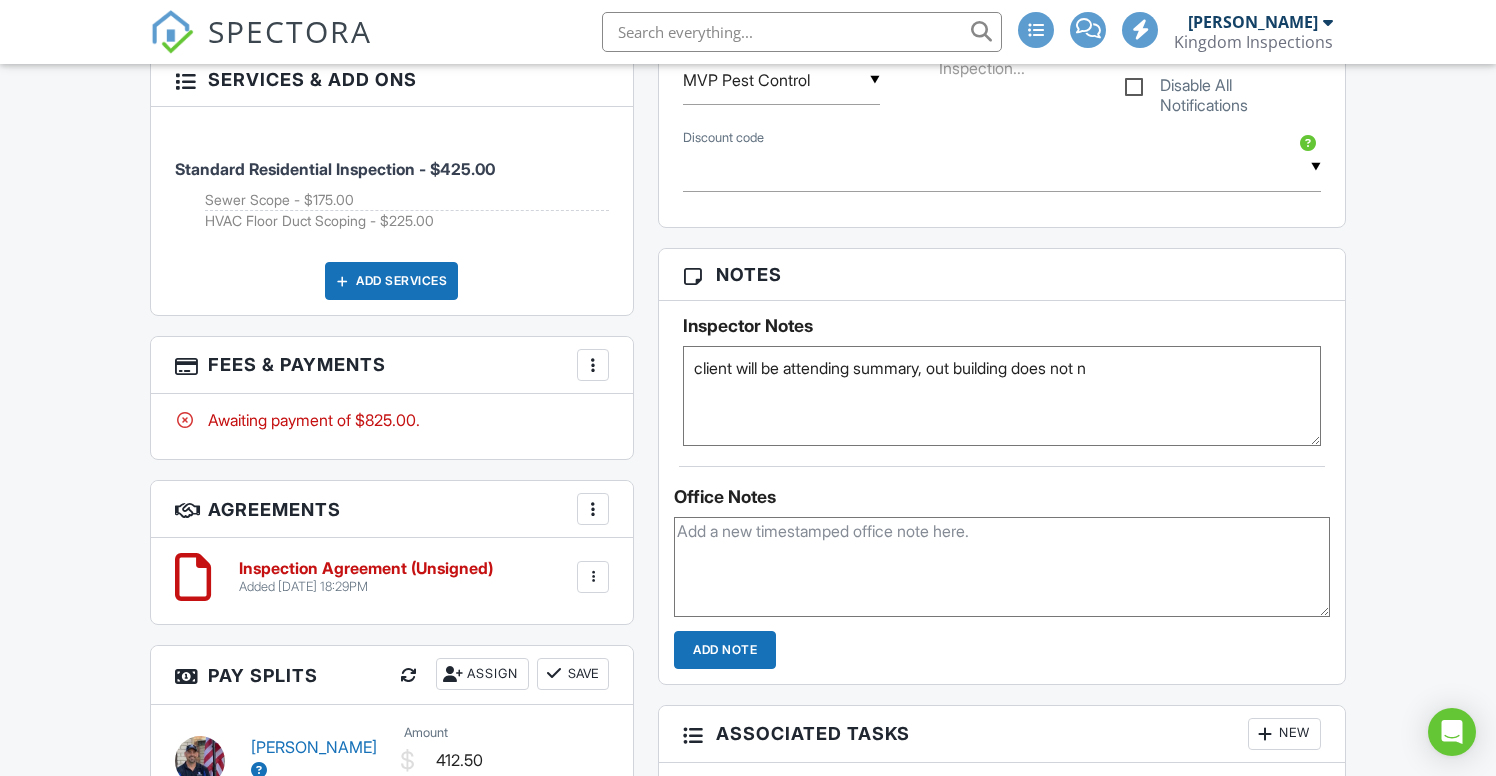 drag, startPoint x: 937, startPoint y: 381, endPoint x: 690, endPoint y: 387, distance: 247.07286 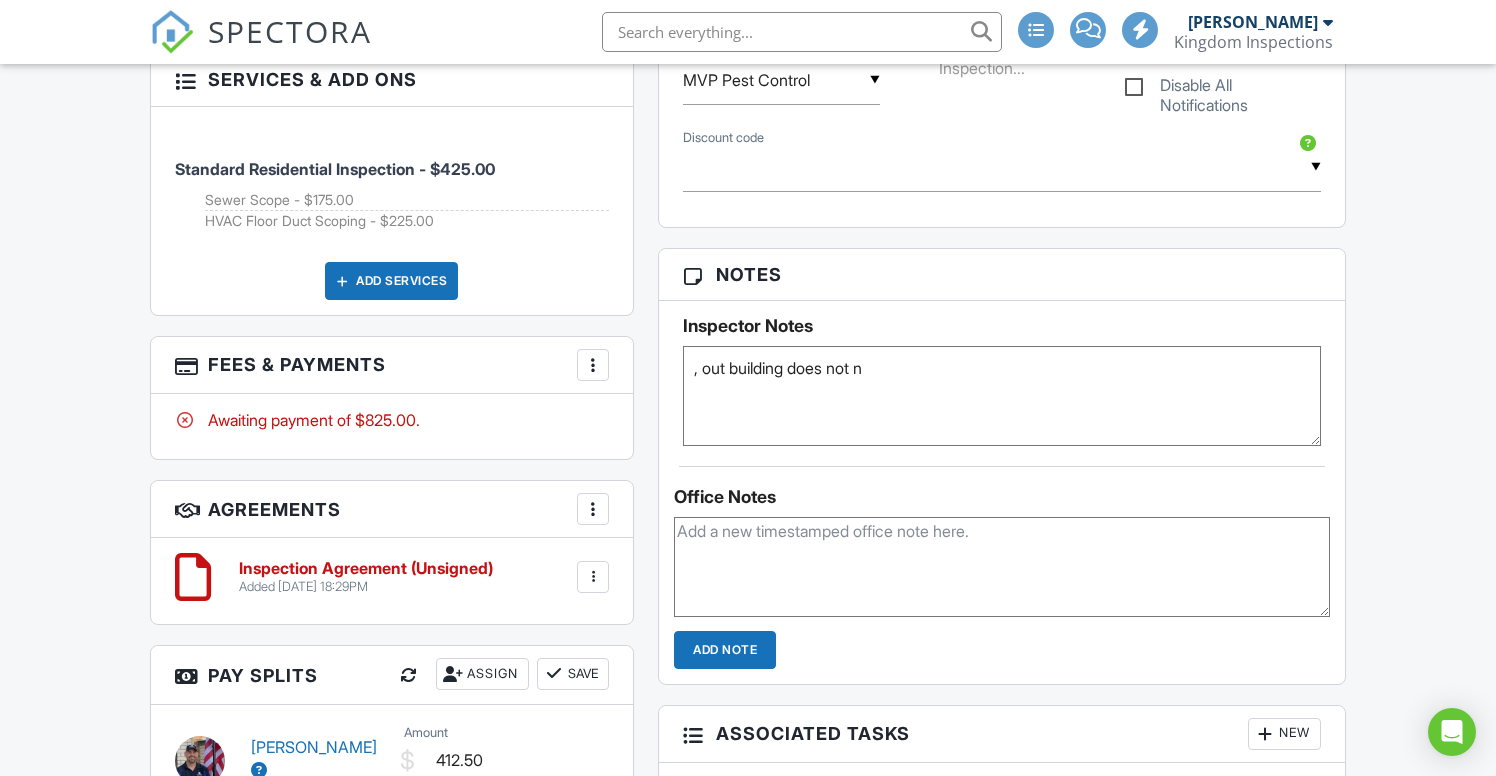 click on ", out building does not n" at bounding box center [1002, 396] 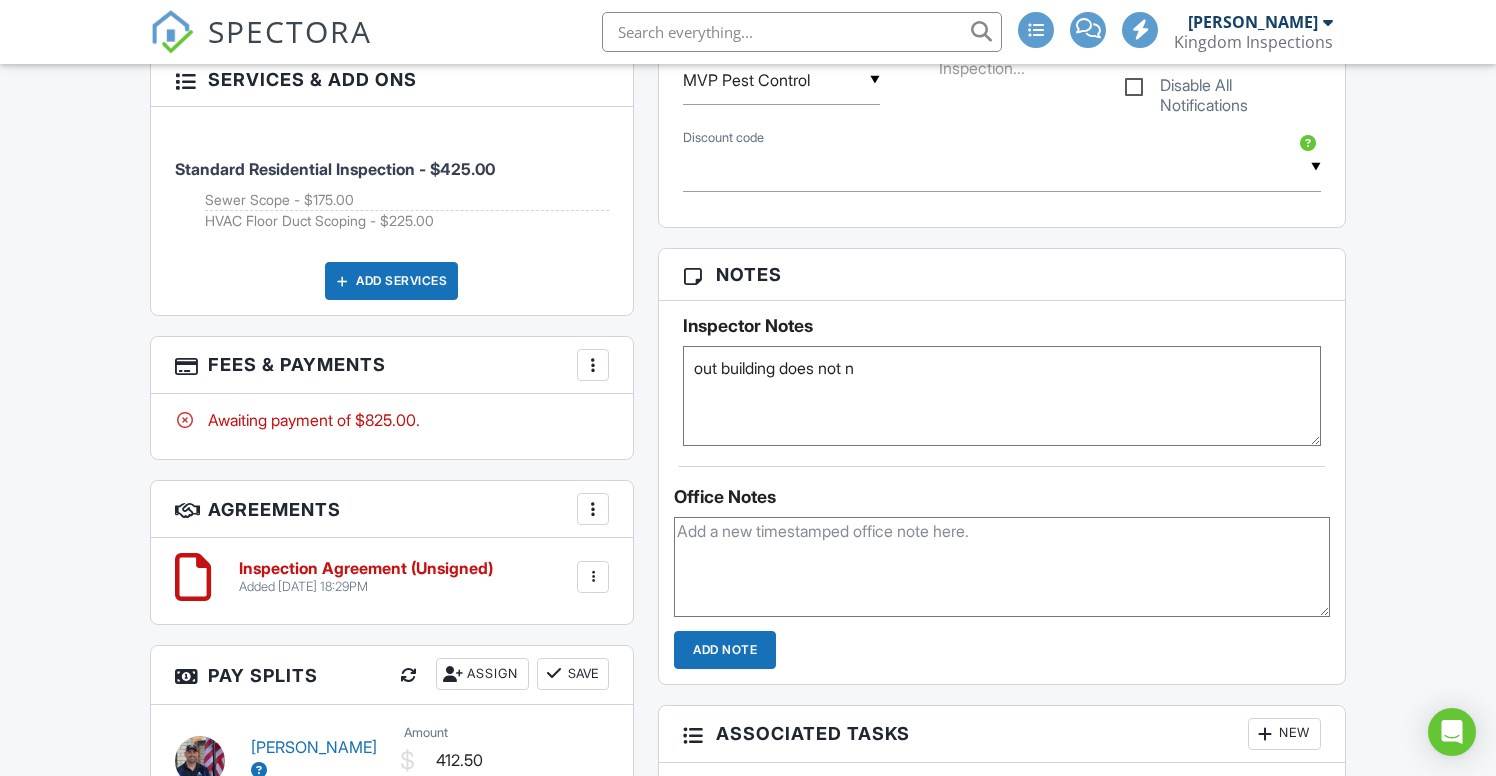 click on "out building does not n" at bounding box center [1002, 396] 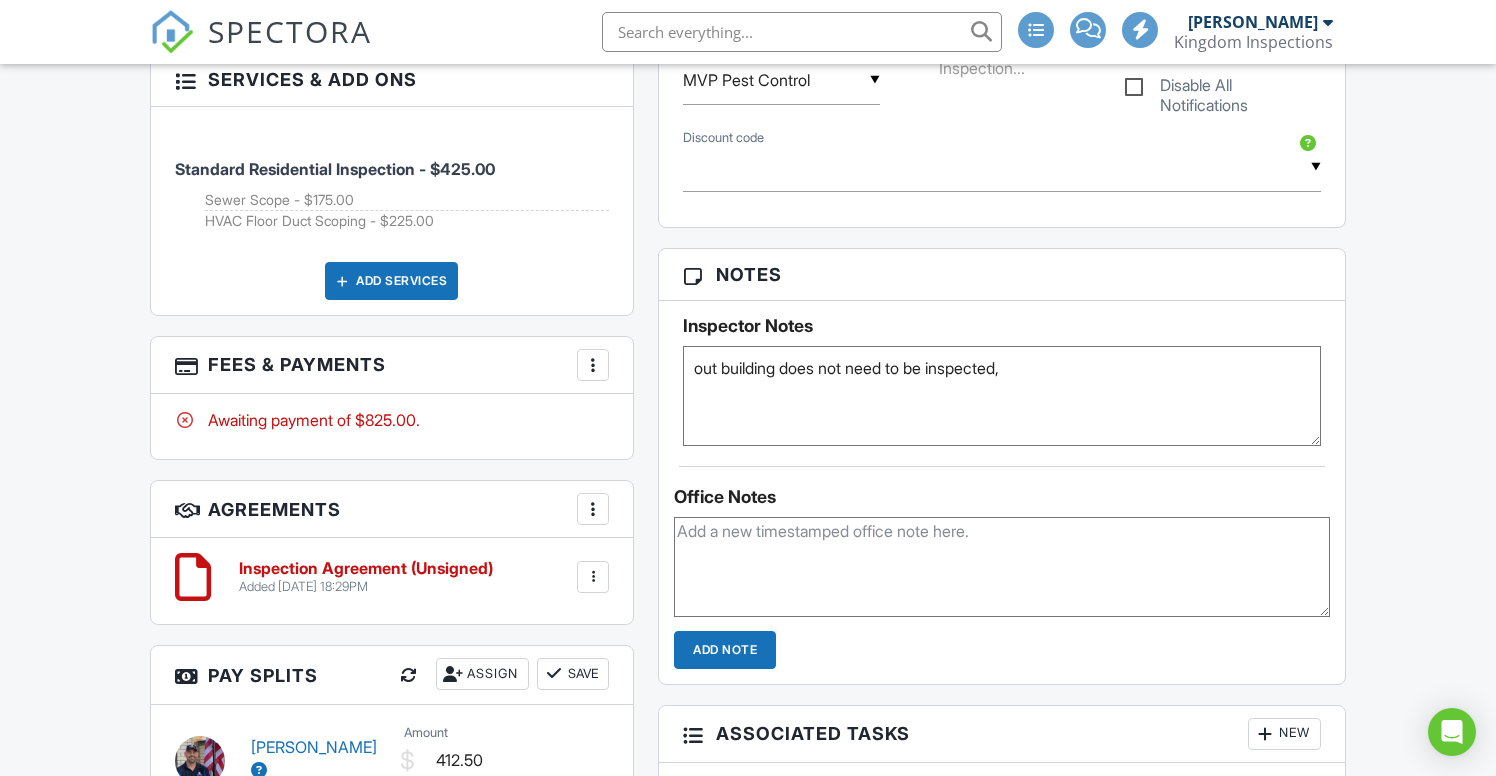 paste on "client will be attending summary" 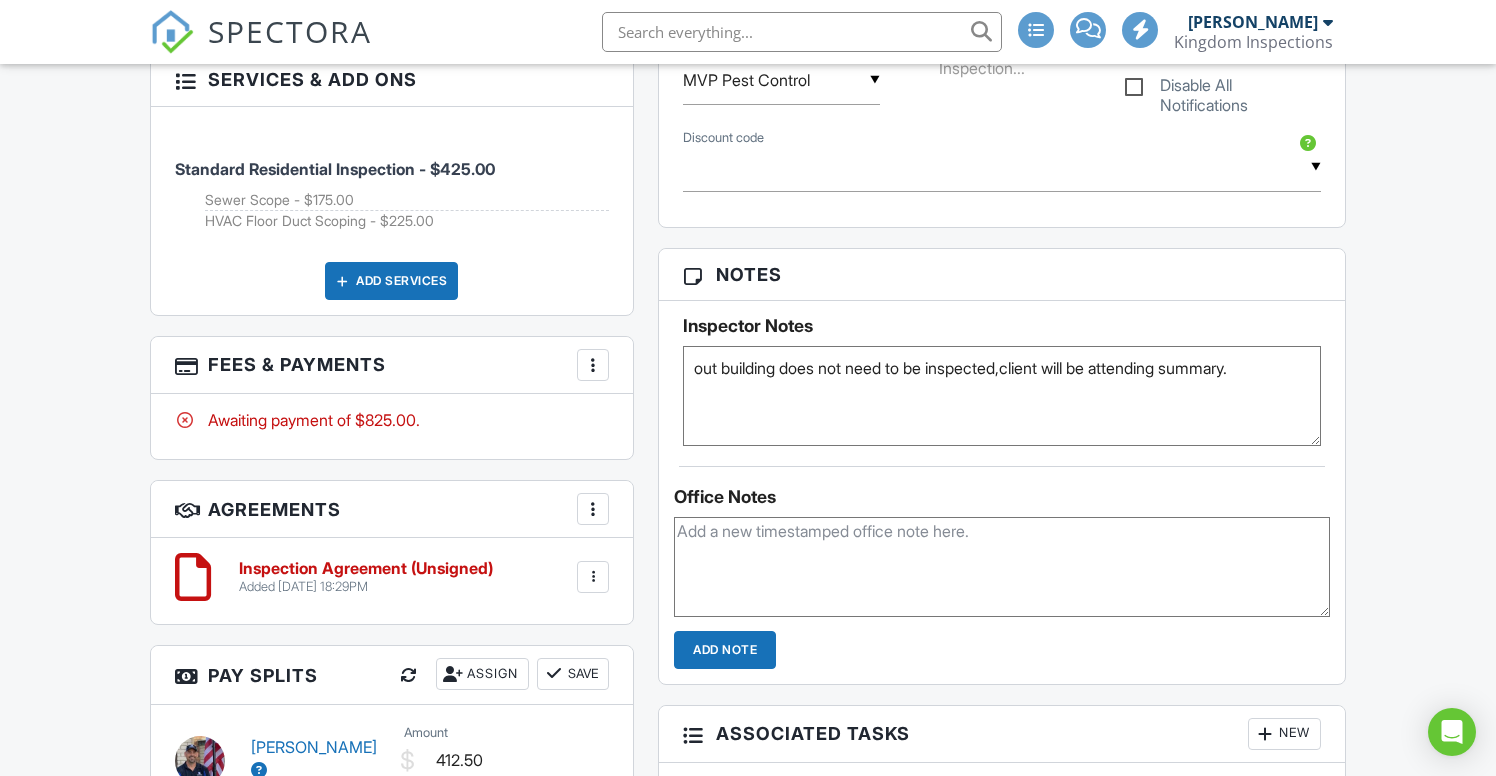 click on "out building does not need to be inspected,client will be attending summary." at bounding box center [1002, 396] 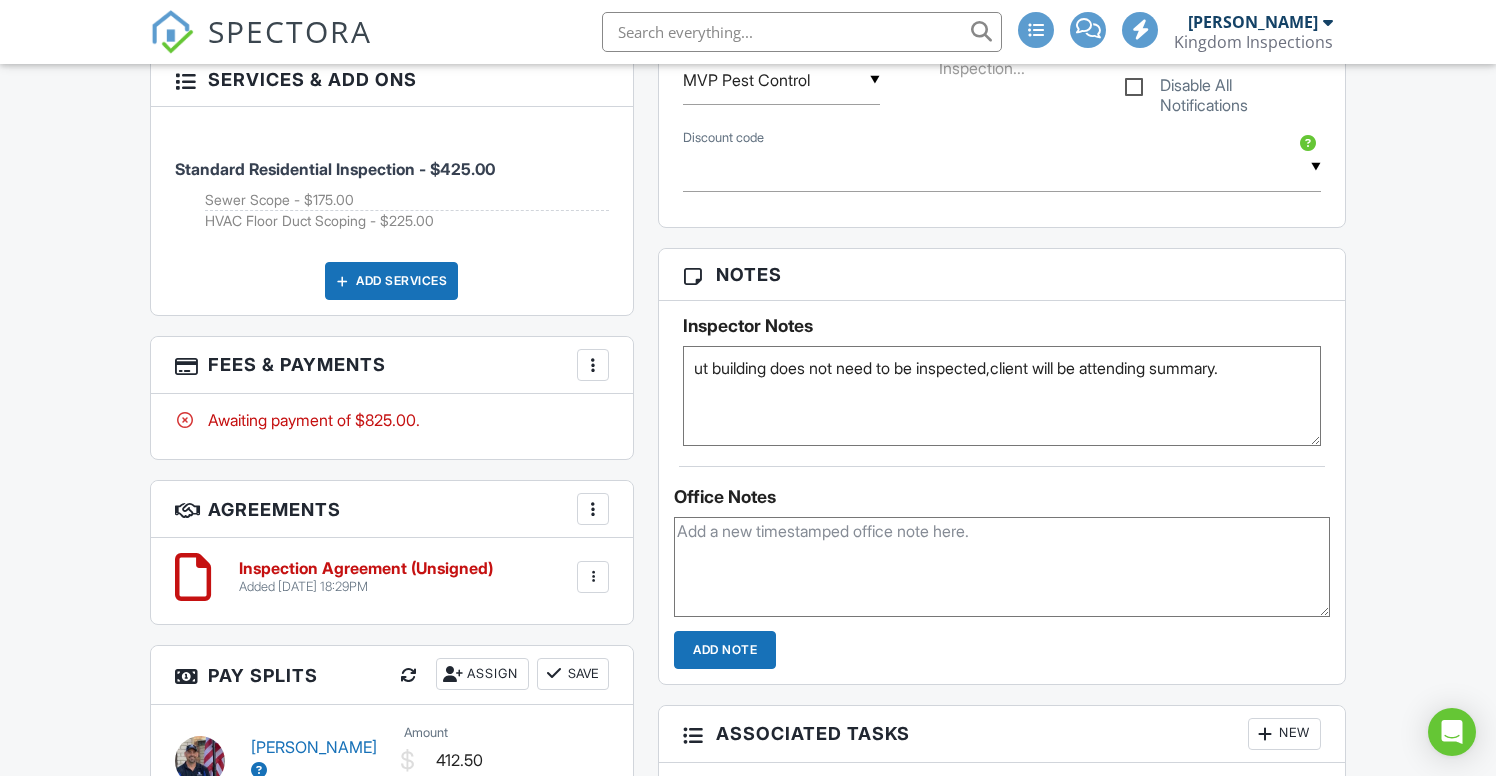 type on "Out building does not need to be inspected,client will be attending summary." 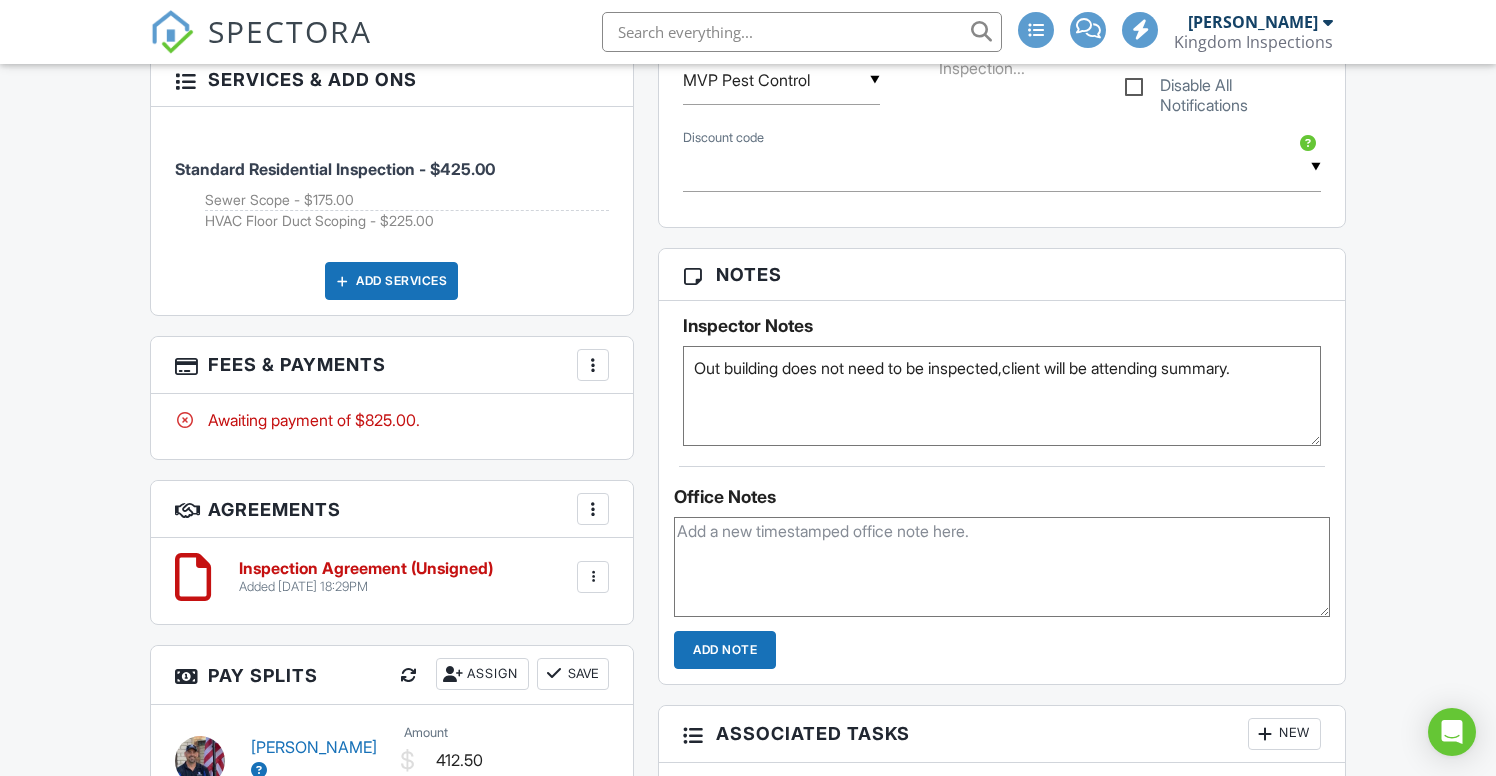 drag, startPoint x: 698, startPoint y: 380, endPoint x: 1295, endPoint y: 387, distance: 597.041 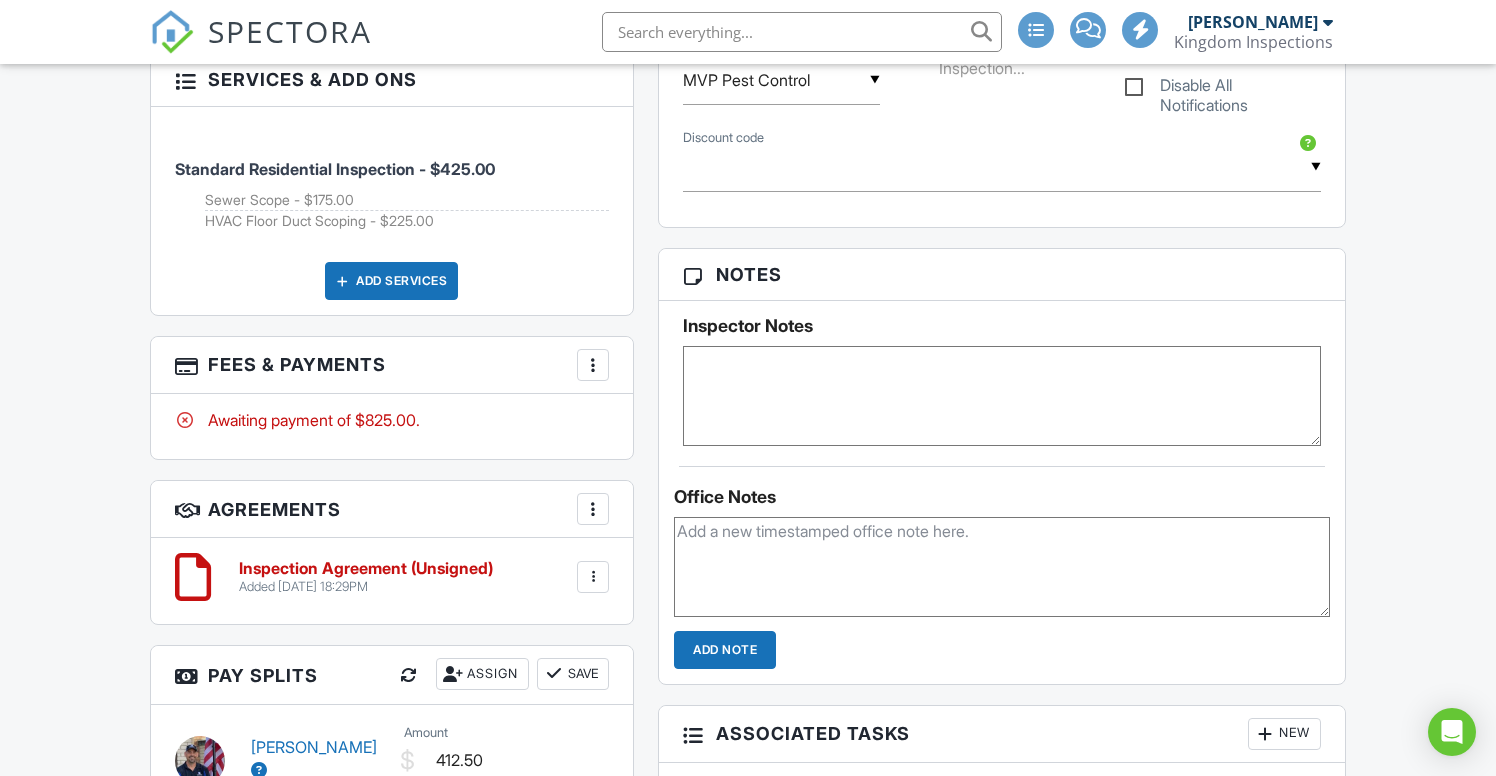 type 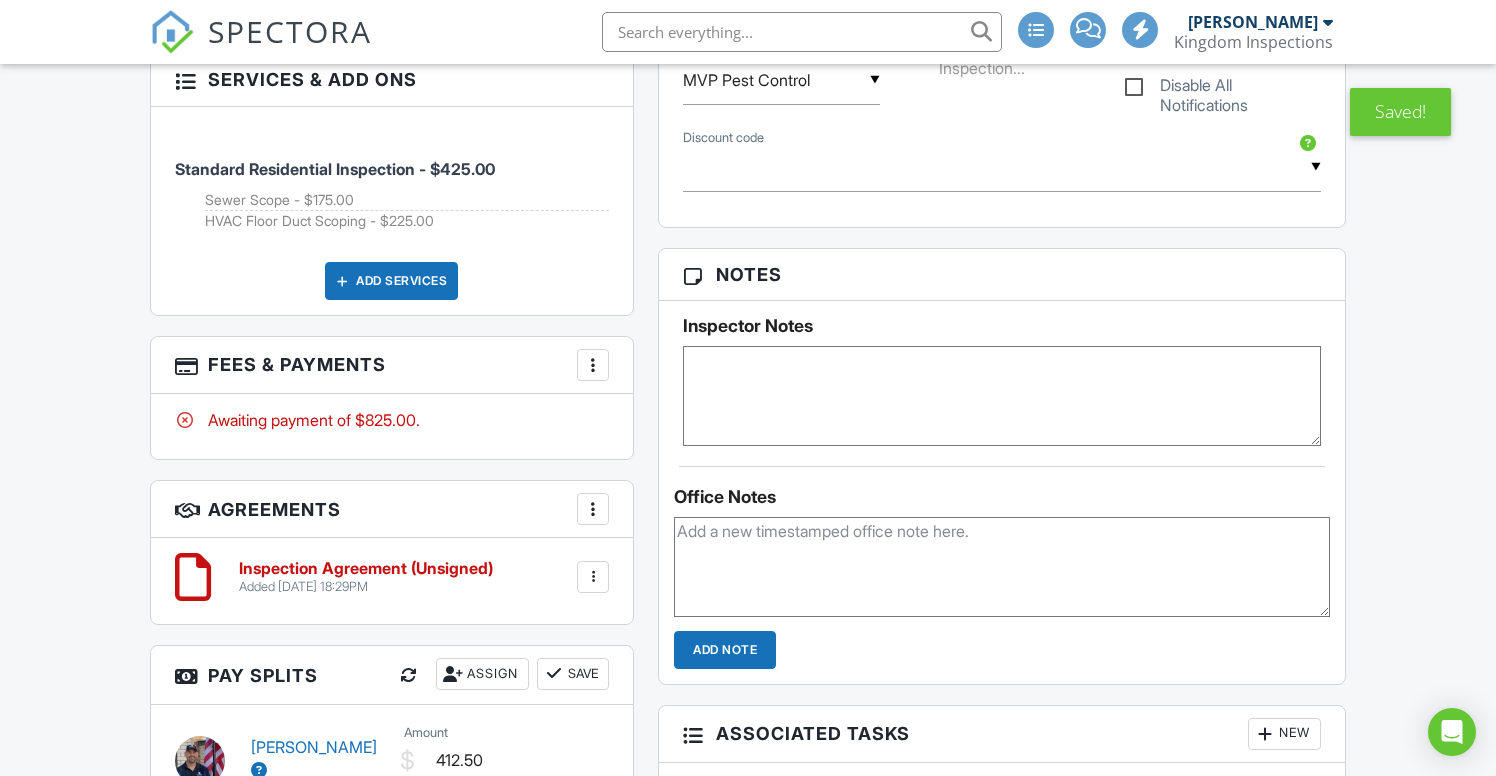 paste on "Out building does not need to be inspected,client will be attending summary." 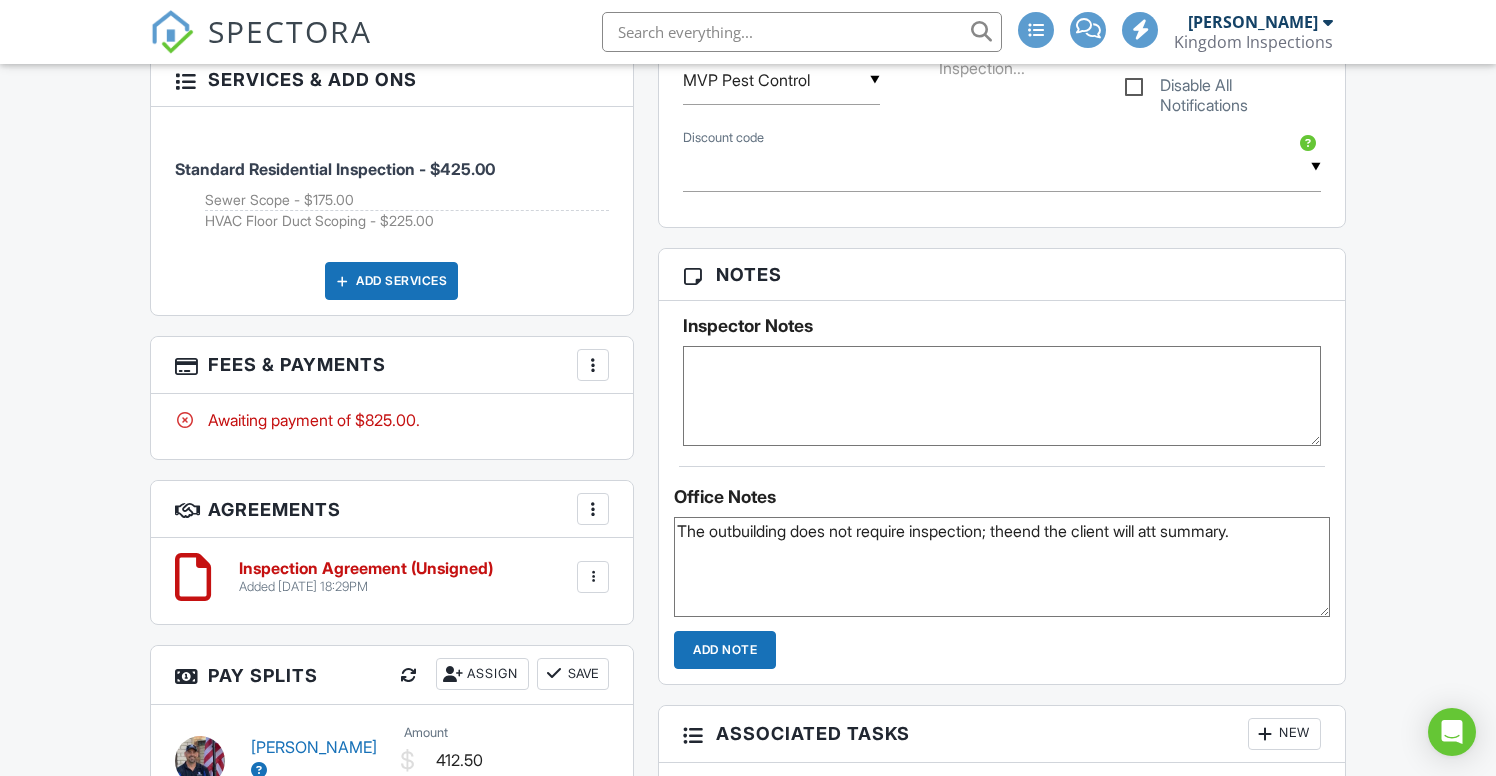click on "The outbuilding does not require inspection; theend the client will att summary." at bounding box center [1002, 567] 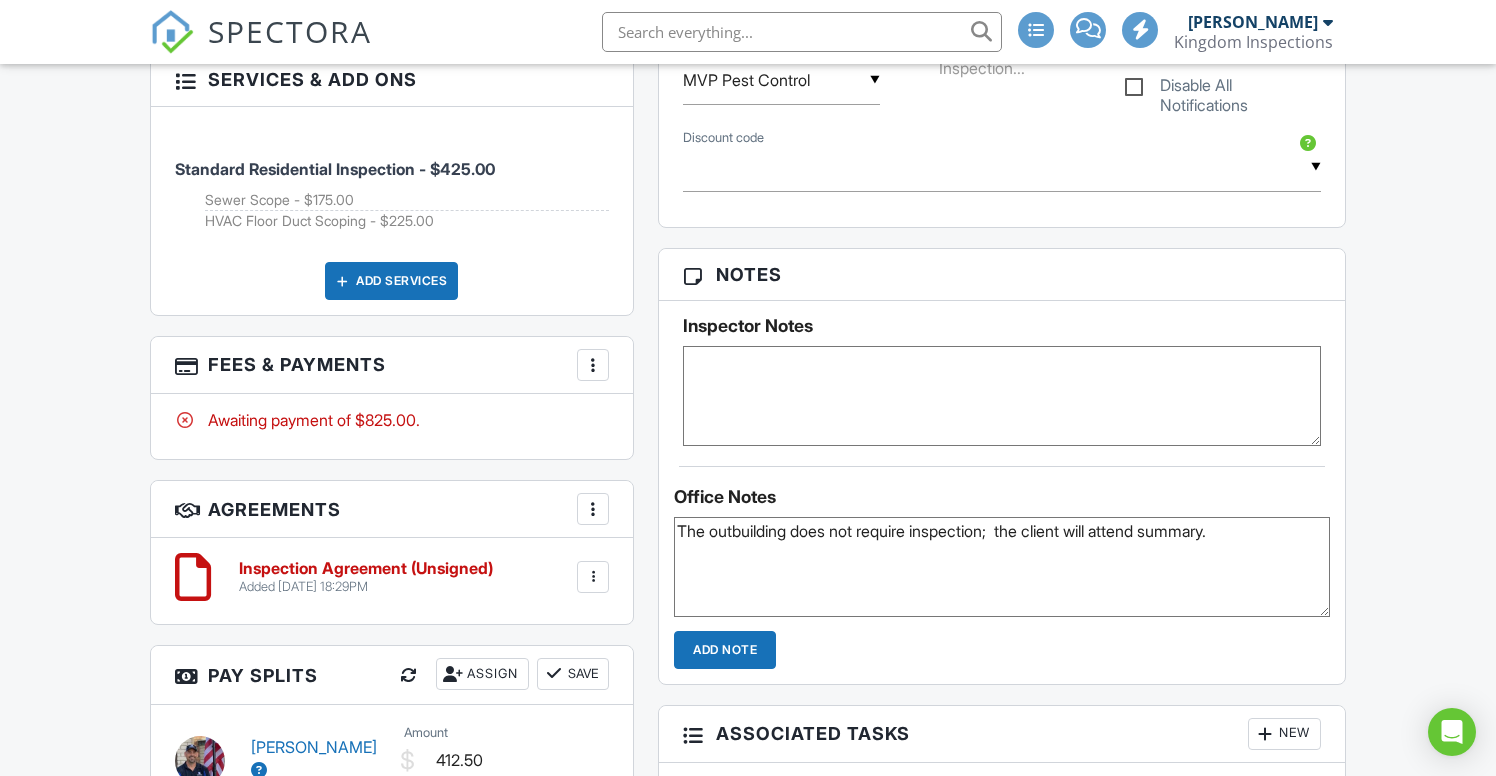click on "The outbuilding does not require inspection;  the client will attend summary." at bounding box center (1002, 567) 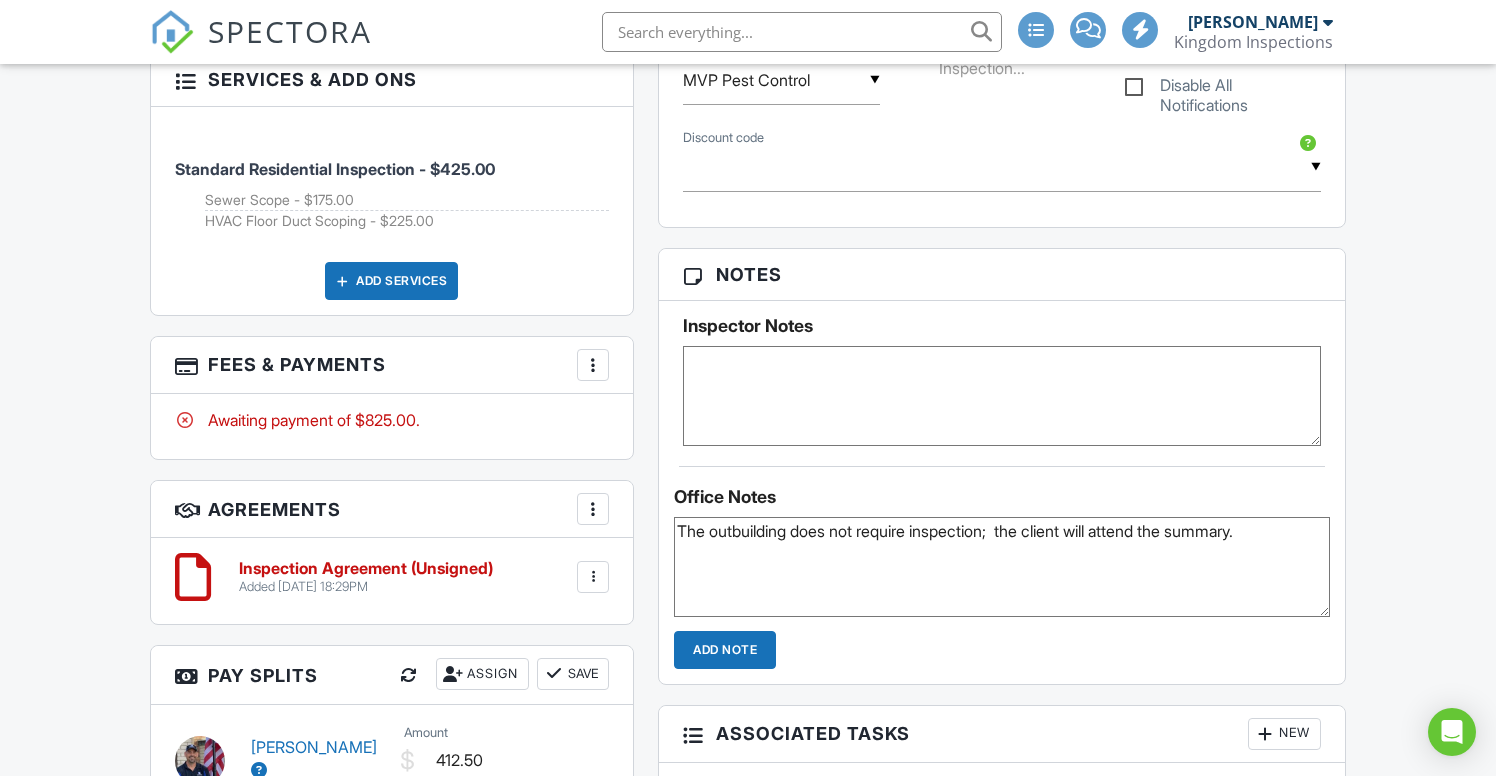 click on "The outbuilding does not require inspection;  the client will attend the summary." at bounding box center [1002, 567] 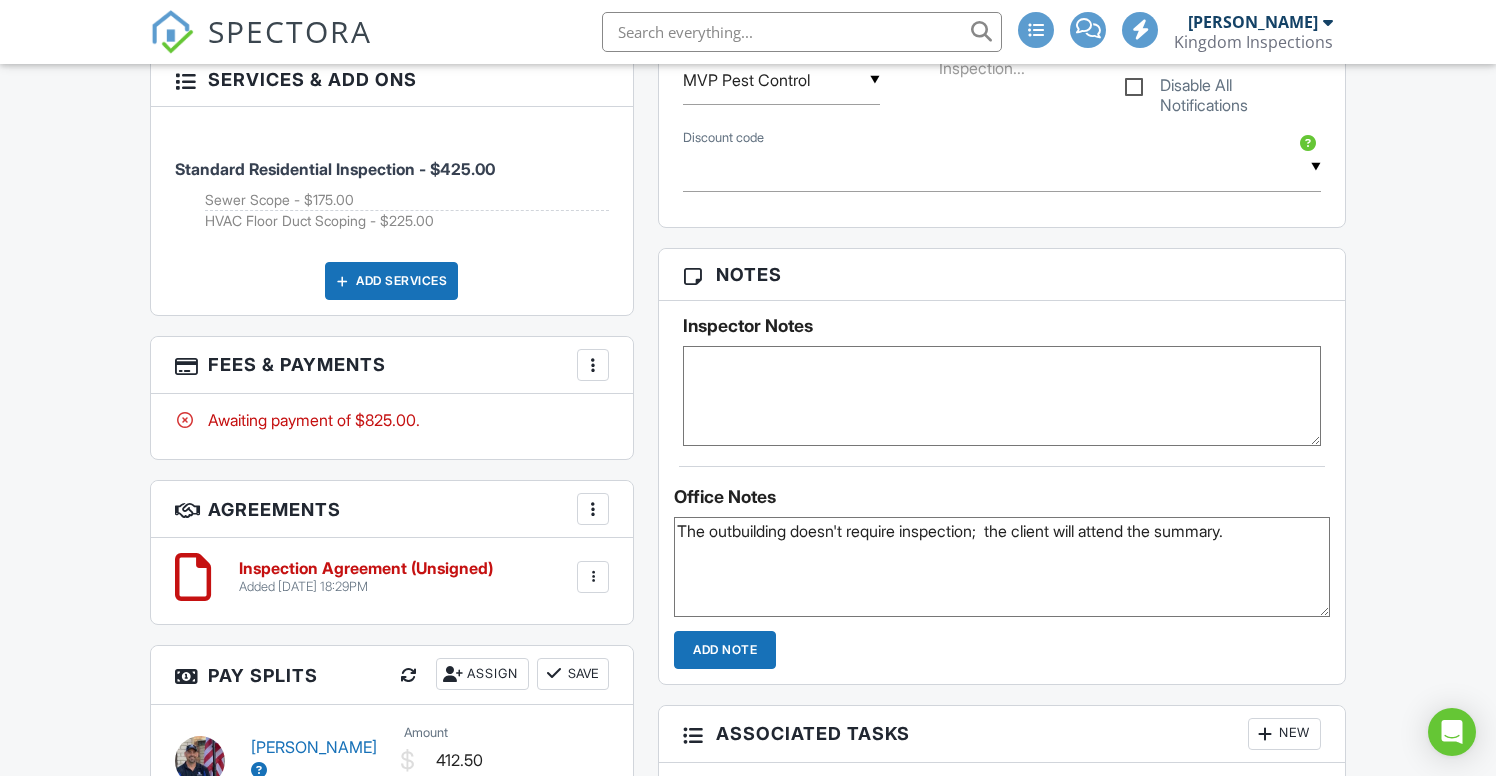click on "The outbuilding doesn't require inspection;  the client will attend the summary." at bounding box center (1002, 567) 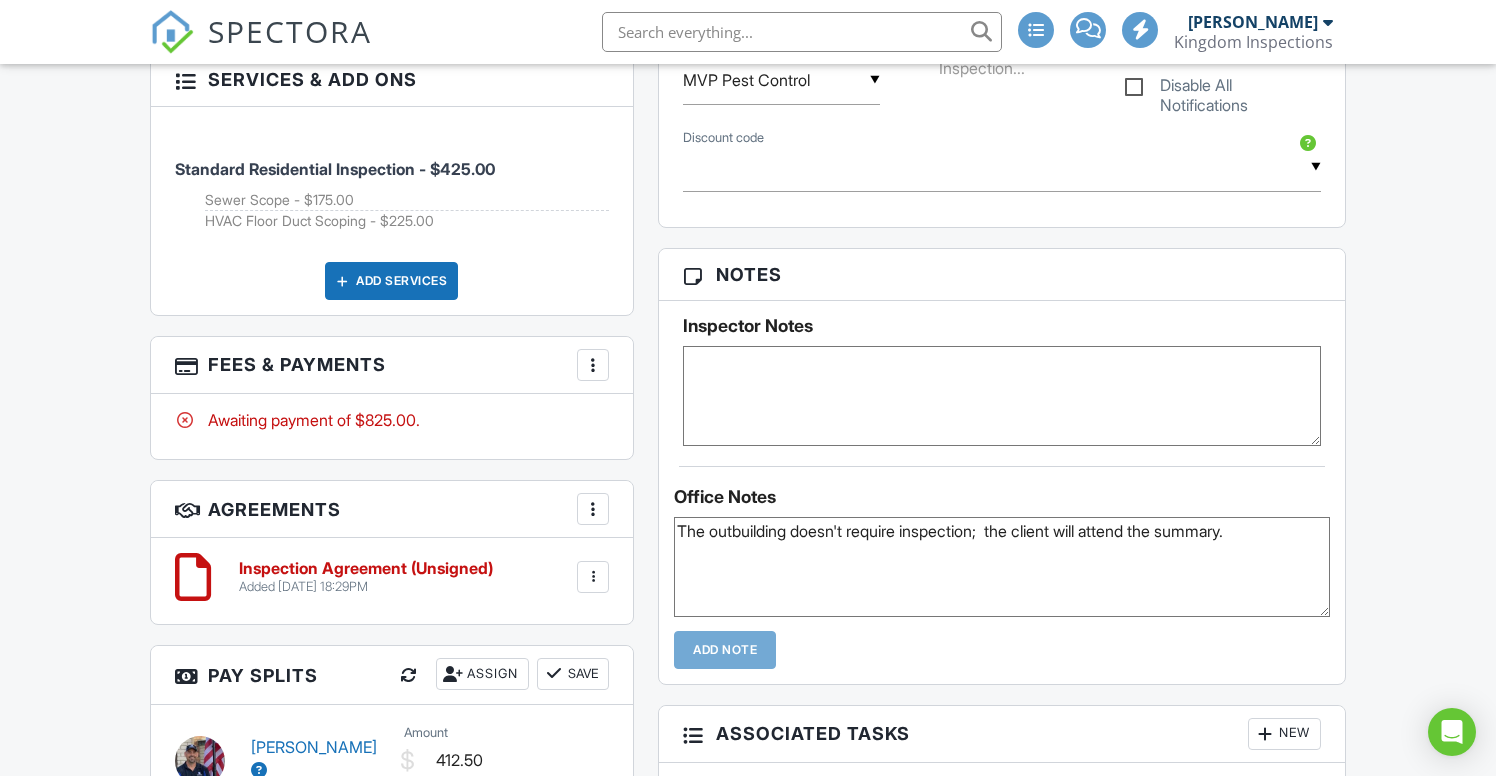 type 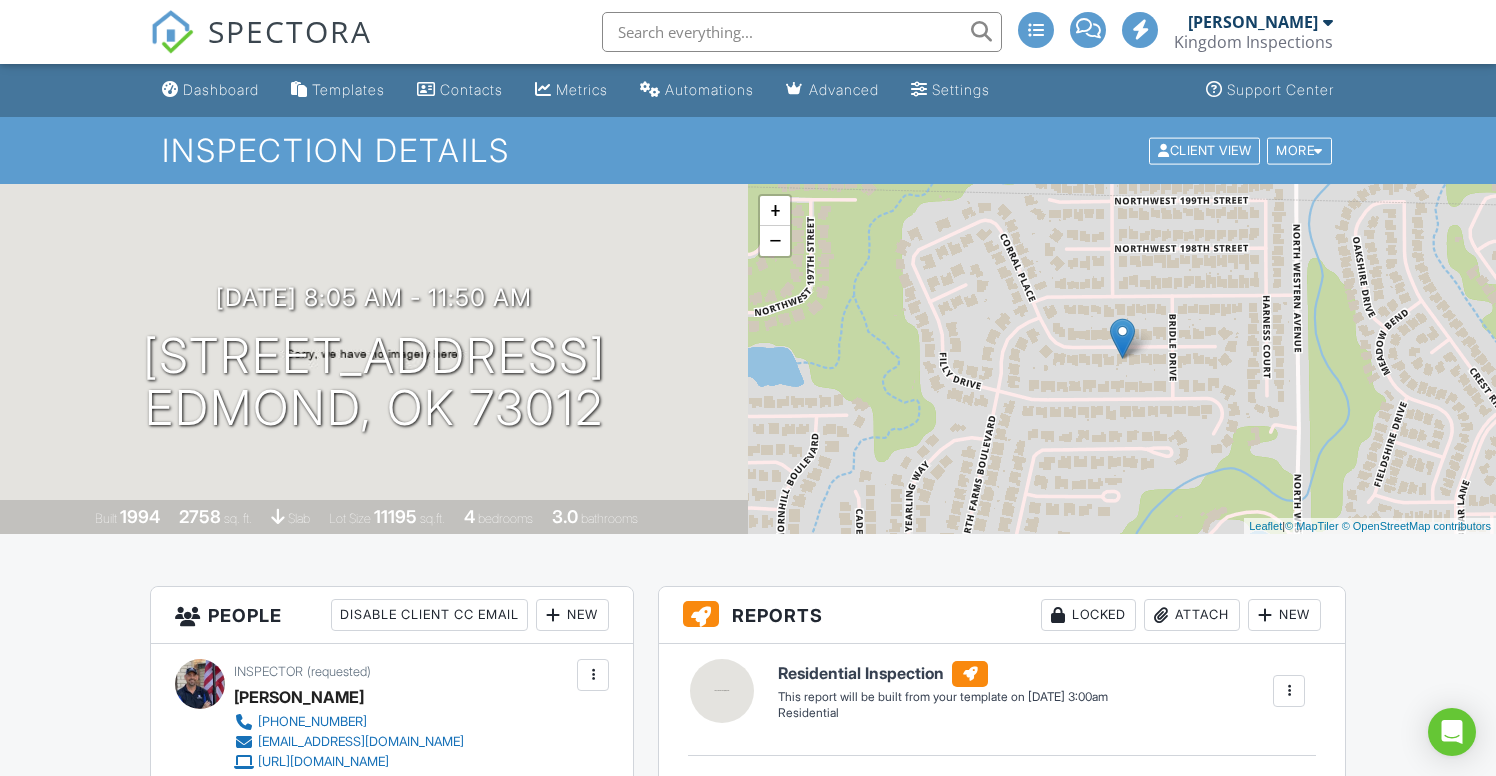 scroll, scrollTop: 0, scrollLeft: 0, axis: both 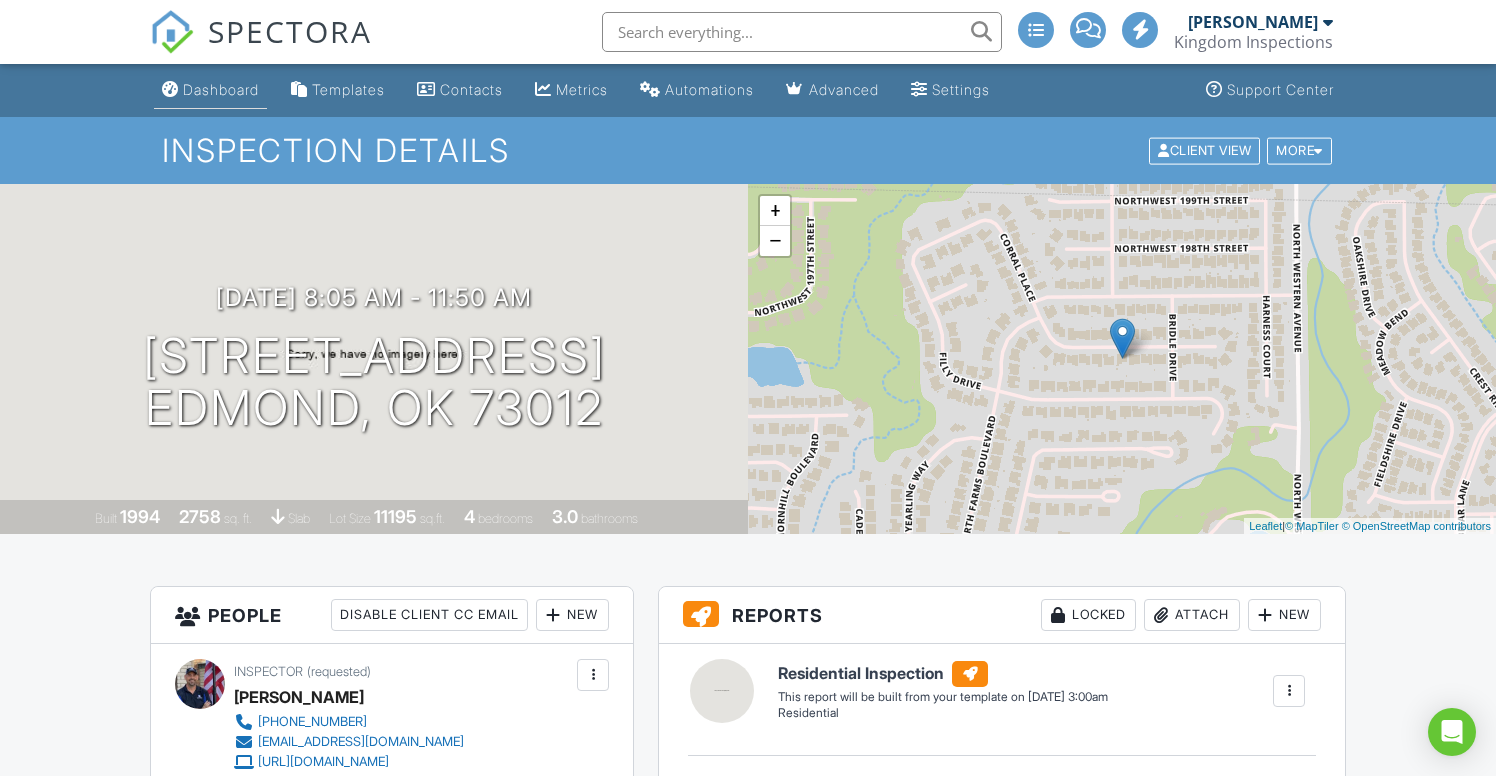 click on "Dashboard" at bounding box center (221, 89) 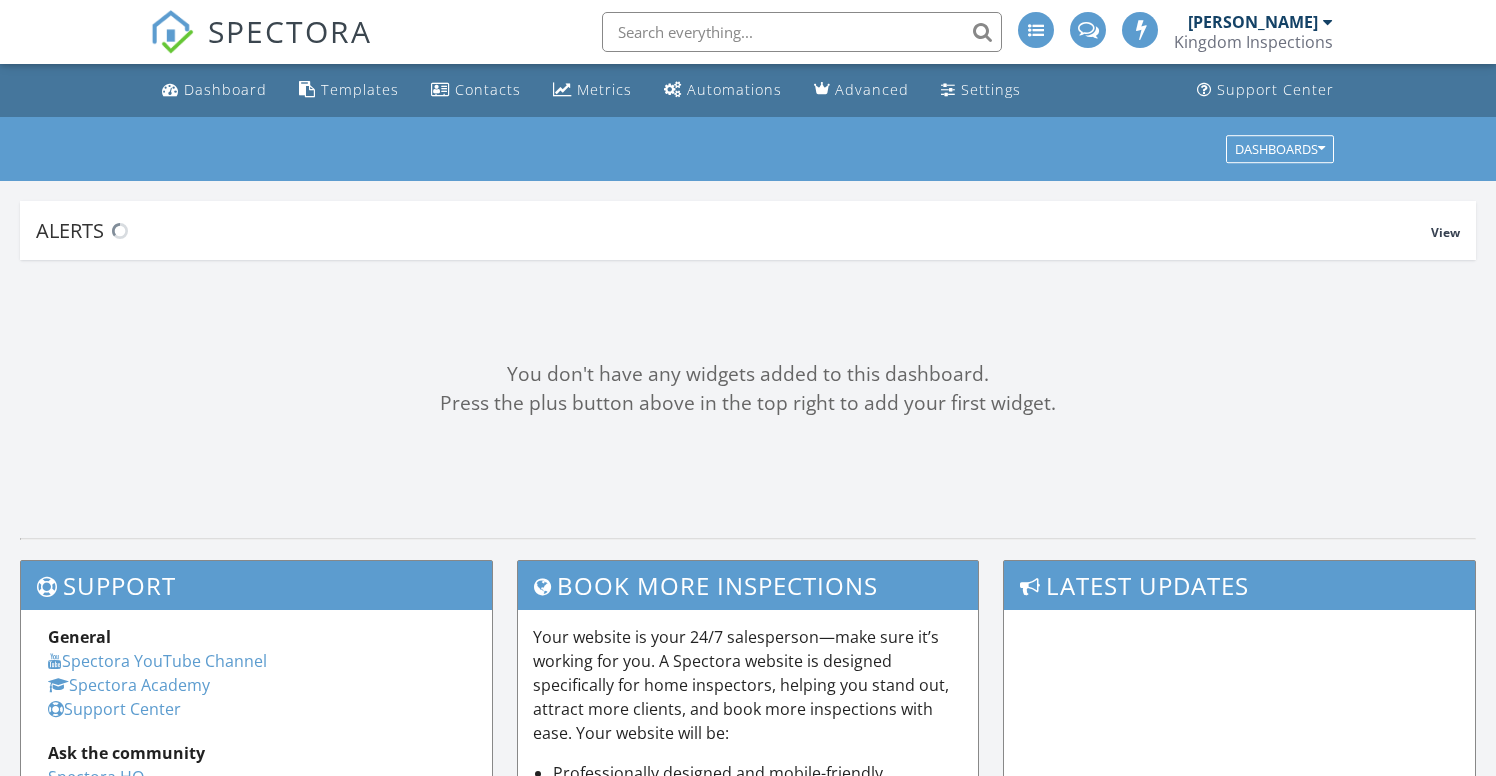 scroll, scrollTop: 0, scrollLeft: 0, axis: both 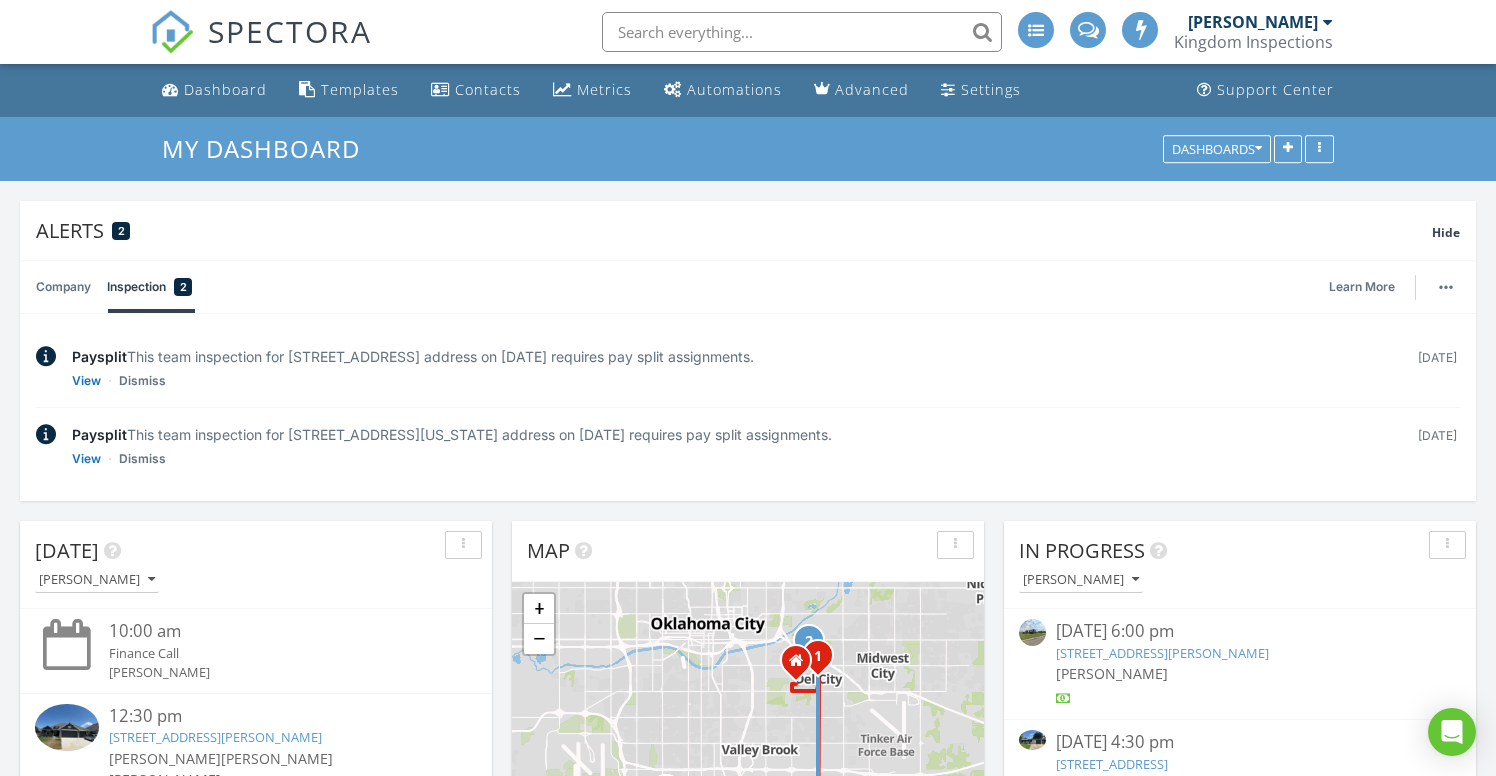 click at bounding box center [802, 32] 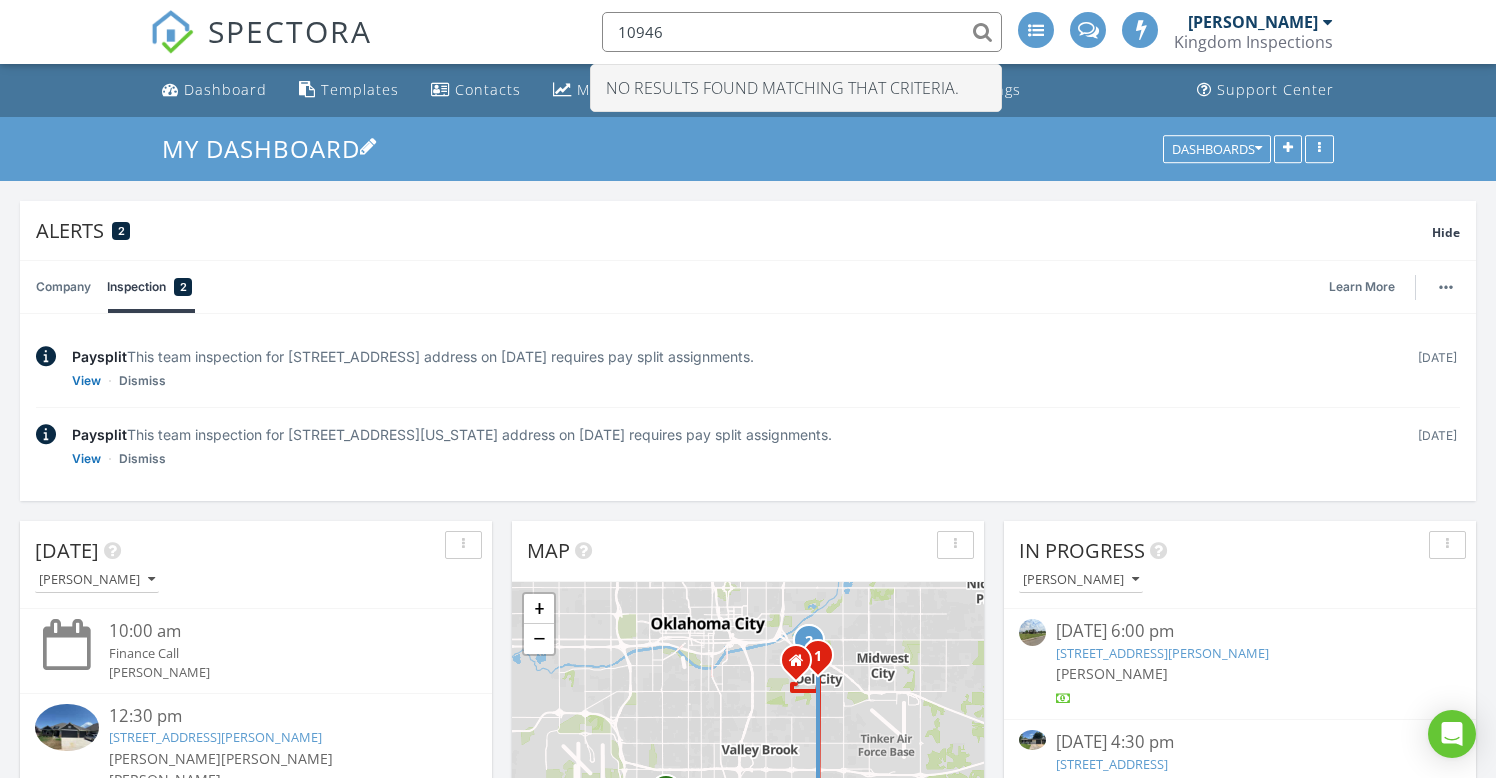 scroll, scrollTop: 0, scrollLeft: 0, axis: both 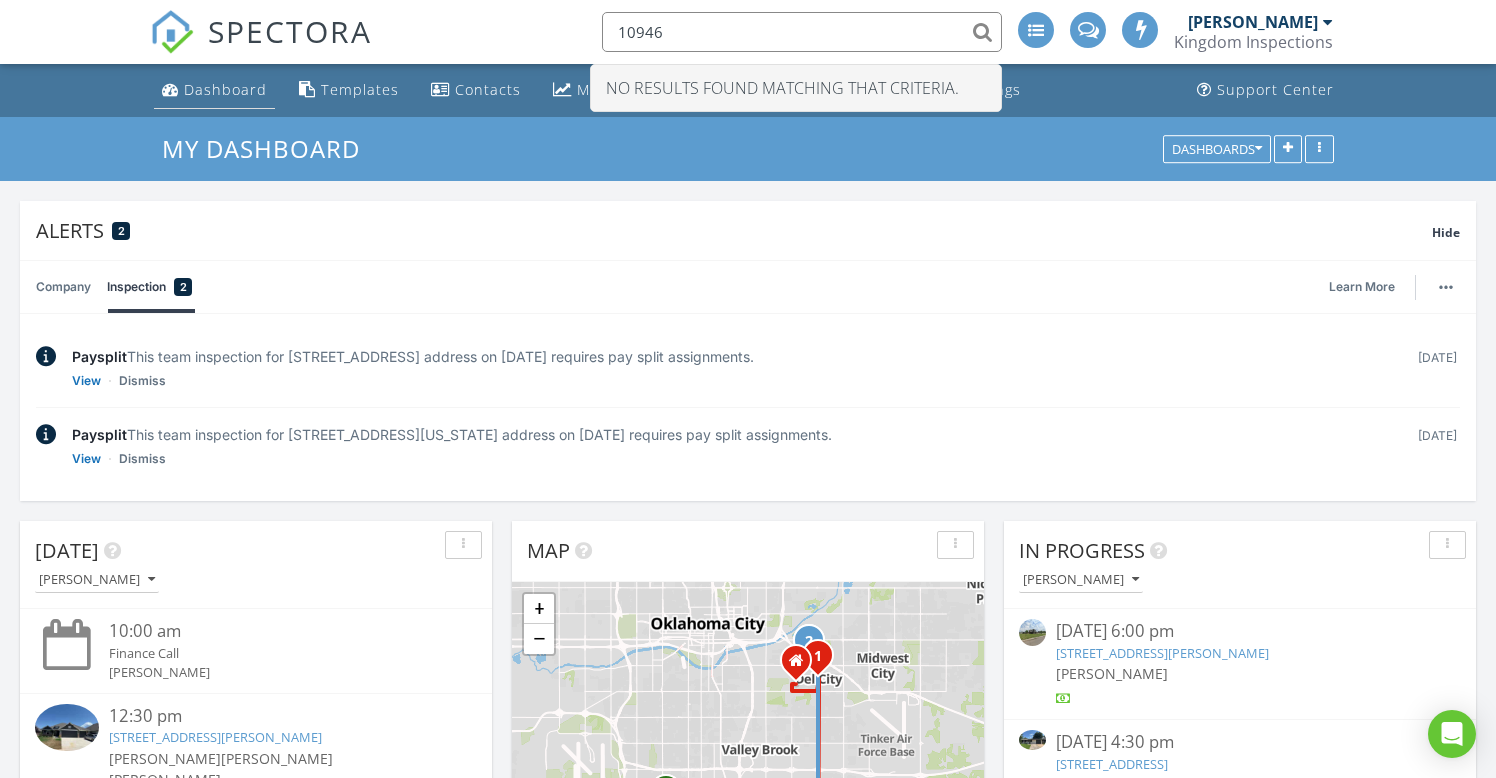 type on "10946" 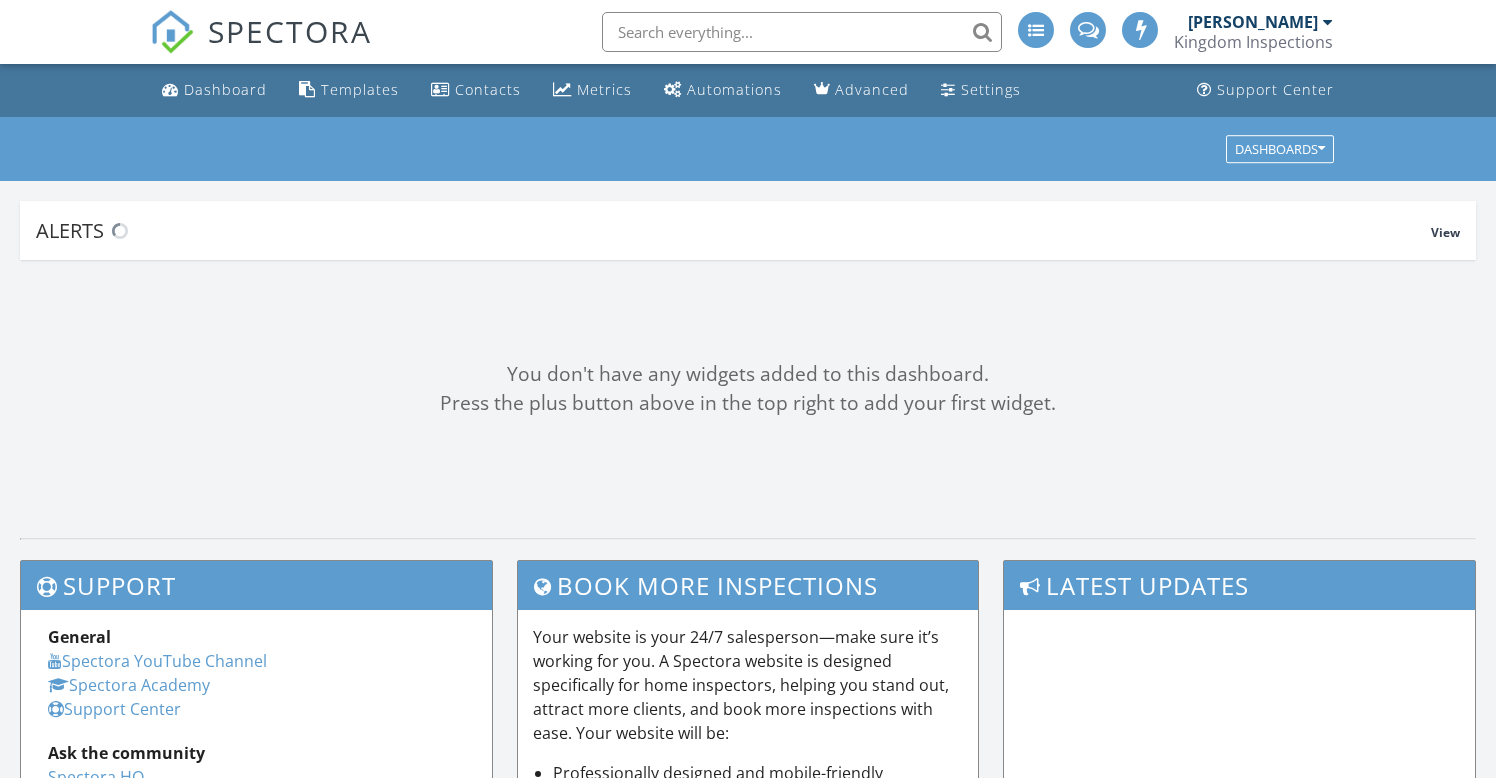 scroll, scrollTop: 0, scrollLeft: 0, axis: both 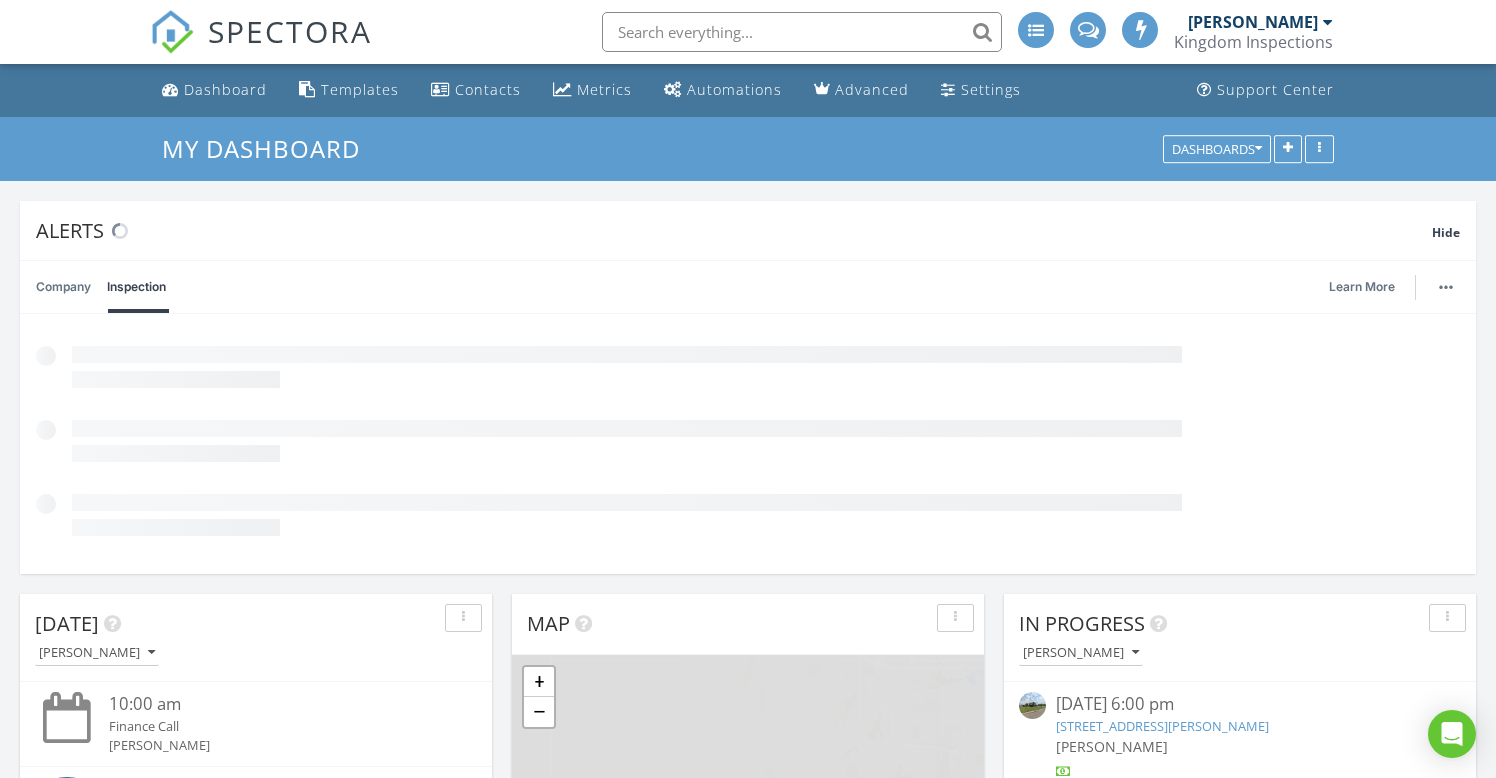 click at bounding box center (802, 32) 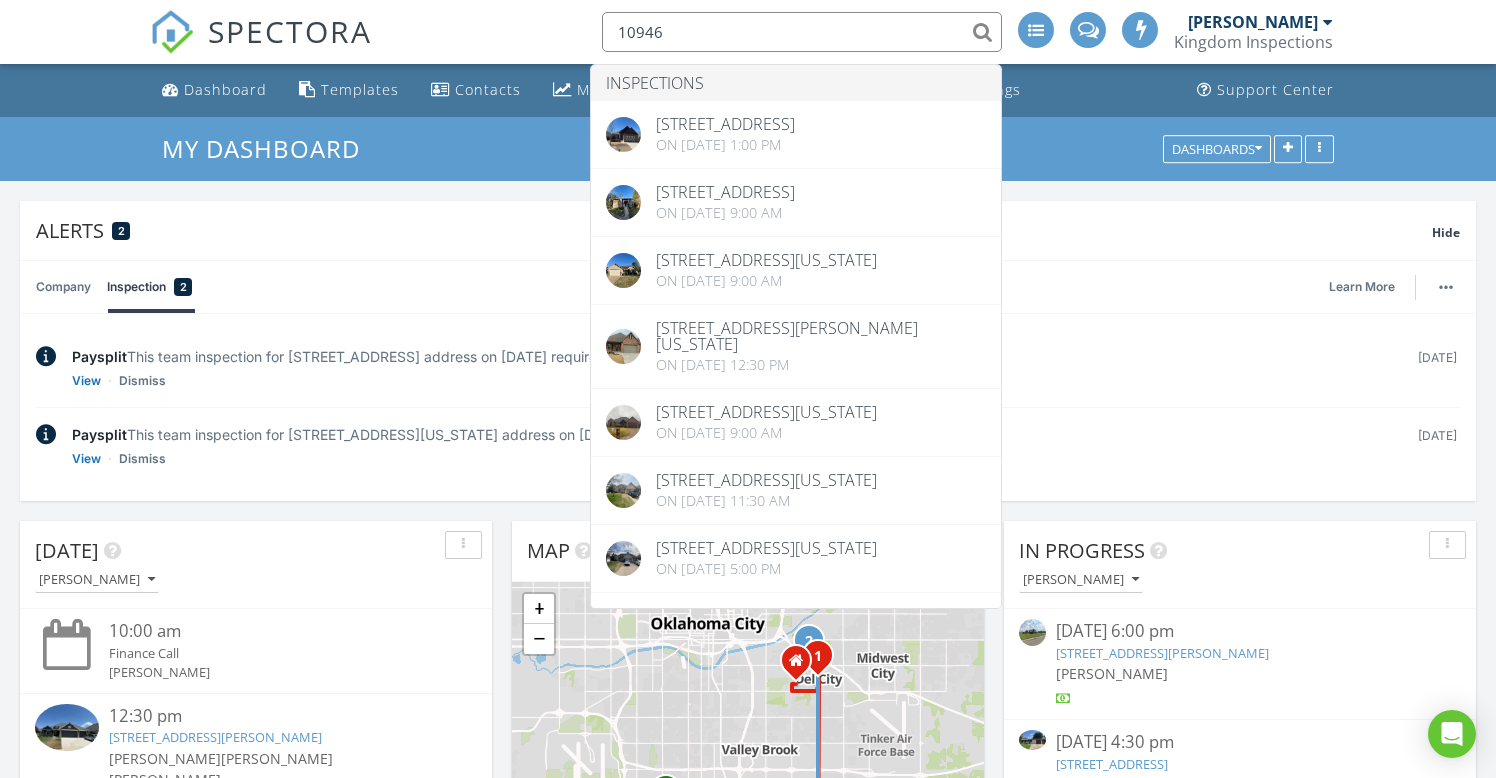 scroll, scrollTop: 0, scrollLeft: 0, axis: both 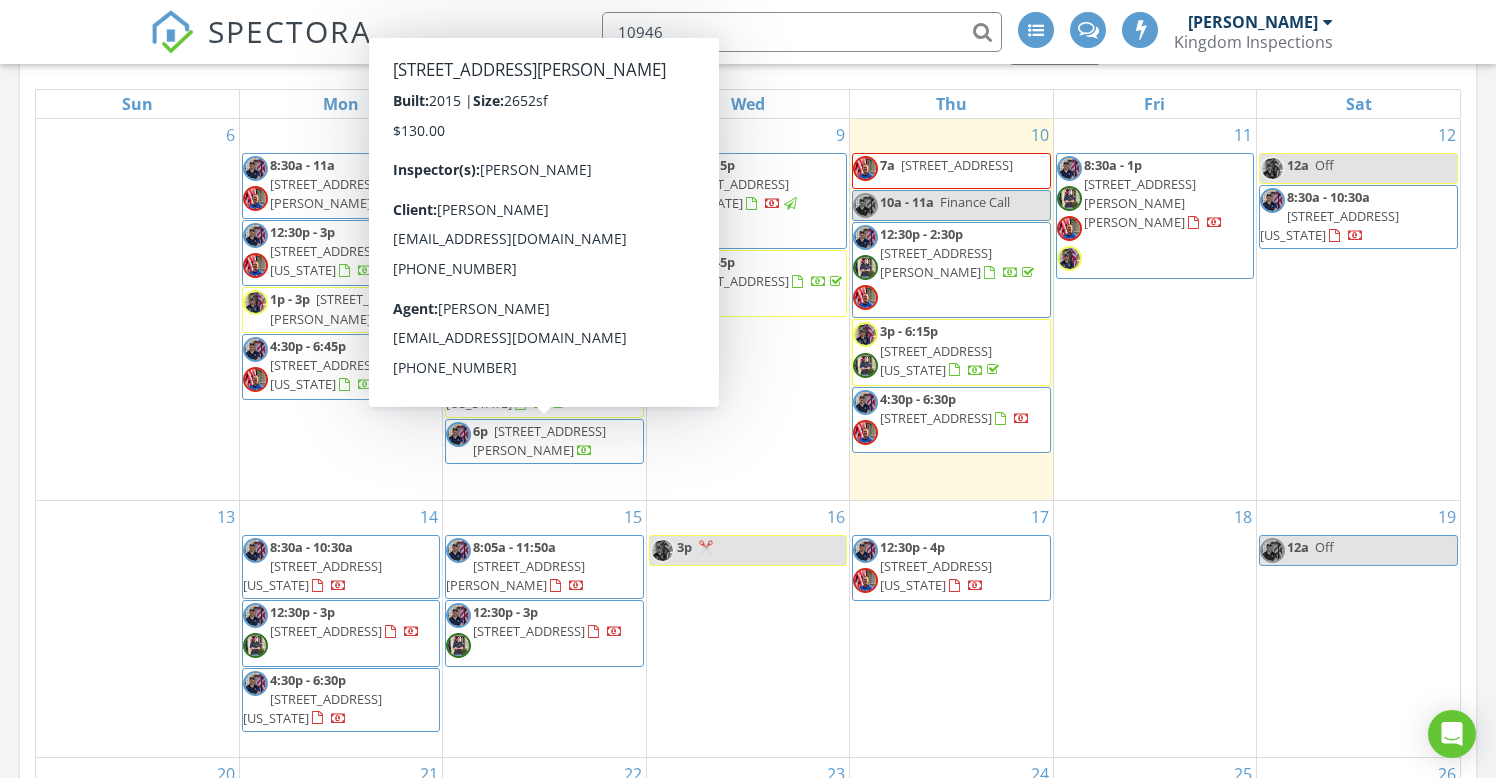 click on "[STREET_ADDRESS][PERSON_NAME]" at bounding box center [539, 440] 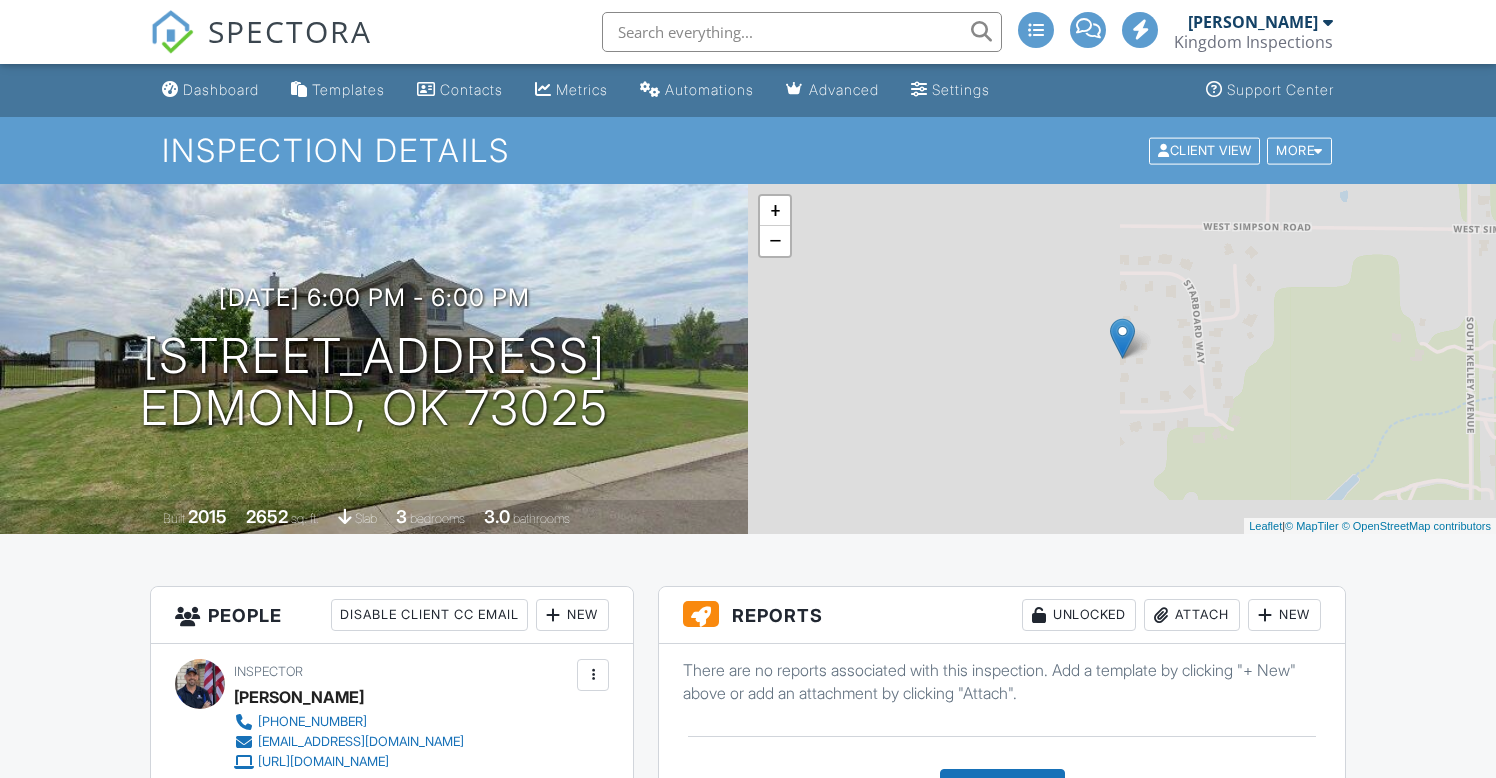 scroll, scrollTop: 0, scrollLeft: 0, axis: both 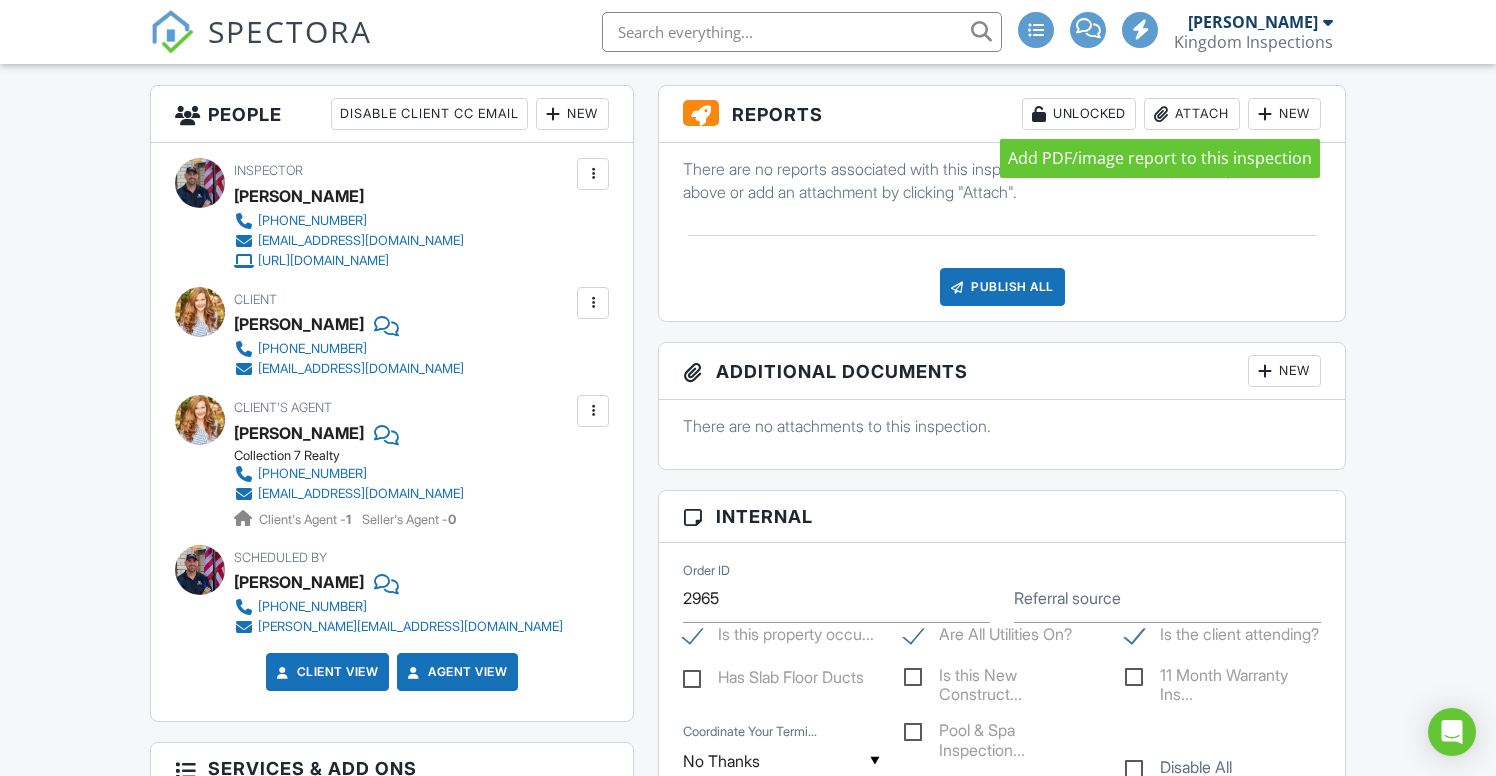 click at bounding box center [1161, 114] 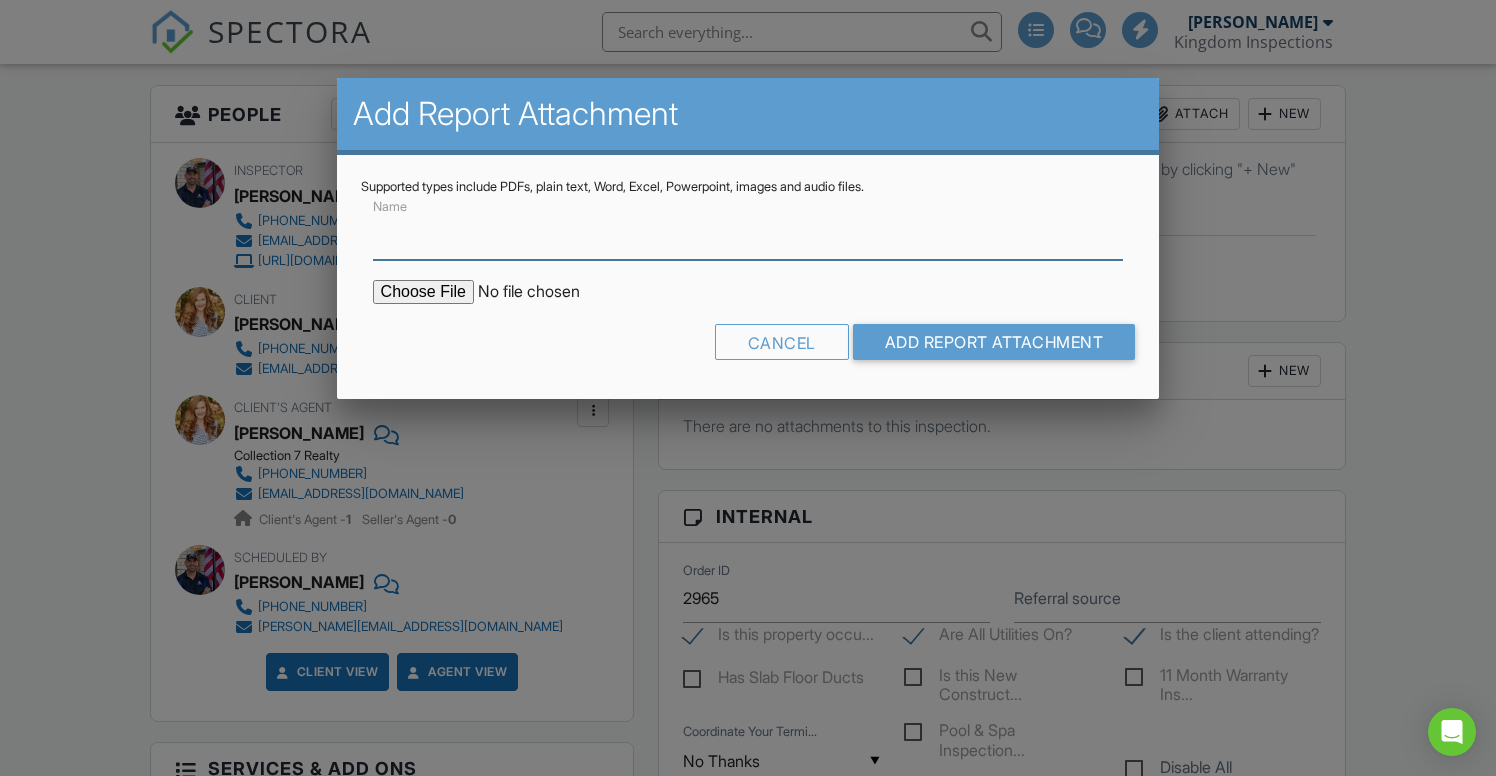 click on "Name" at bounding box center (748, 235) 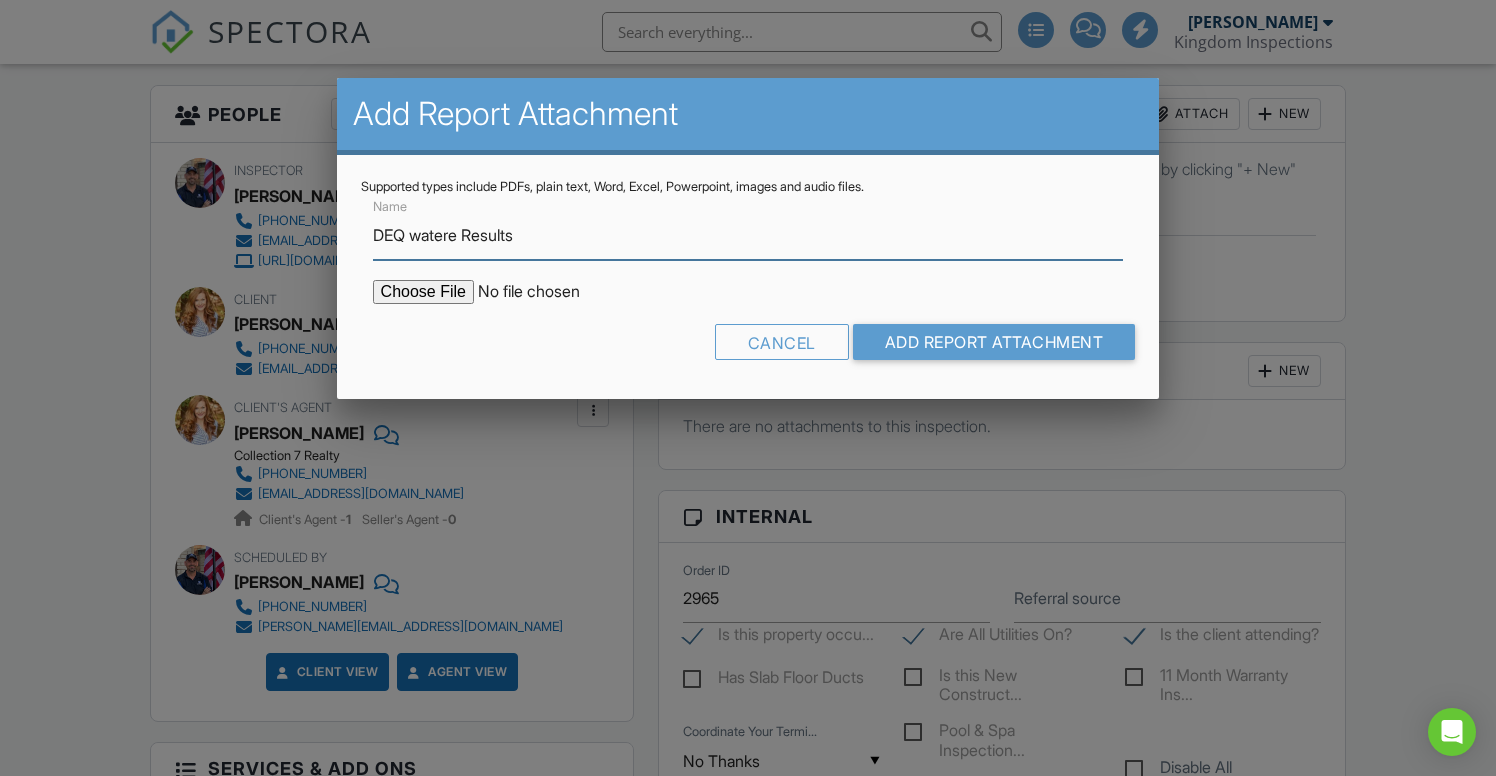type on "DEQ watere Results" 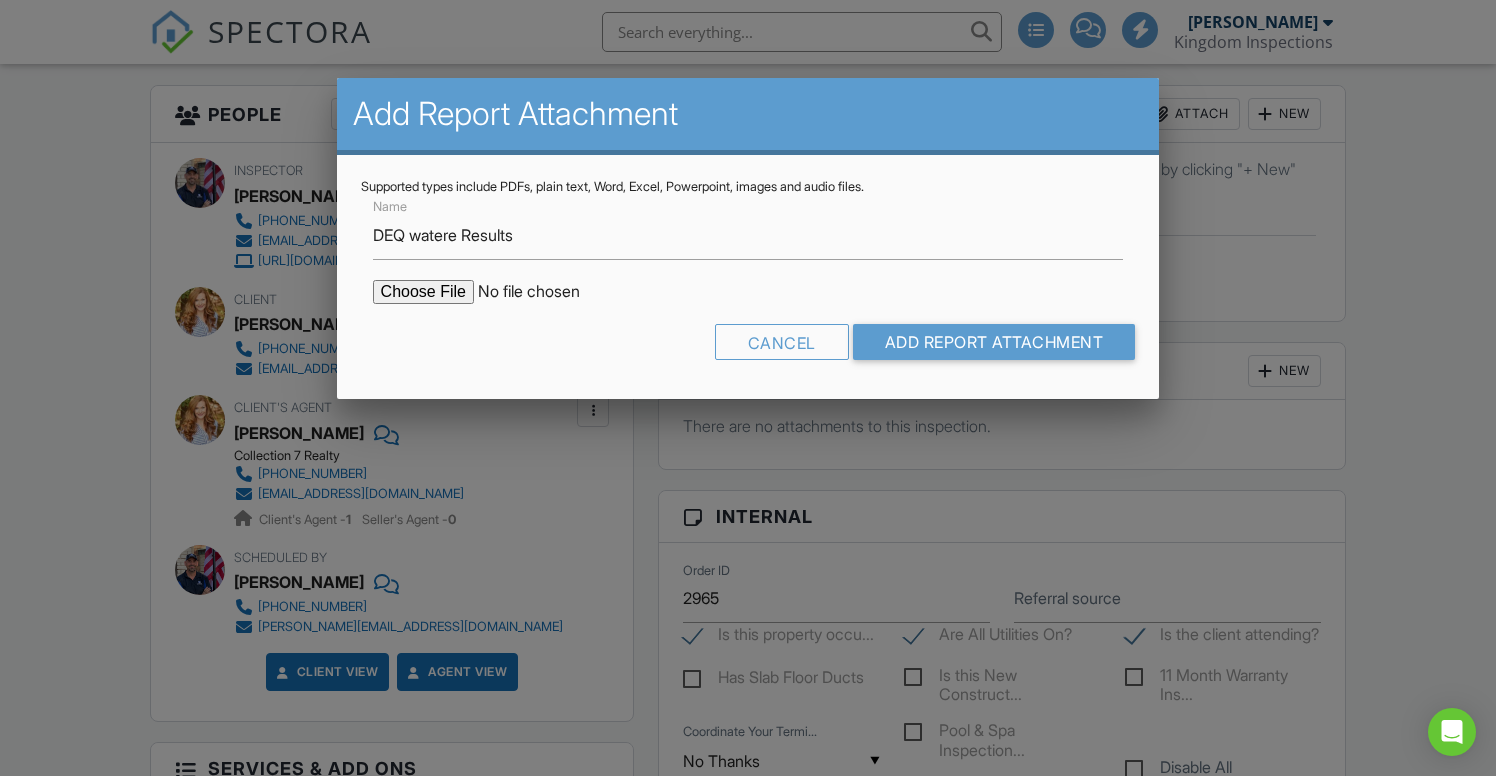 click at bounding box center [543, 292] 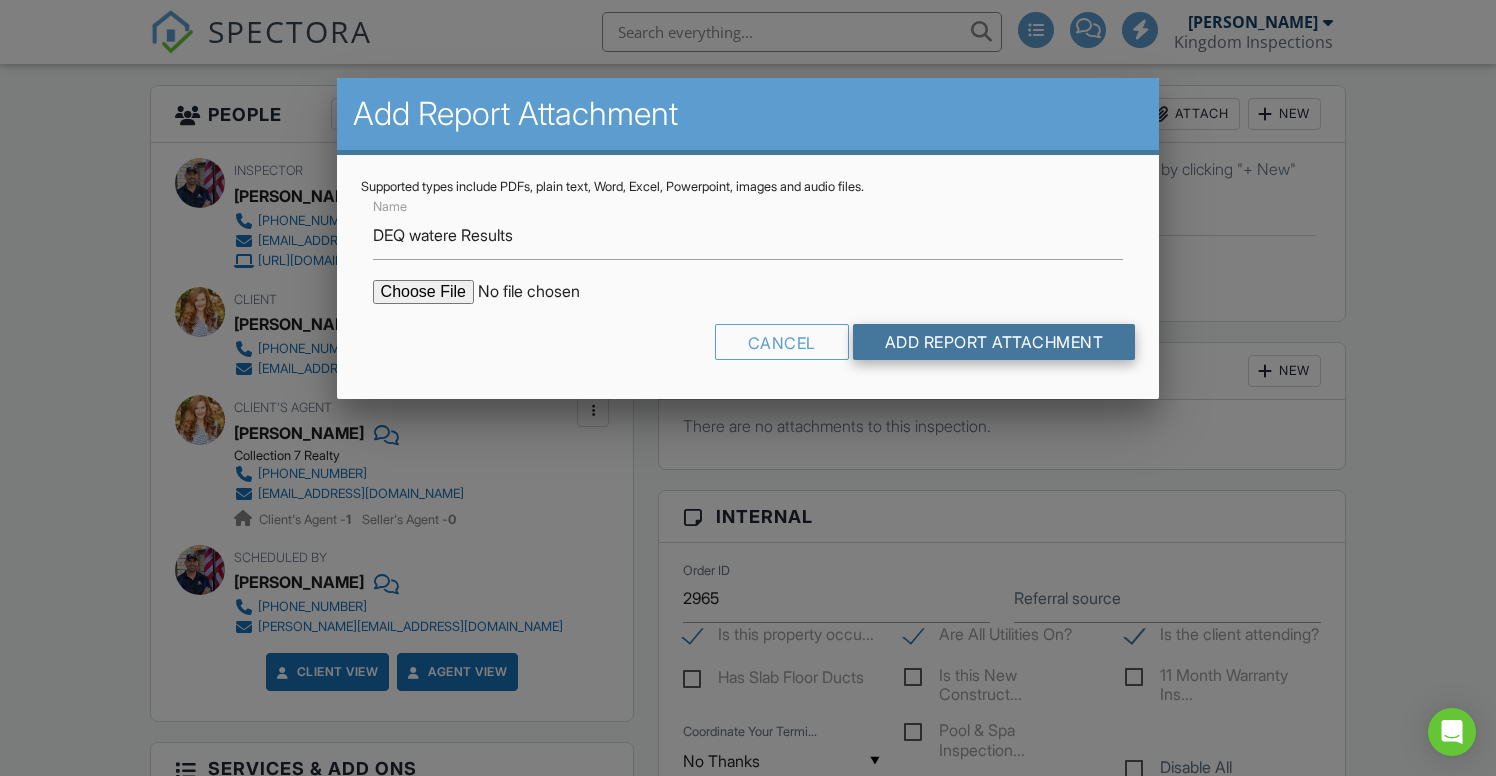 click on "Add Report Attachment" at bounding box center (994, 342) 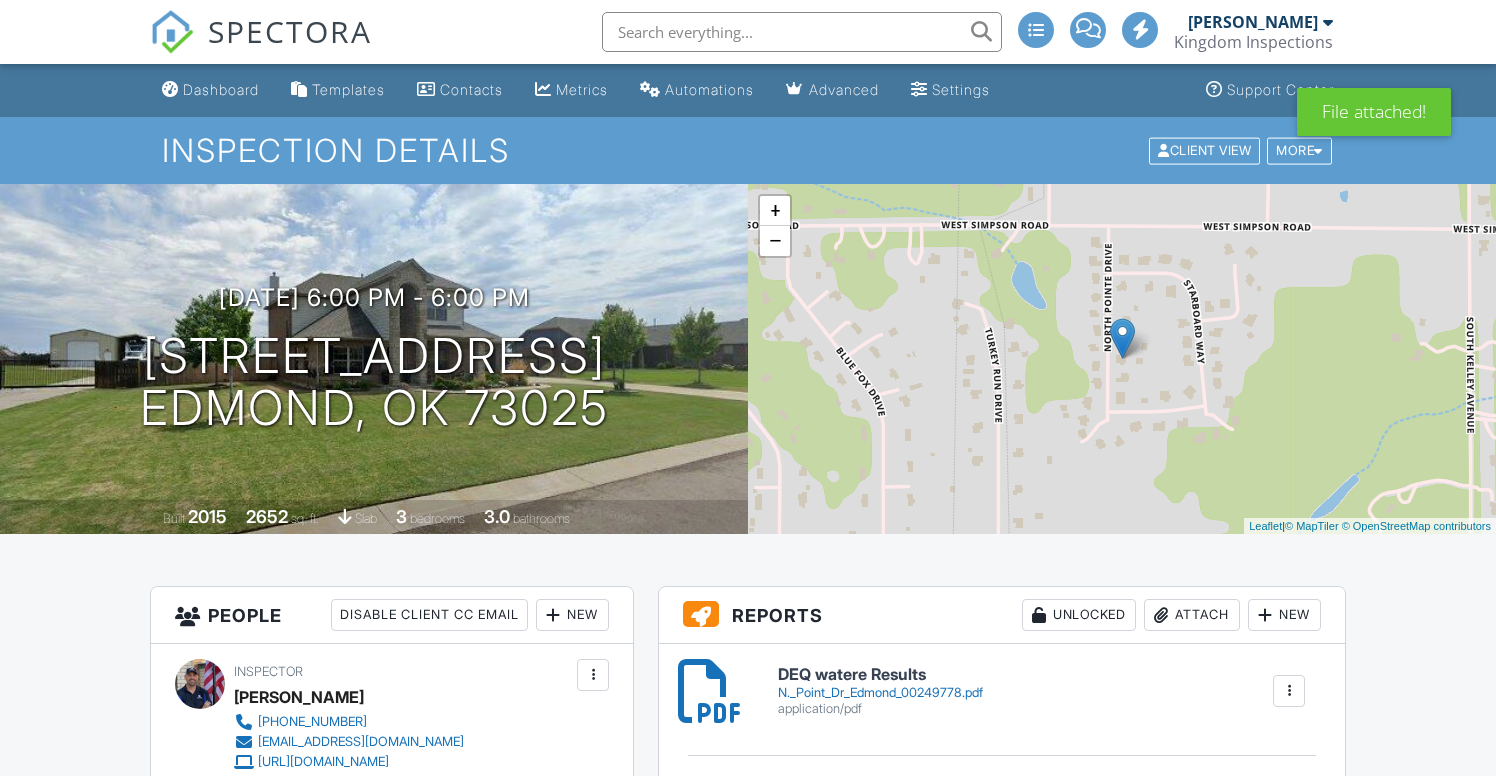 scroll, scrollTop: 100, scrollLeft: 1, axis: both 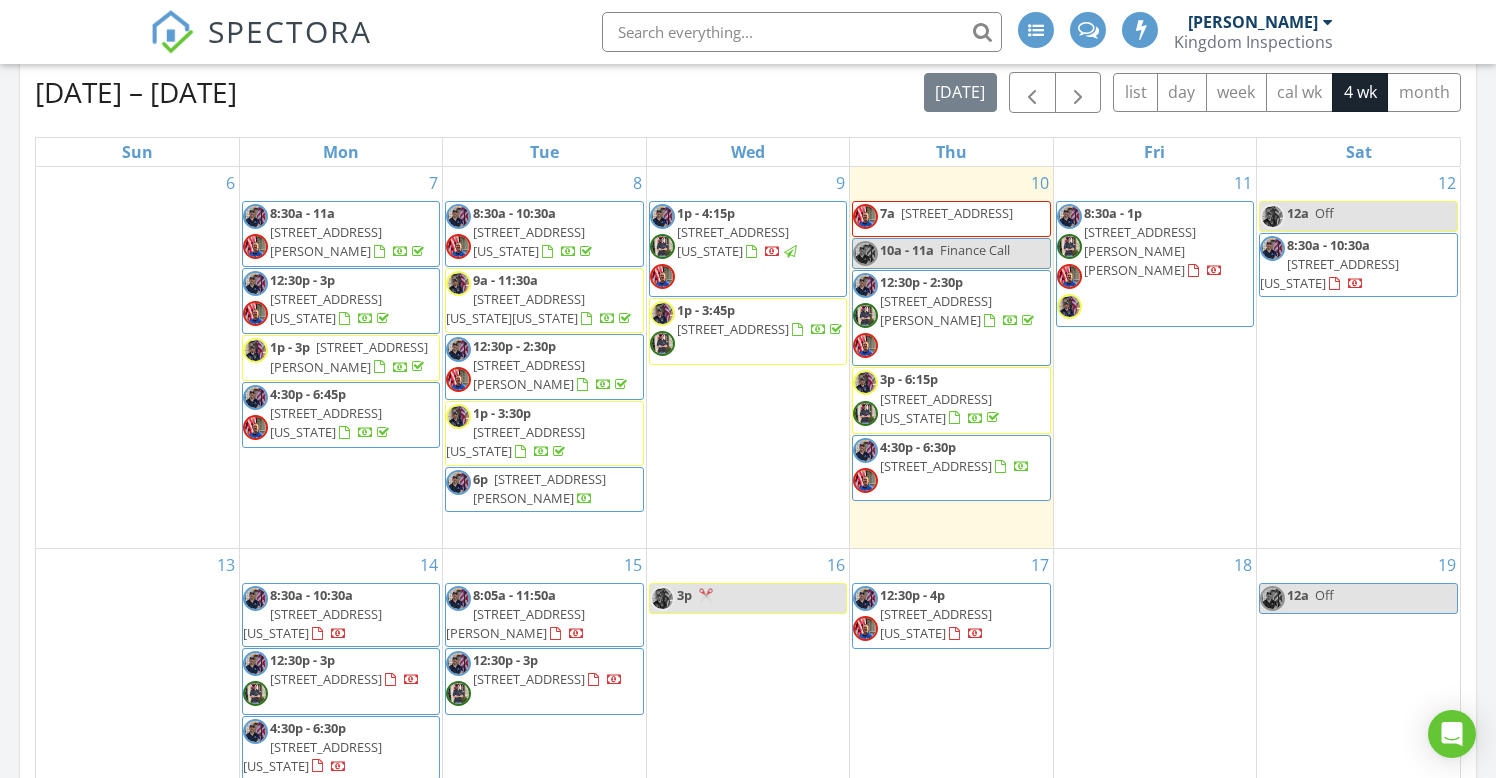 click at bounding box center (802, 32) 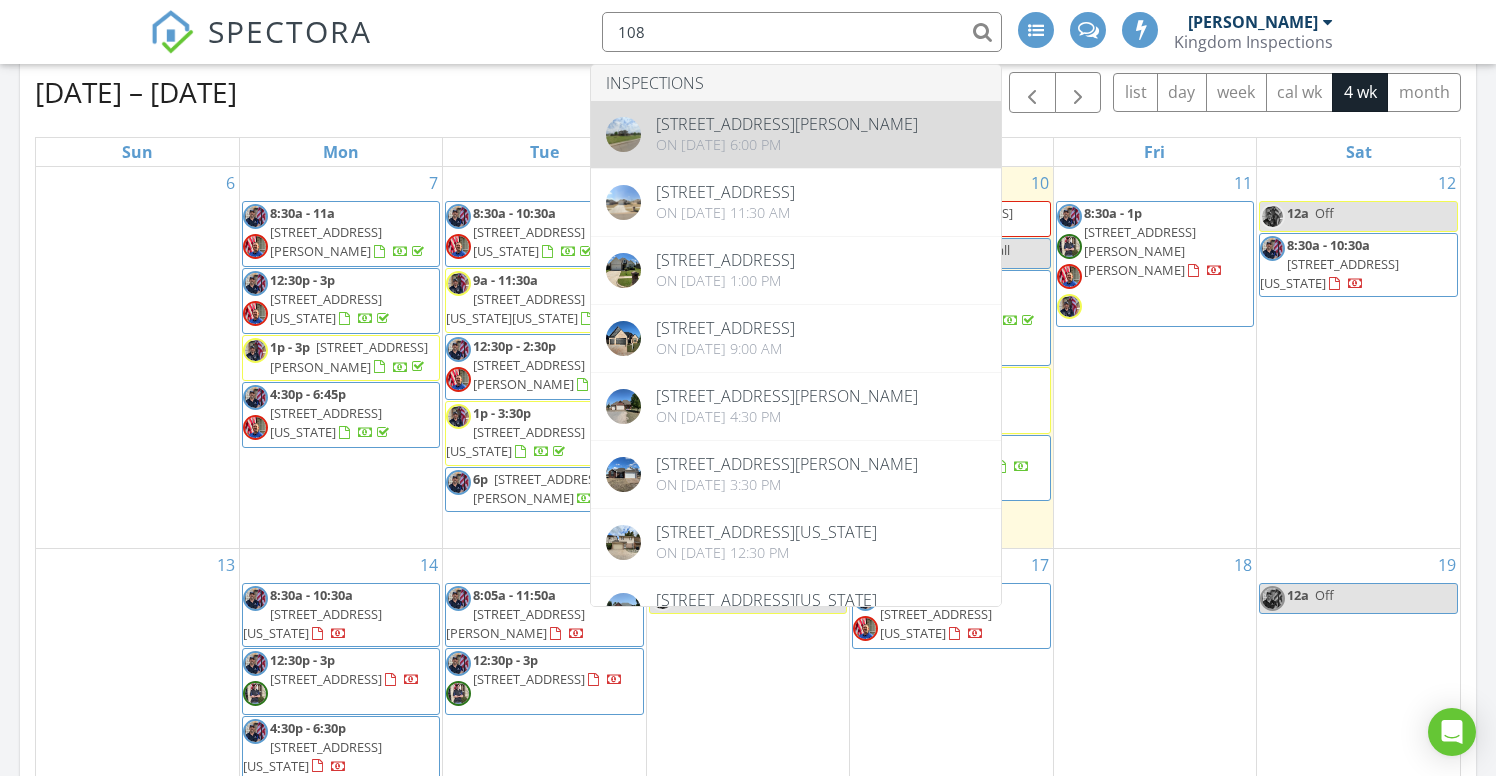 type on "108" 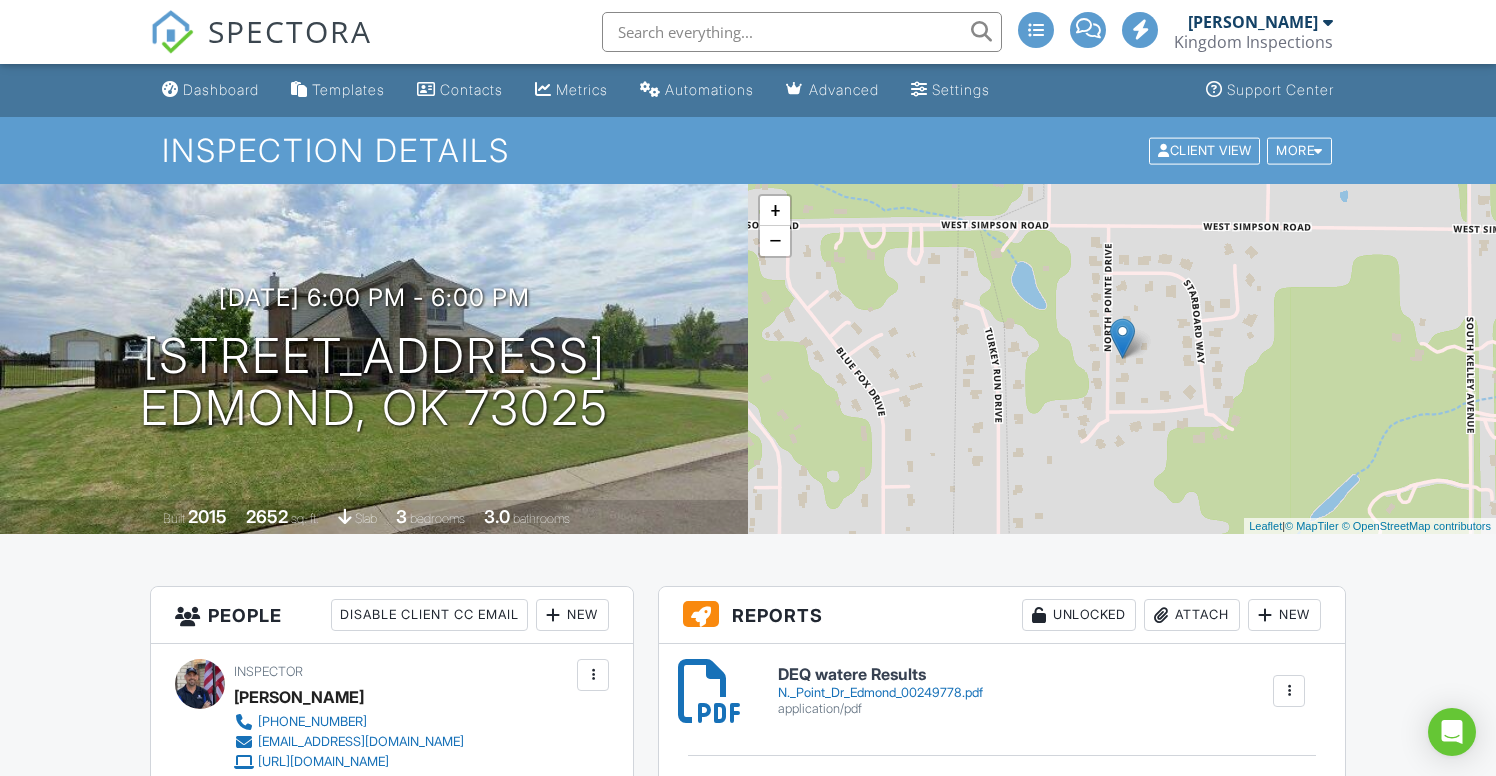 scroll, scrollTop: 0, scrollLeft: 0, axis: both 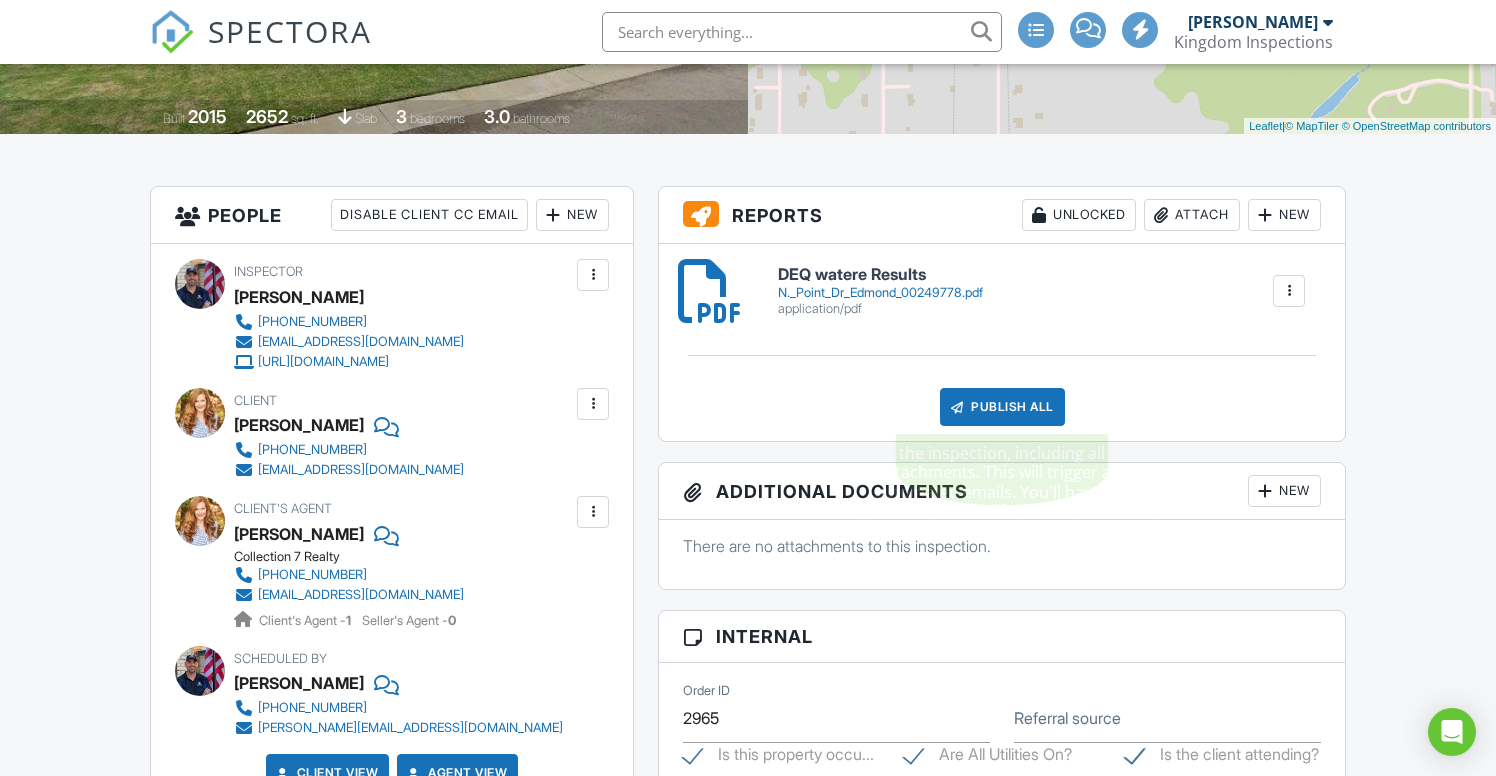 click on "Publish All" at bounding box center (1002, 407) 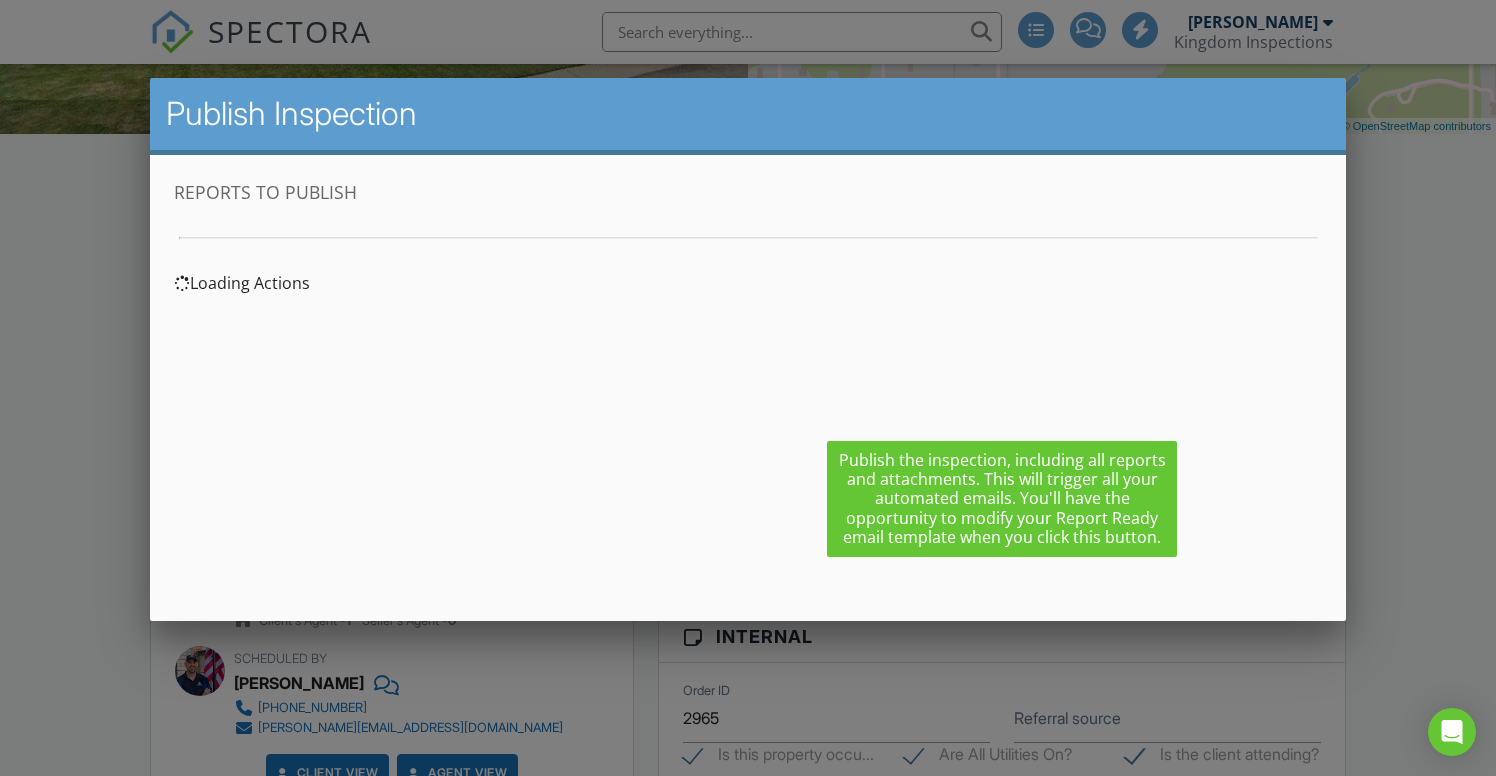 scroll, scrollTop: 0, scrollLeft: 0, axis: both 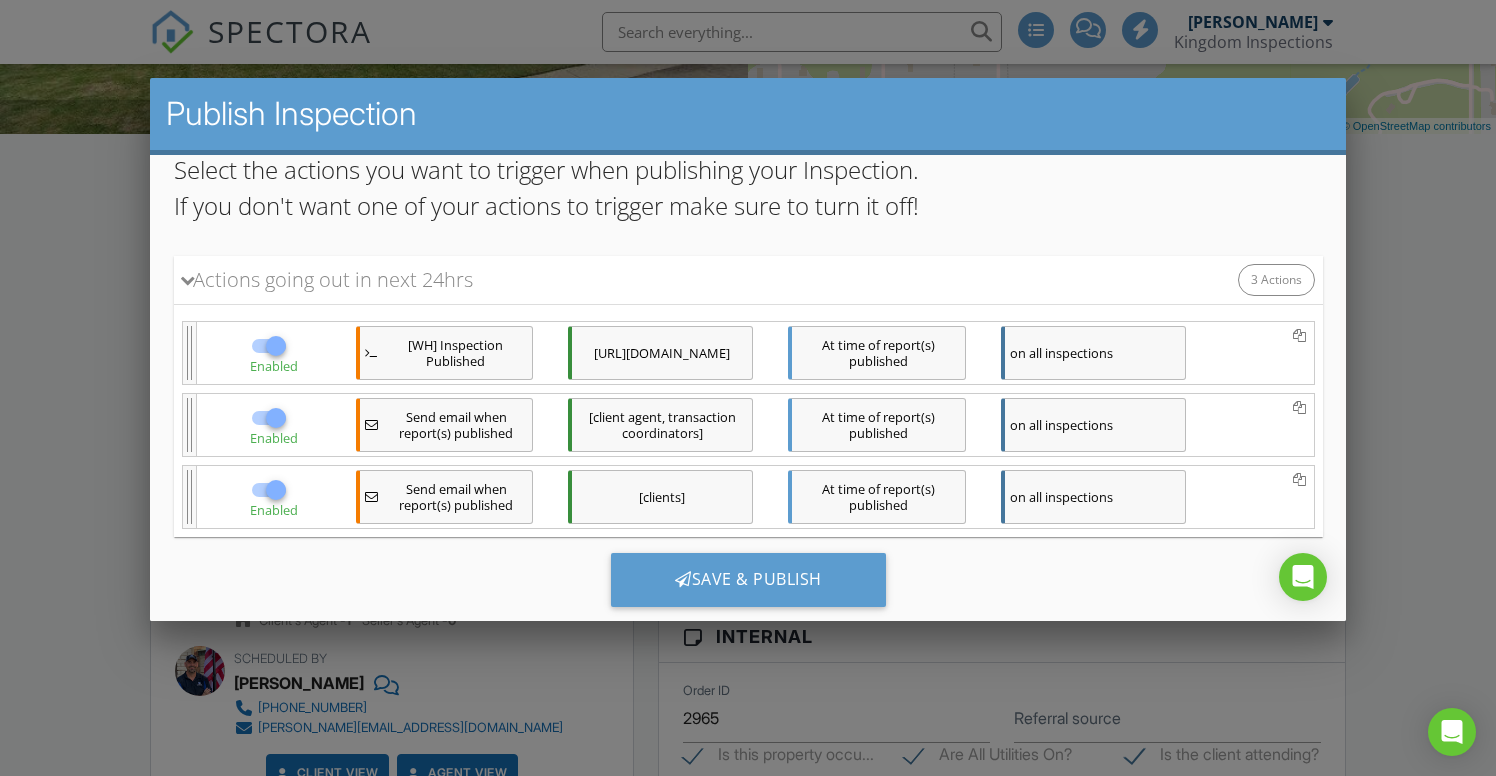 click at bounding box center (275, 345) 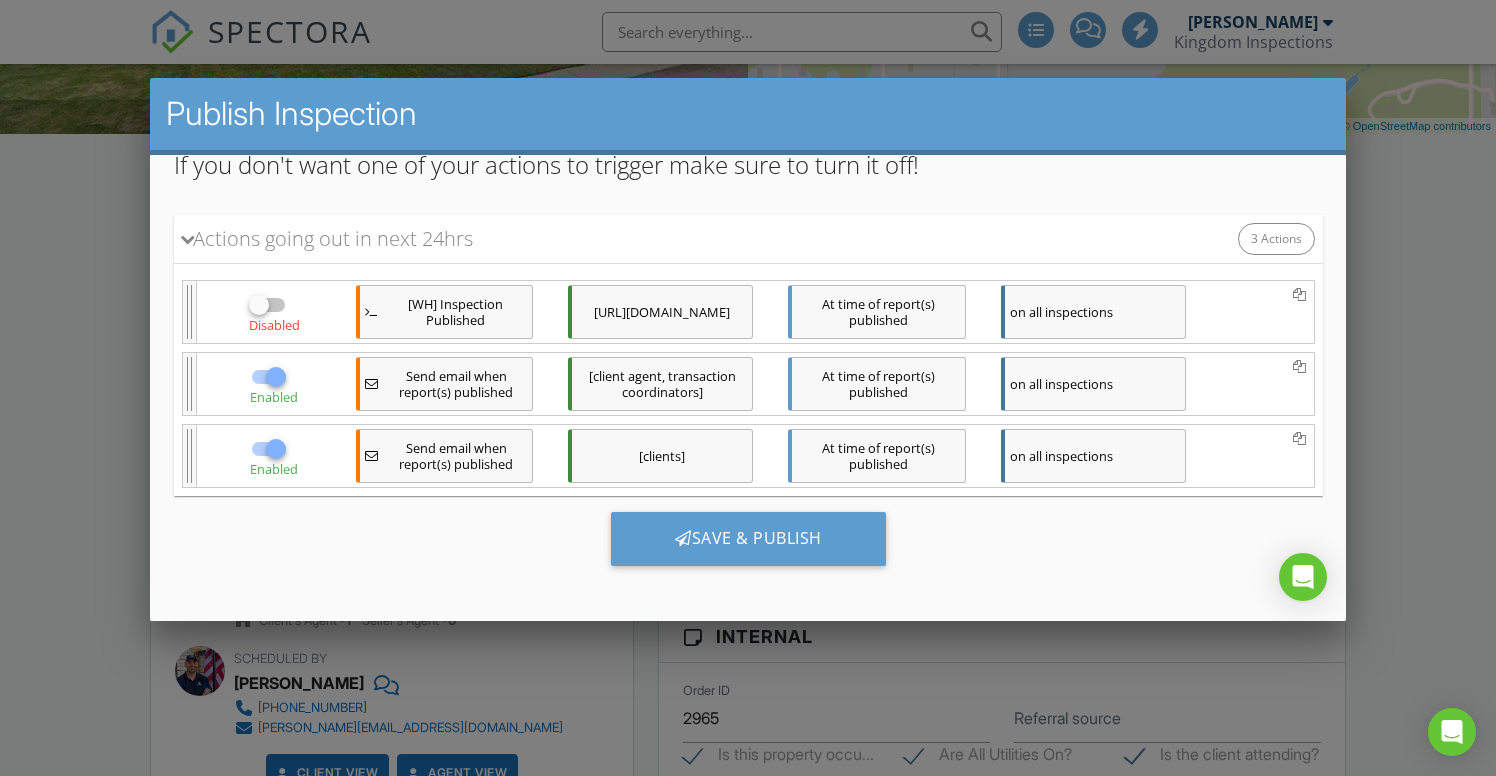 scroll, scrollTop: 160, scrollLeft: 0, axis: vertical 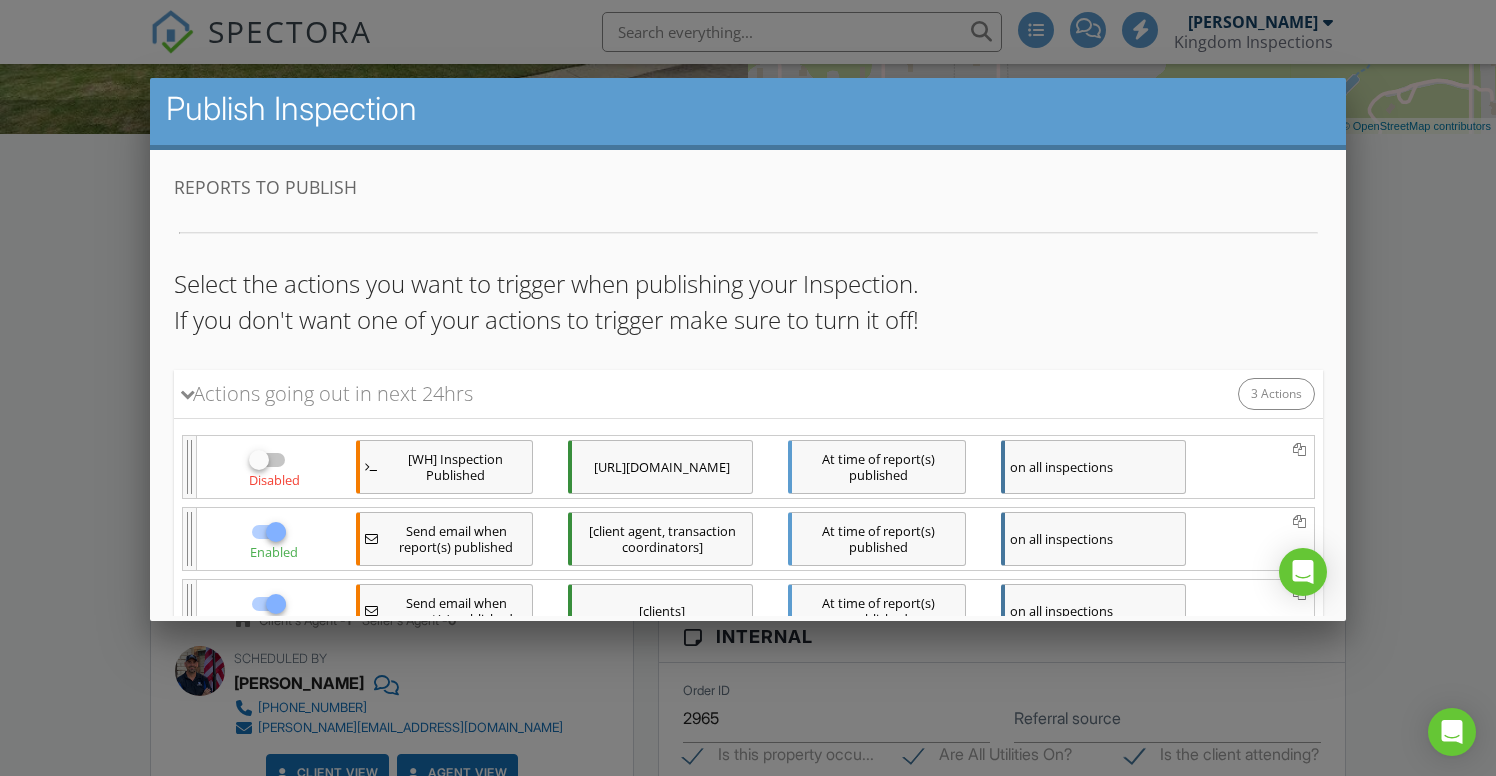 drag, startPoint x: 754, startPoint y: 95, endPoint x: 833, endPoint y: 113, distance: 81.02469 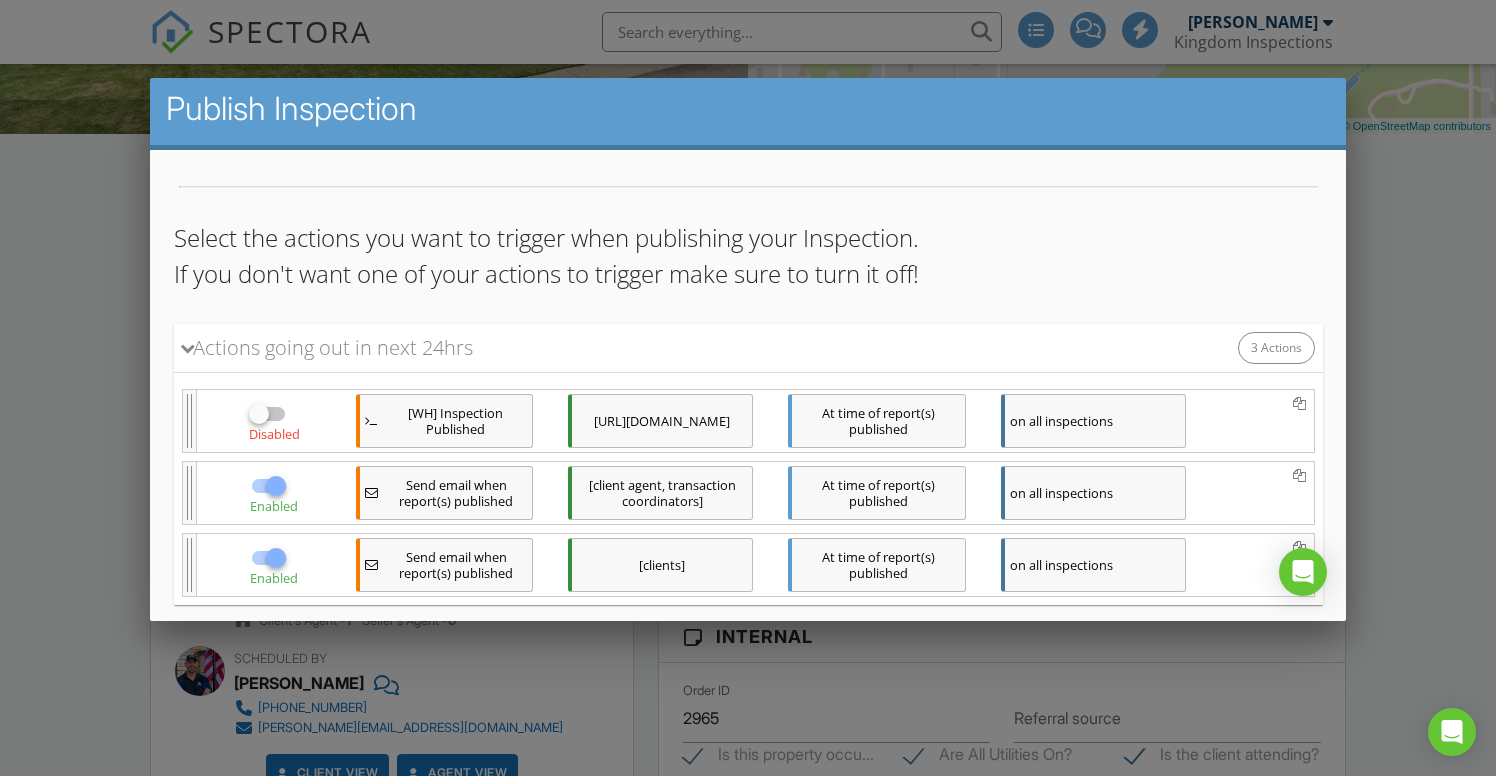 scroll, scrollTop: 0, scrollLeft: 0, axis: both 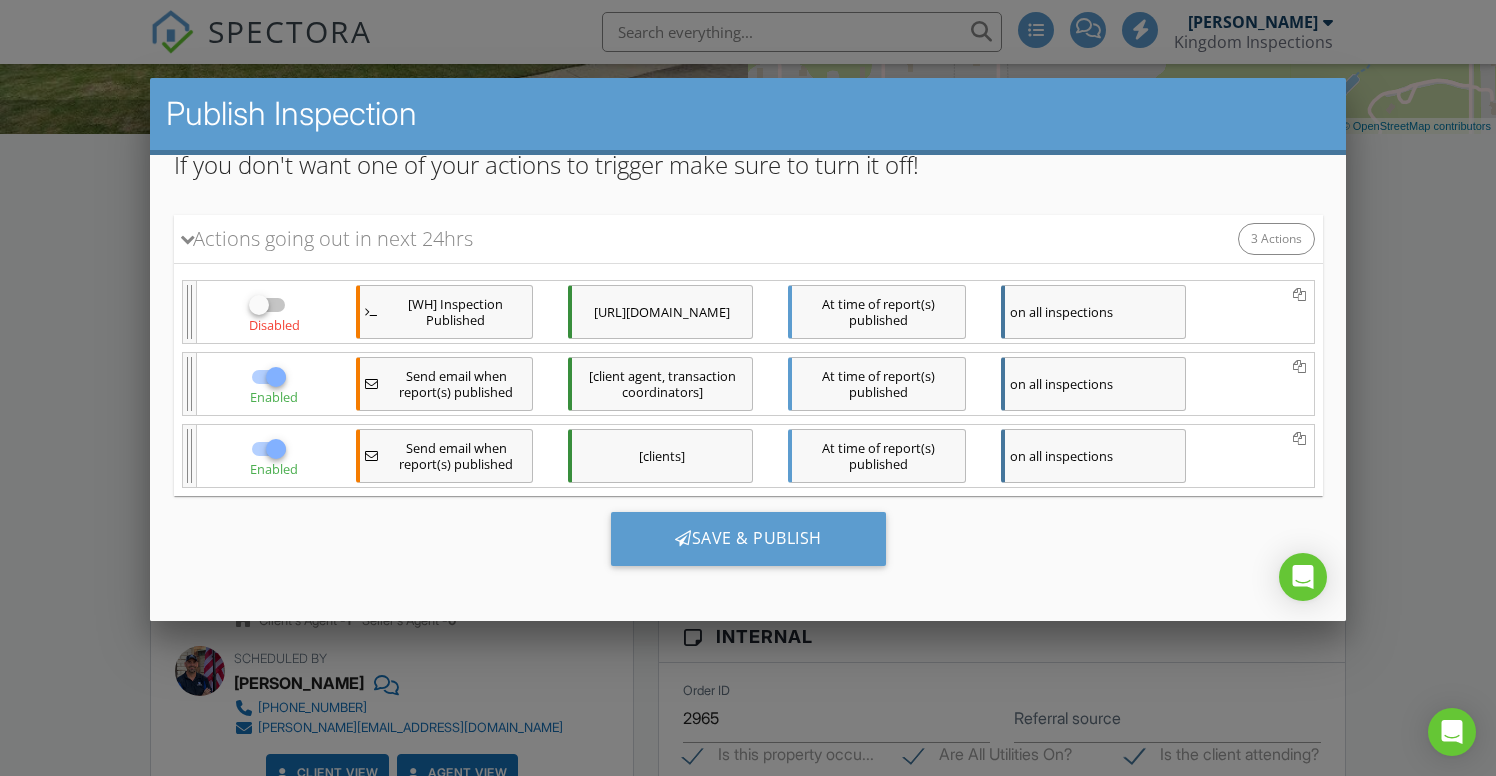 click at bounding box center [748, 385] 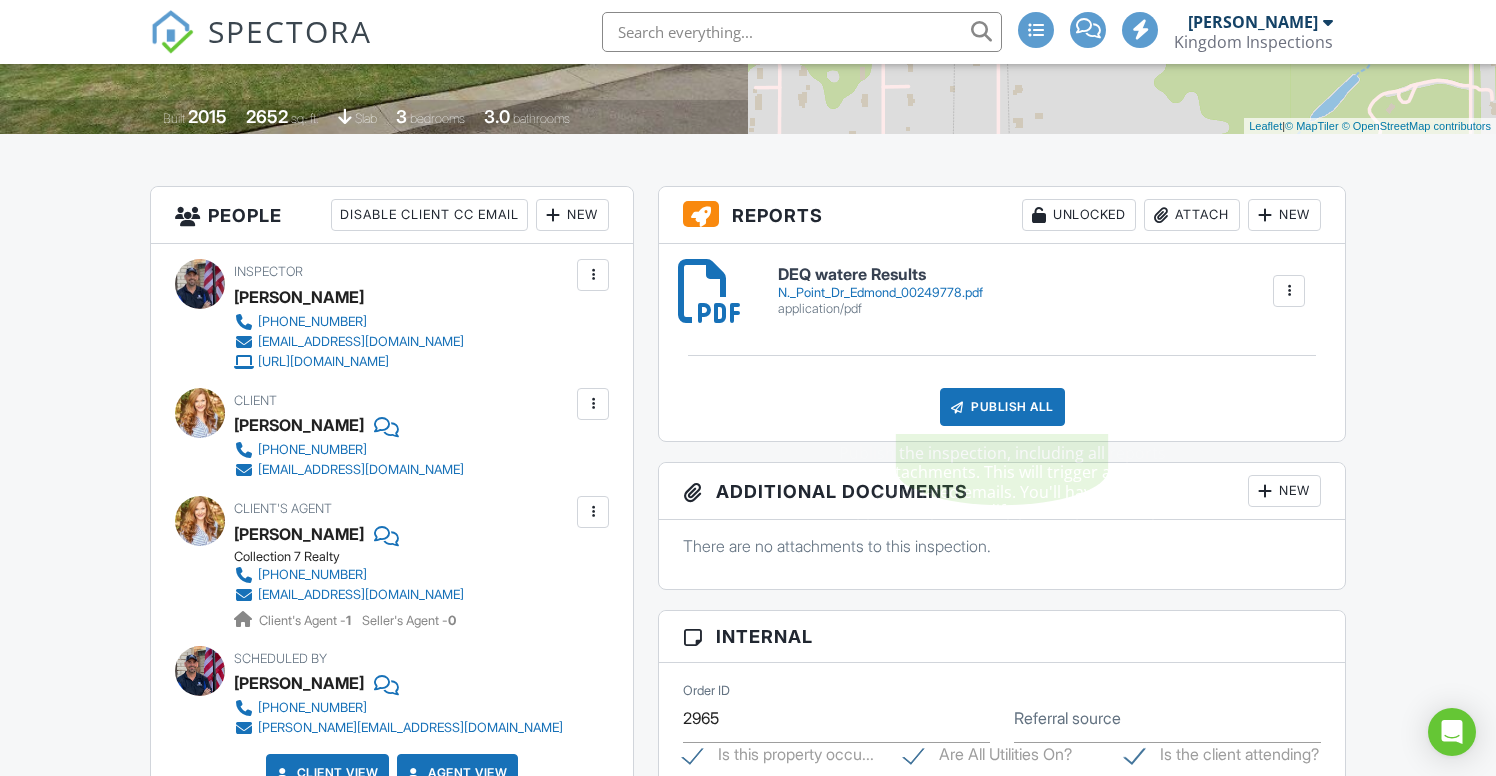 click on "Publish All" at bounding box center [1002, 407] 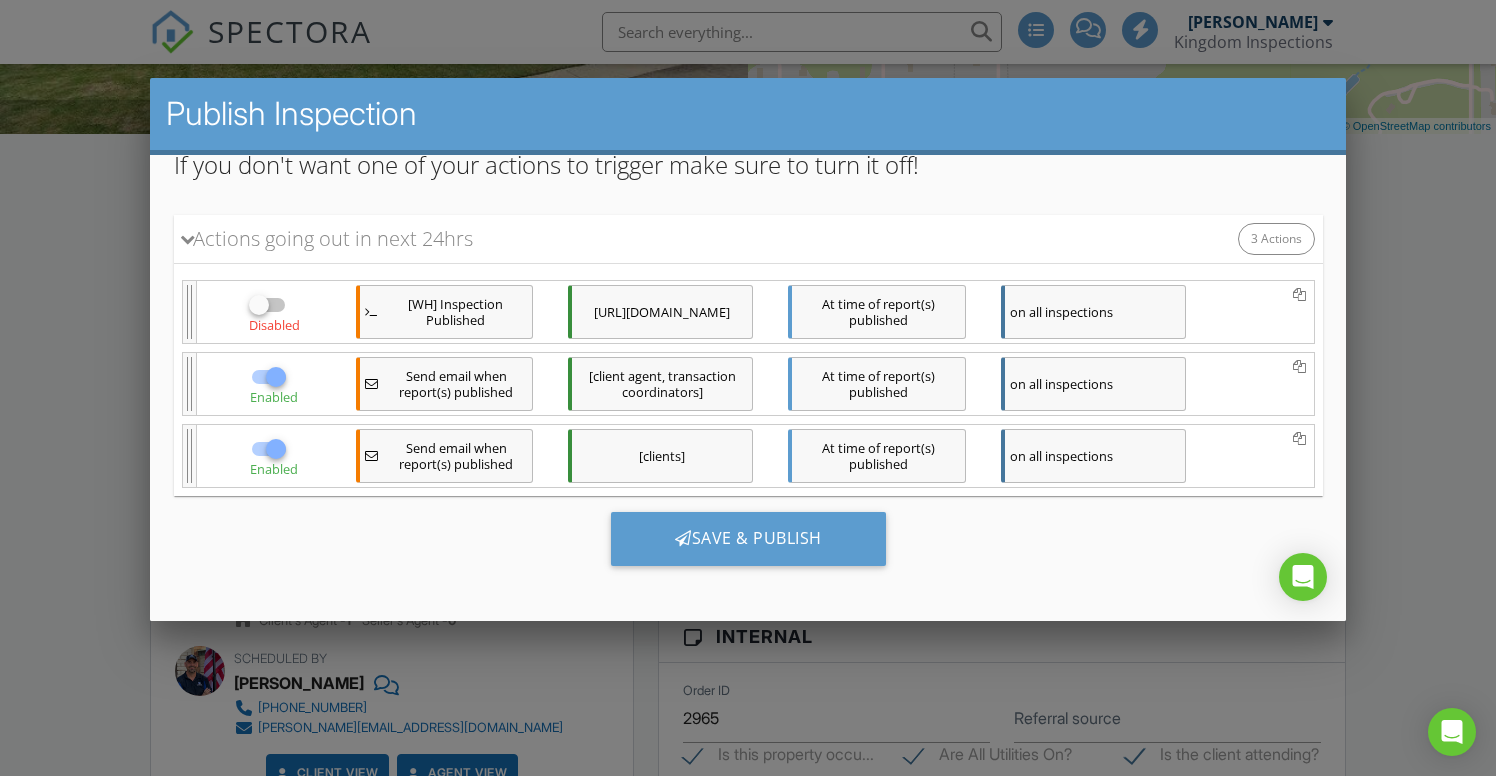 click at bounding box center [275, 376] 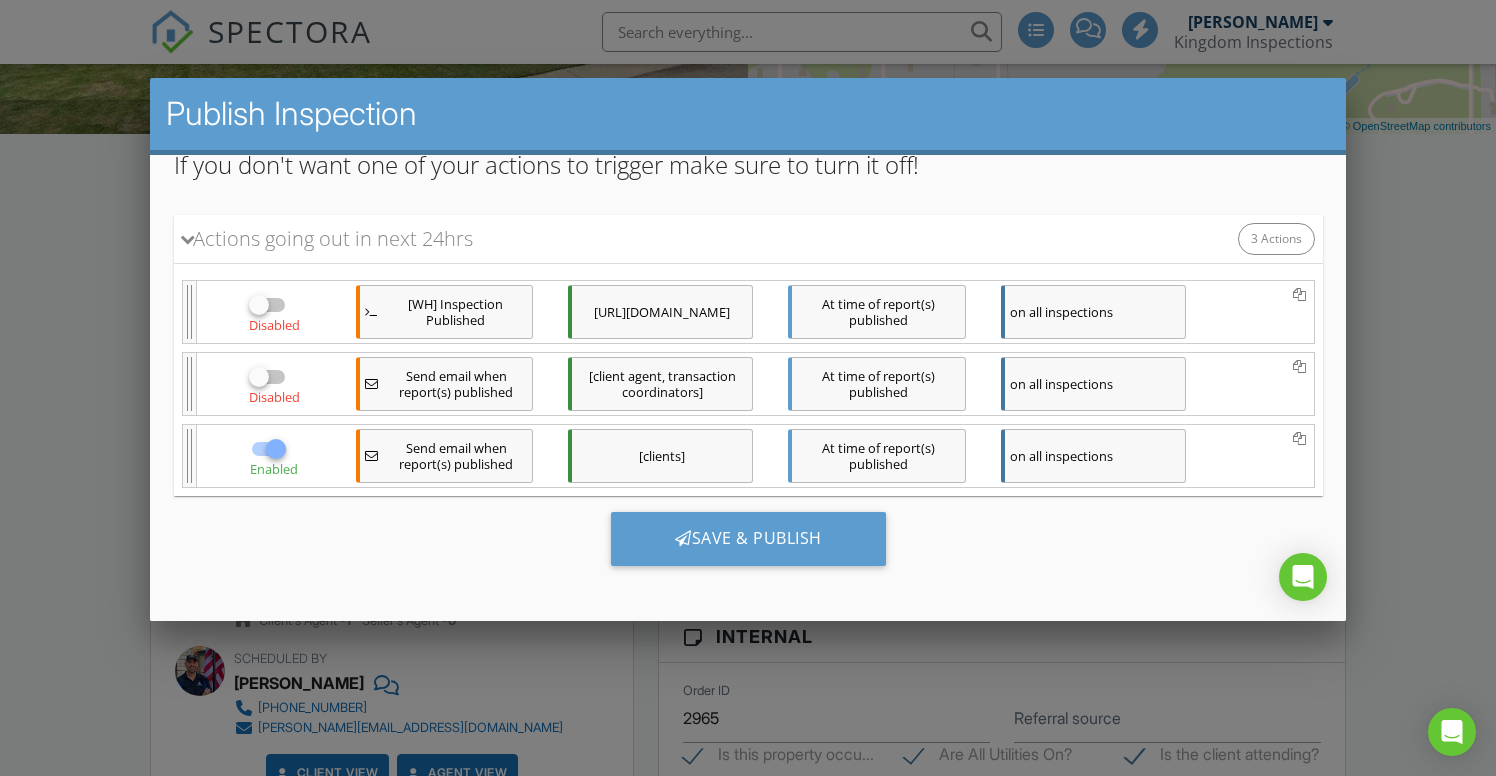 click at bounding box center (258, 376) 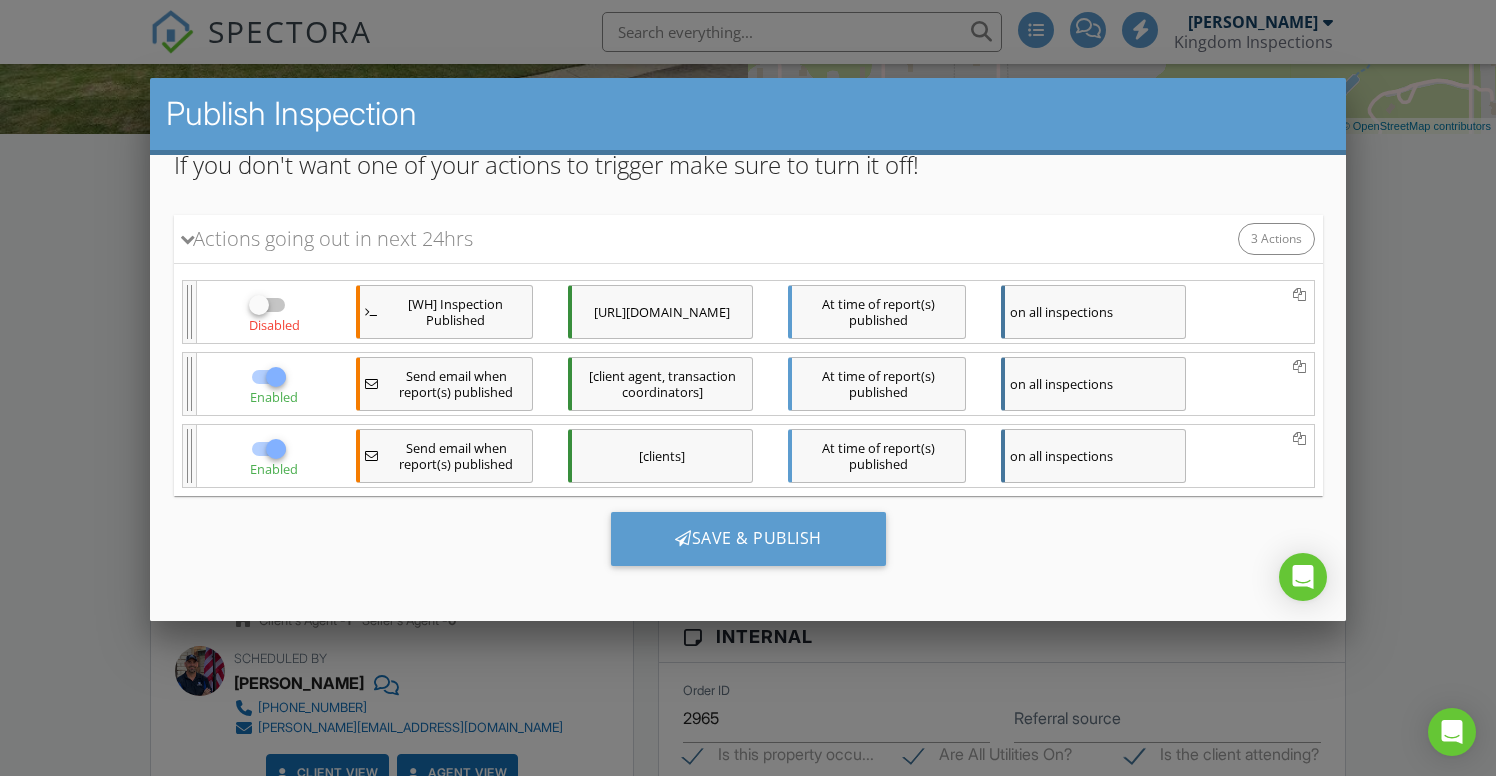 click at bounding box center [275, 448] 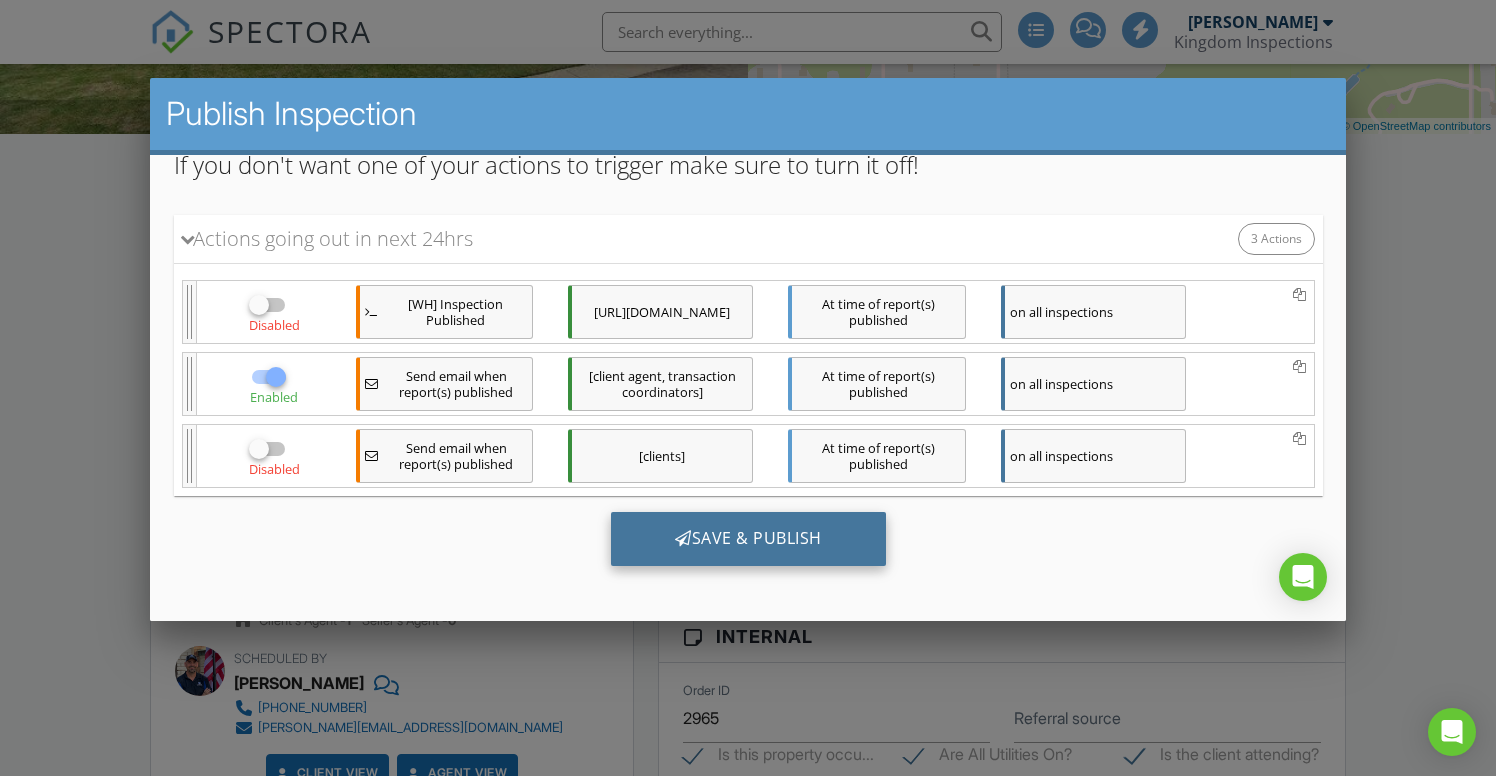 click on "Save & Publish" at bounding box center (747, 538) 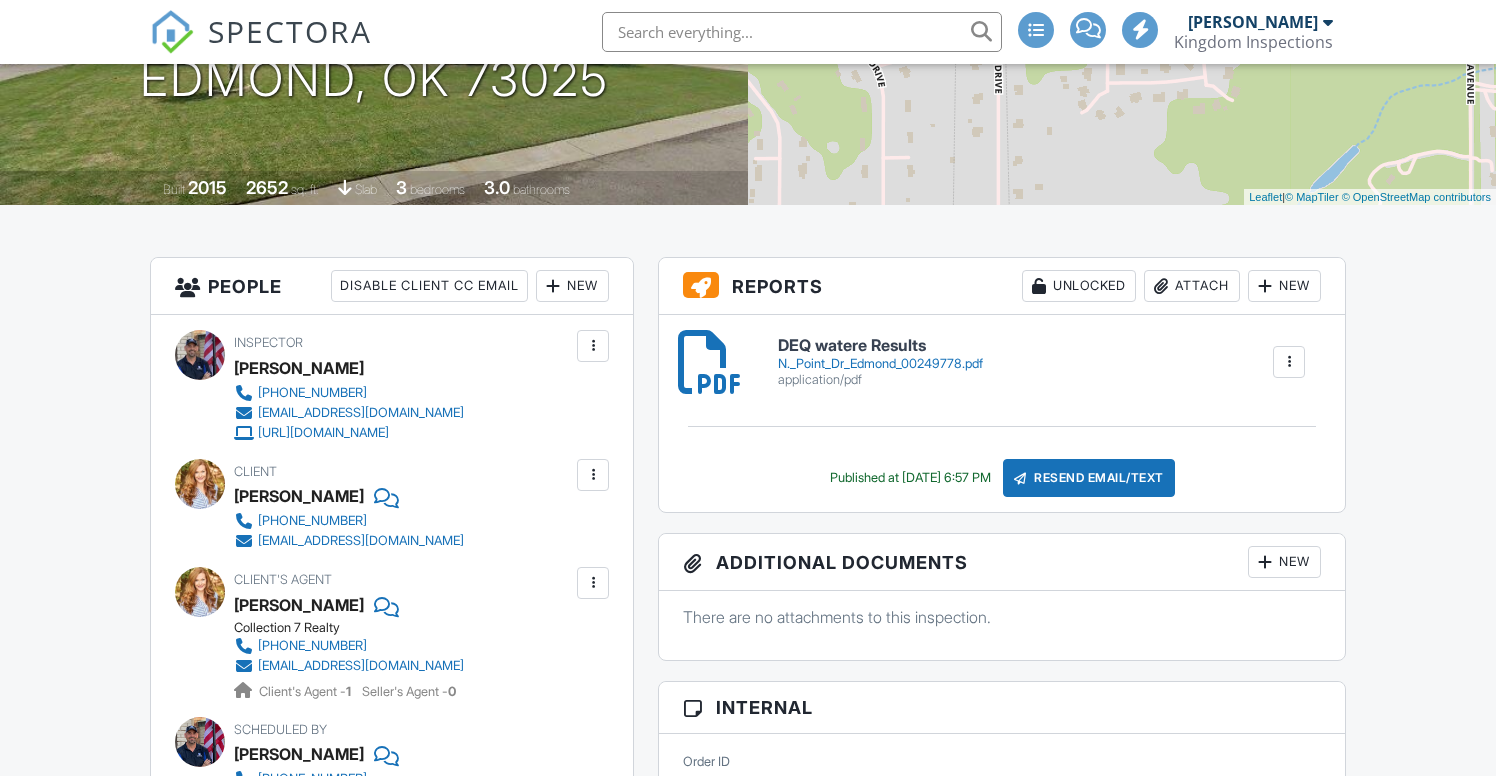 scroll, scrollTop: 467, scrollLeft: 0, axis: vertical 